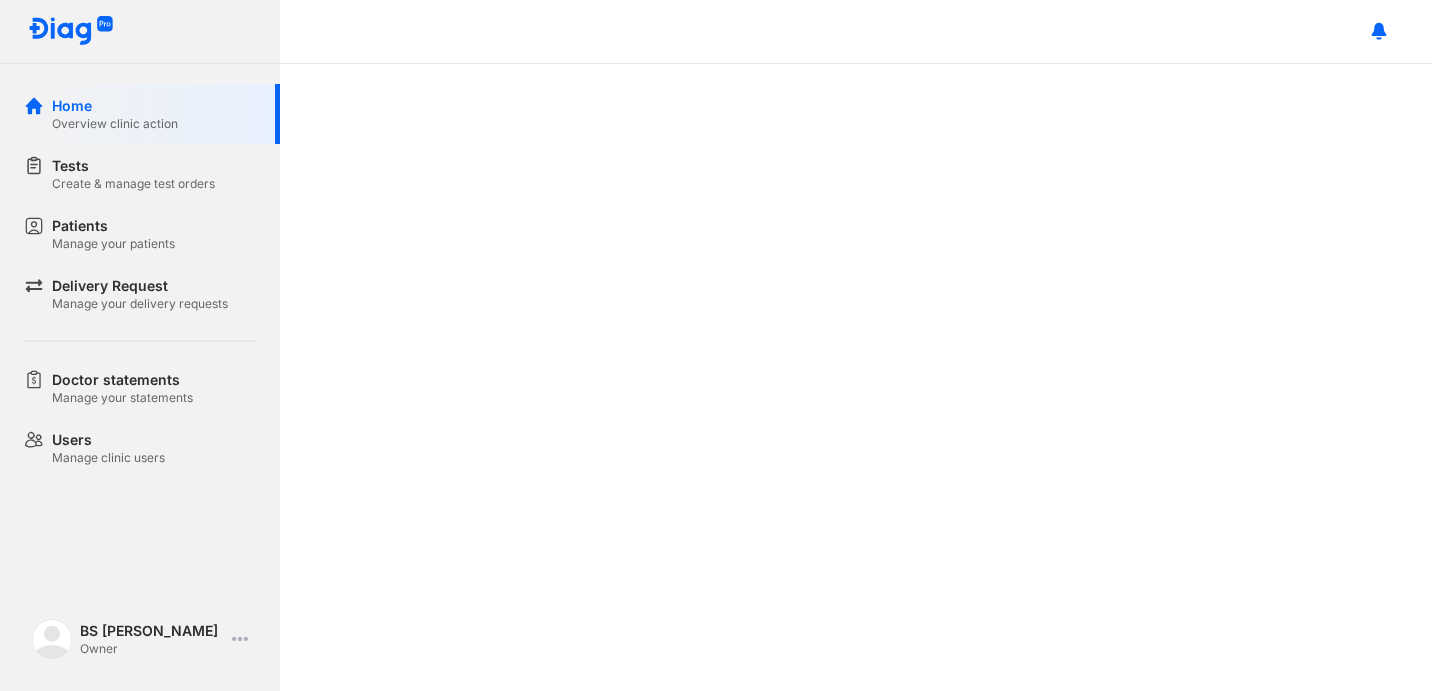 scroll, scrollTop: 0, scrollLeft: 0, axis: both 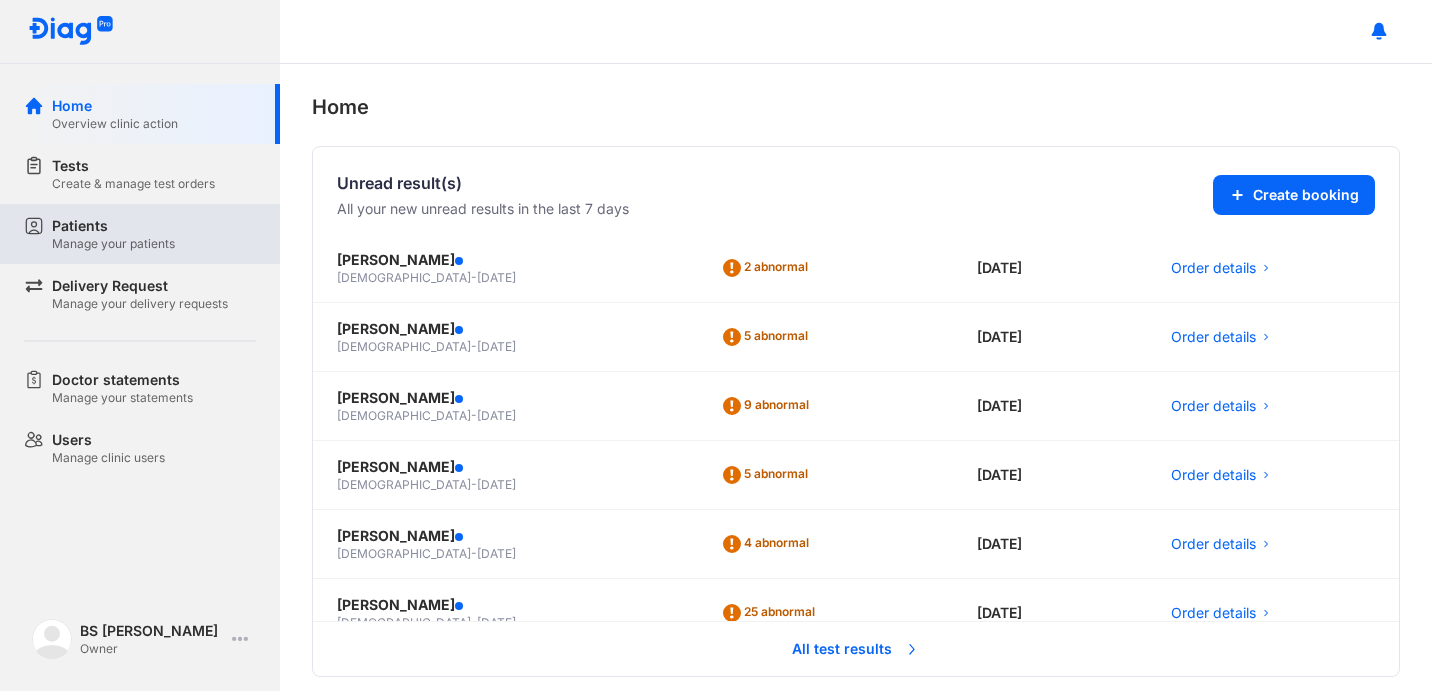 click on "Patients" at bounding box center (113, 226) 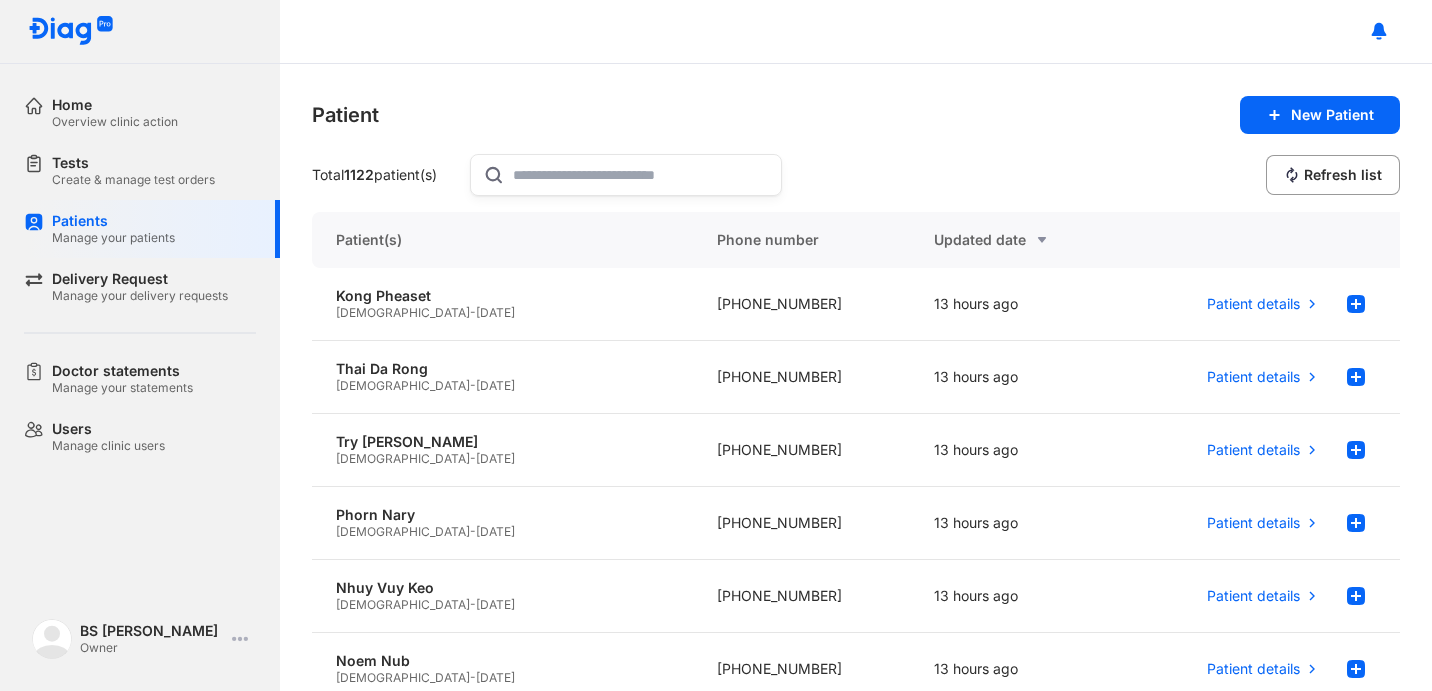 click 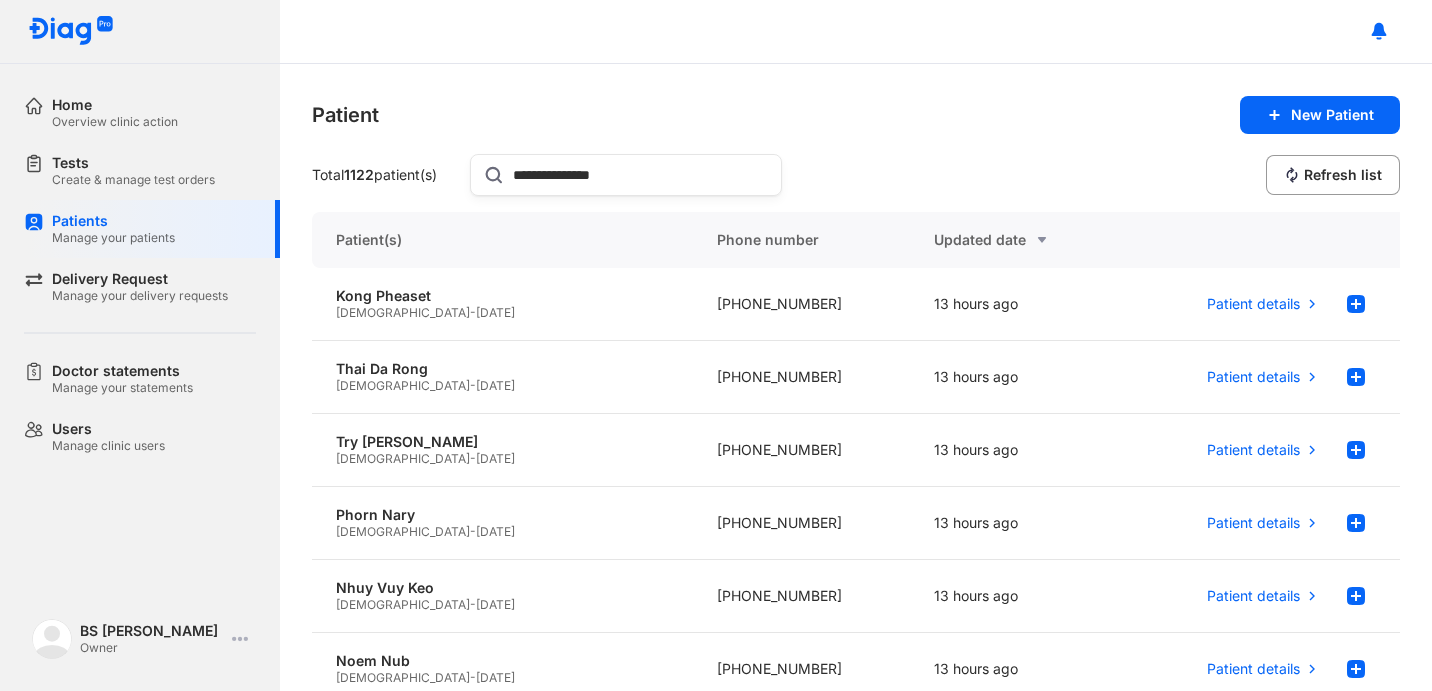 type on "**********" 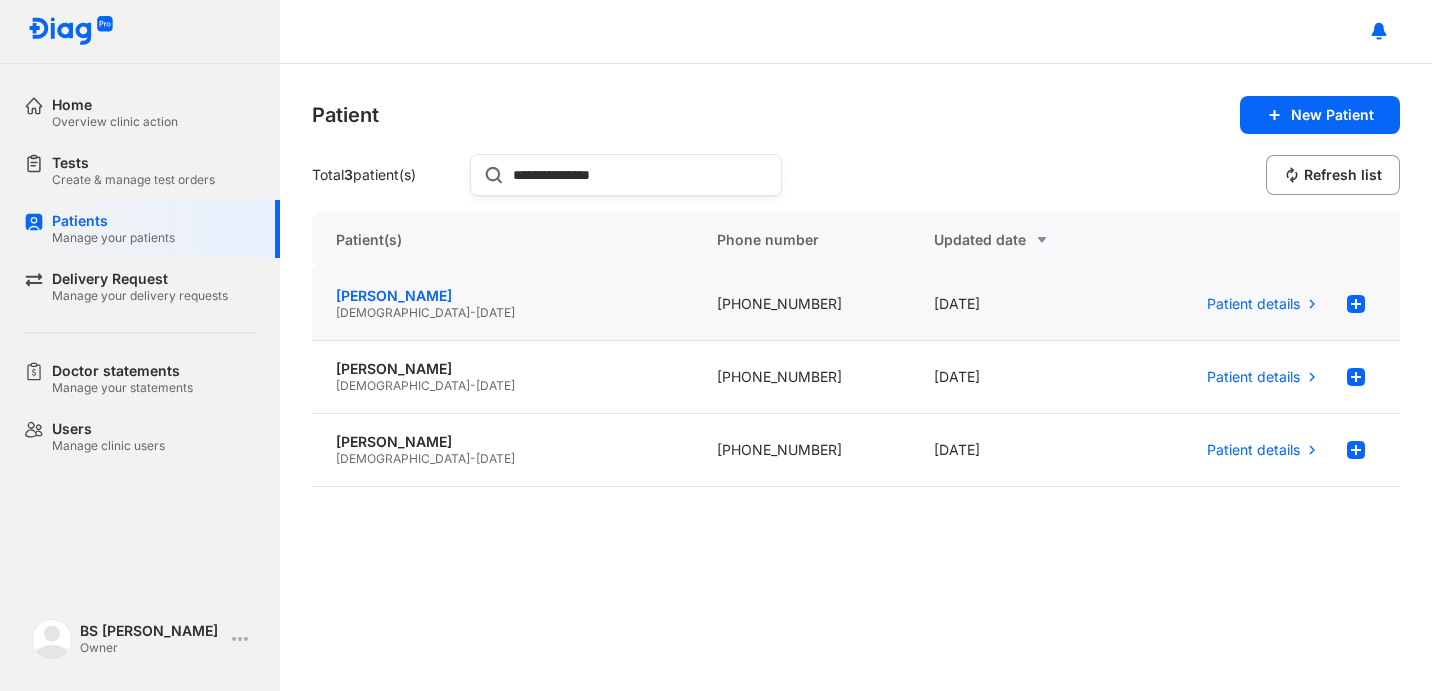 click on "[PERSON_NAME] [PERSON_NAME]" 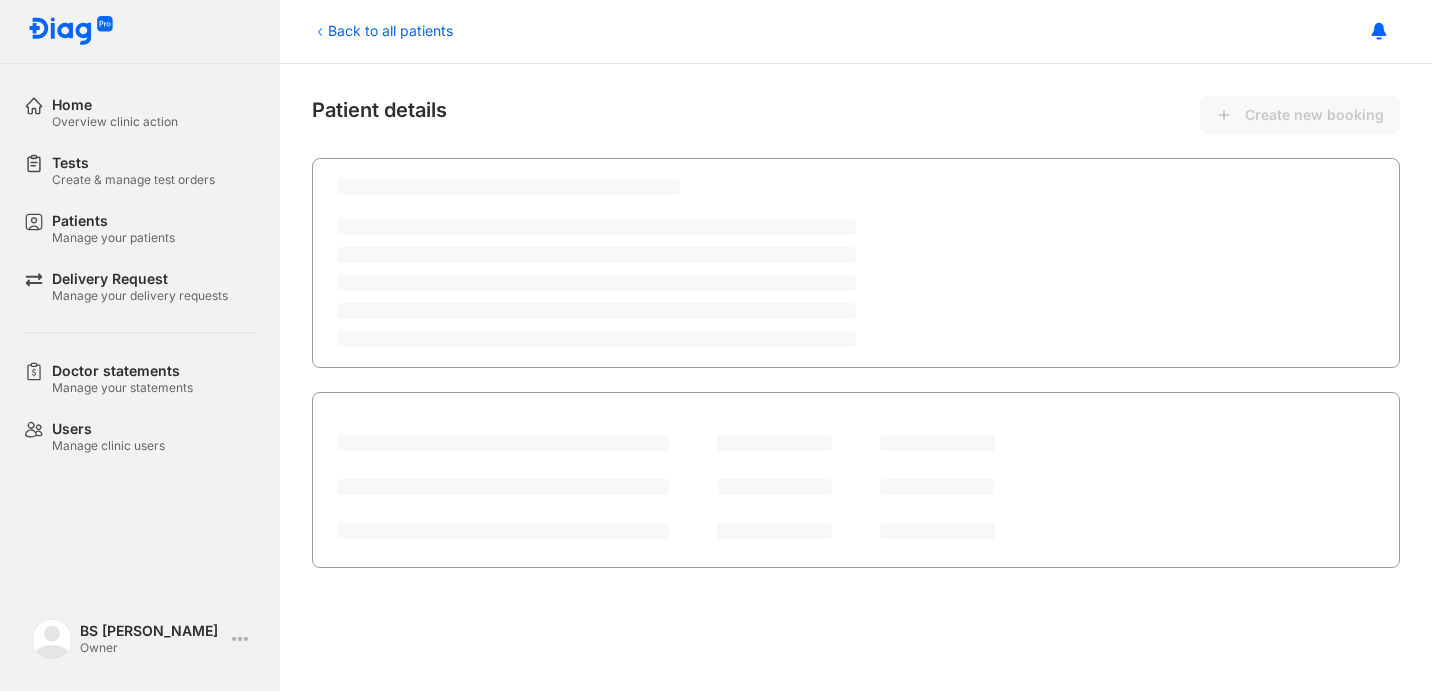 scroll, scrollTop: 0, scrollLeft: 0, axis: both 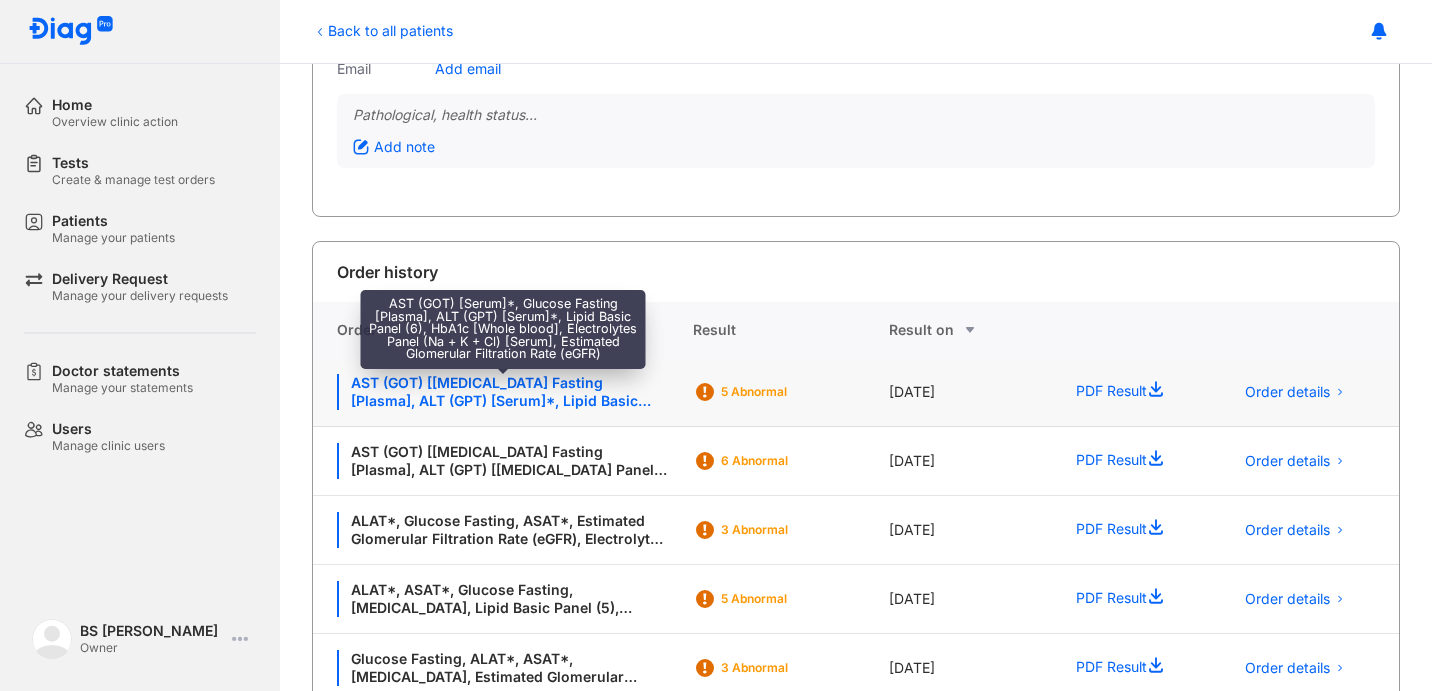 click on "AST (GOT) [[MEDICAL_DATA] Fasting [Plasma], ALT (GPT) [Serum]*, Lipid Basic Panel (6), [MEDICAL_DATA] [Whole [MEDICAL_DATA] Panel (Na + K + Cl) [Serum], Estimated Glomerular Filtration Rate (eGFR)" 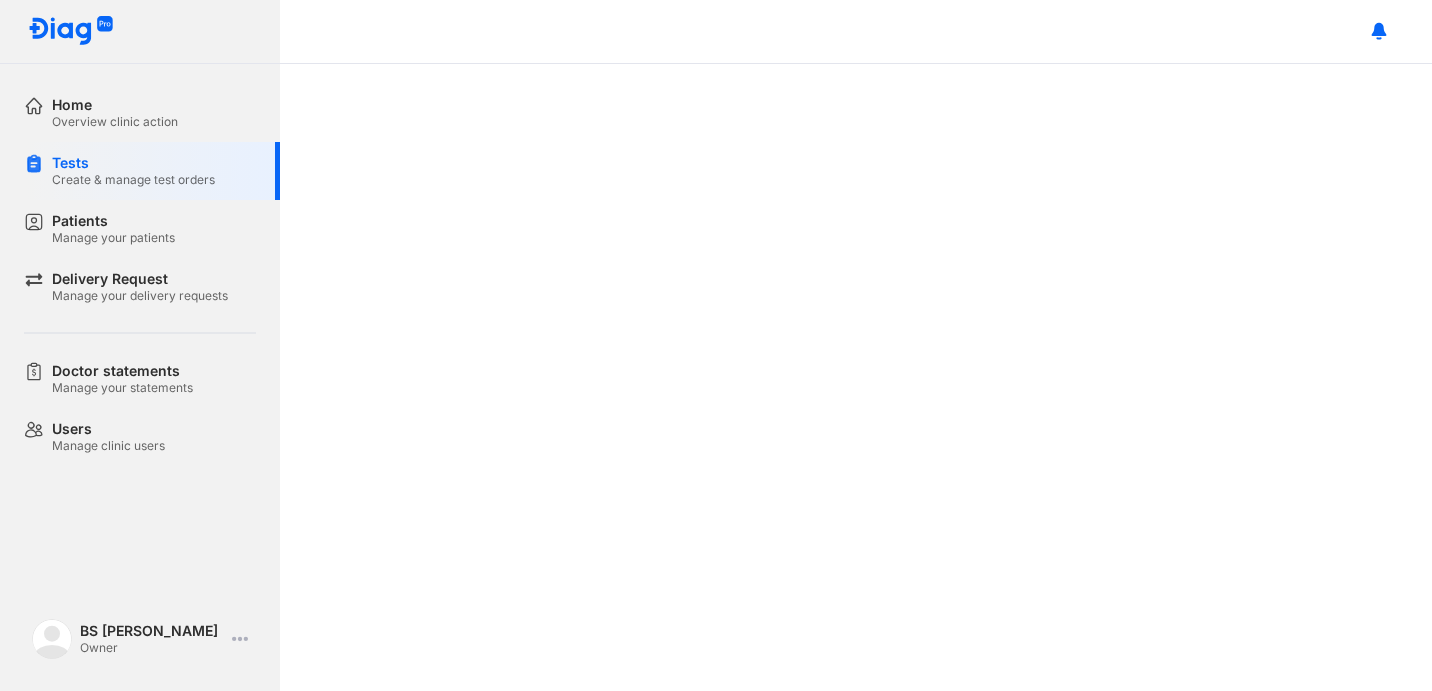 scroll, scrollTop: 0, scrollLeft: 0, axis: both 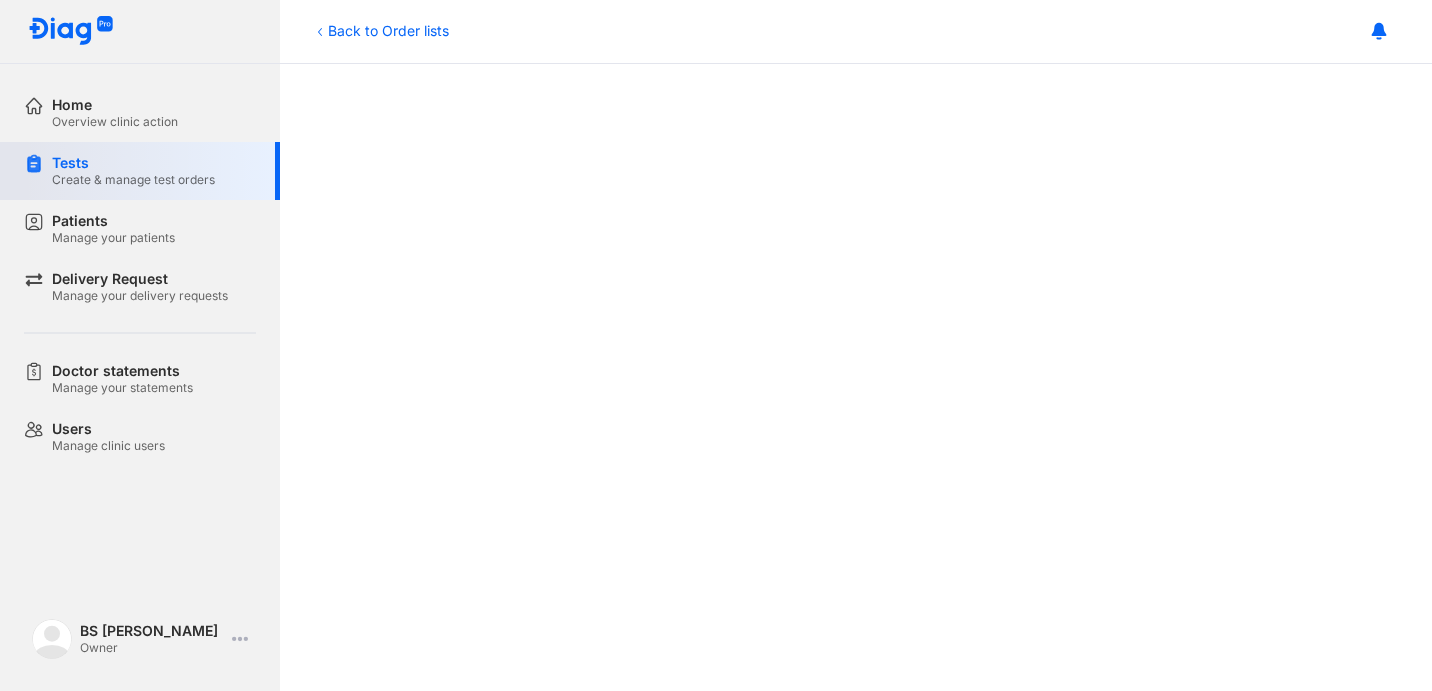 click on "Tests Create & manage test orders" at bounding box center [152, 171] 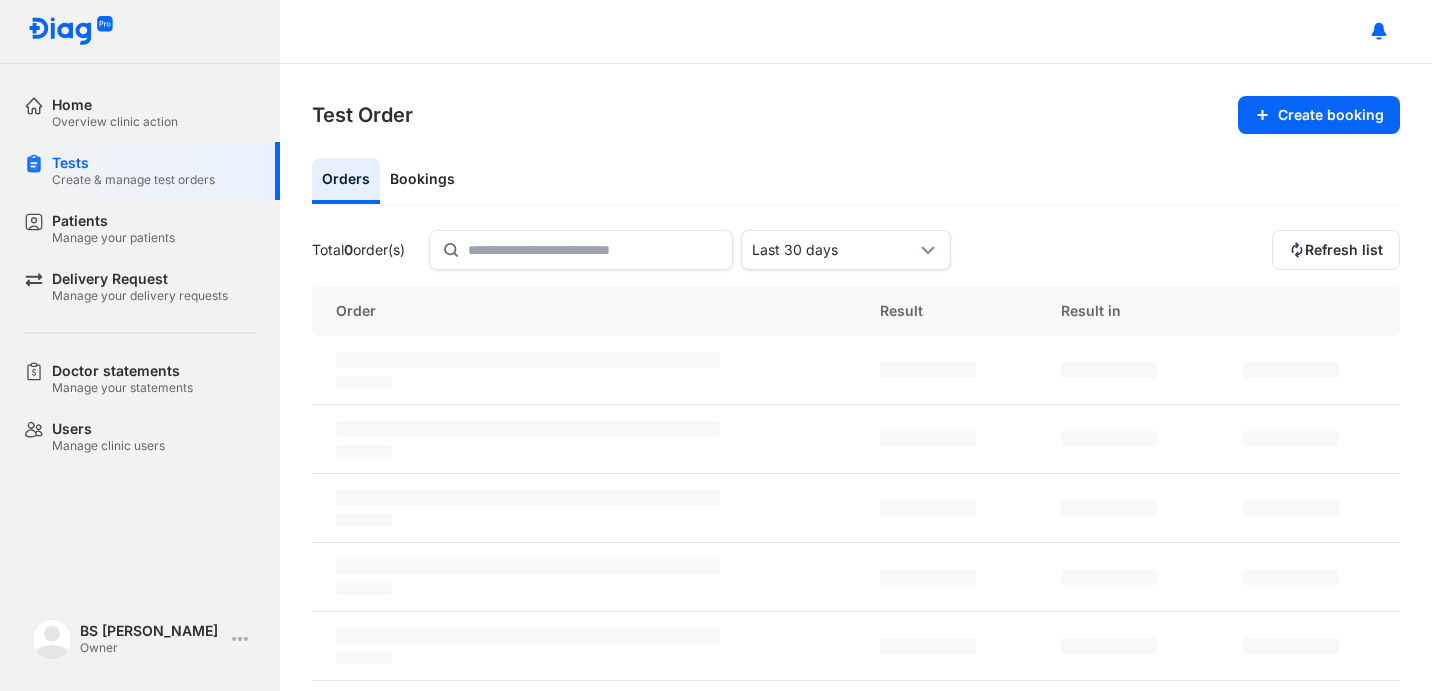 scroll, scrollTop: 0, scrollLeft: 0, axis: both 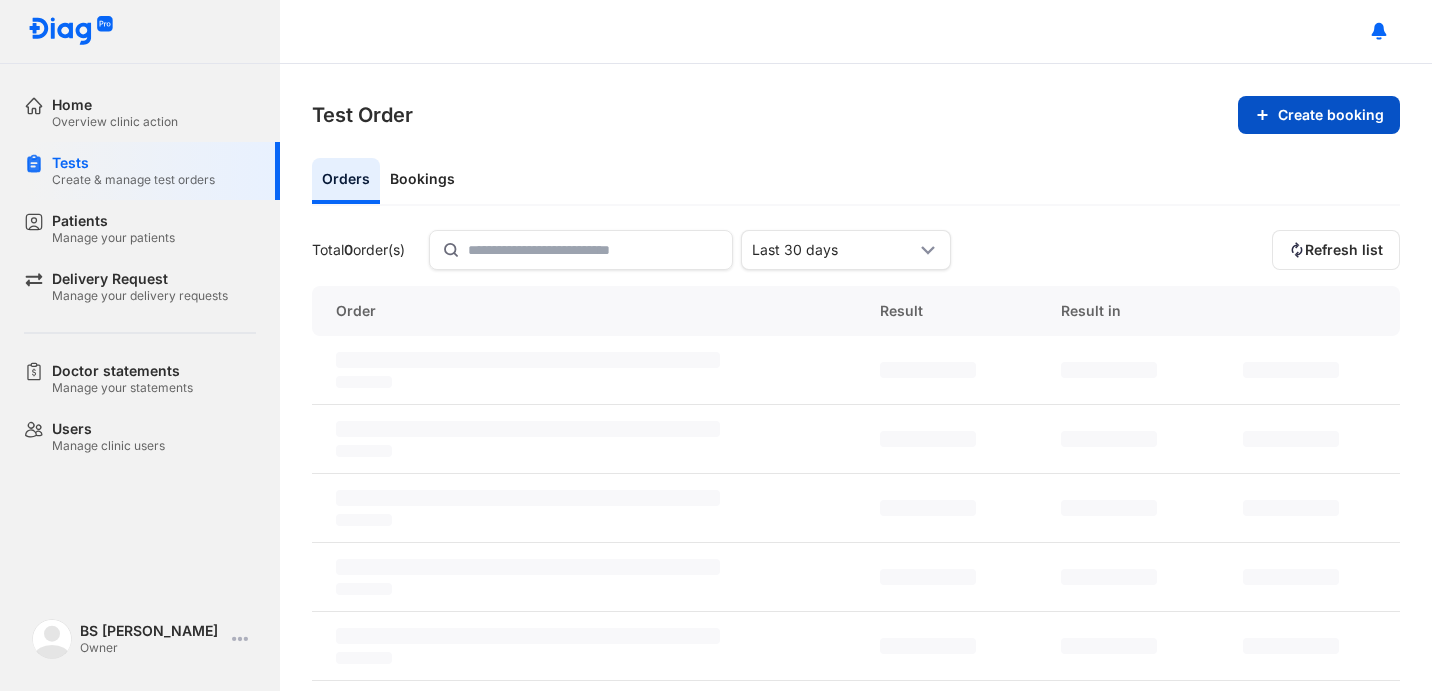 click on "Create booking" at bounding box center [1319, 115] 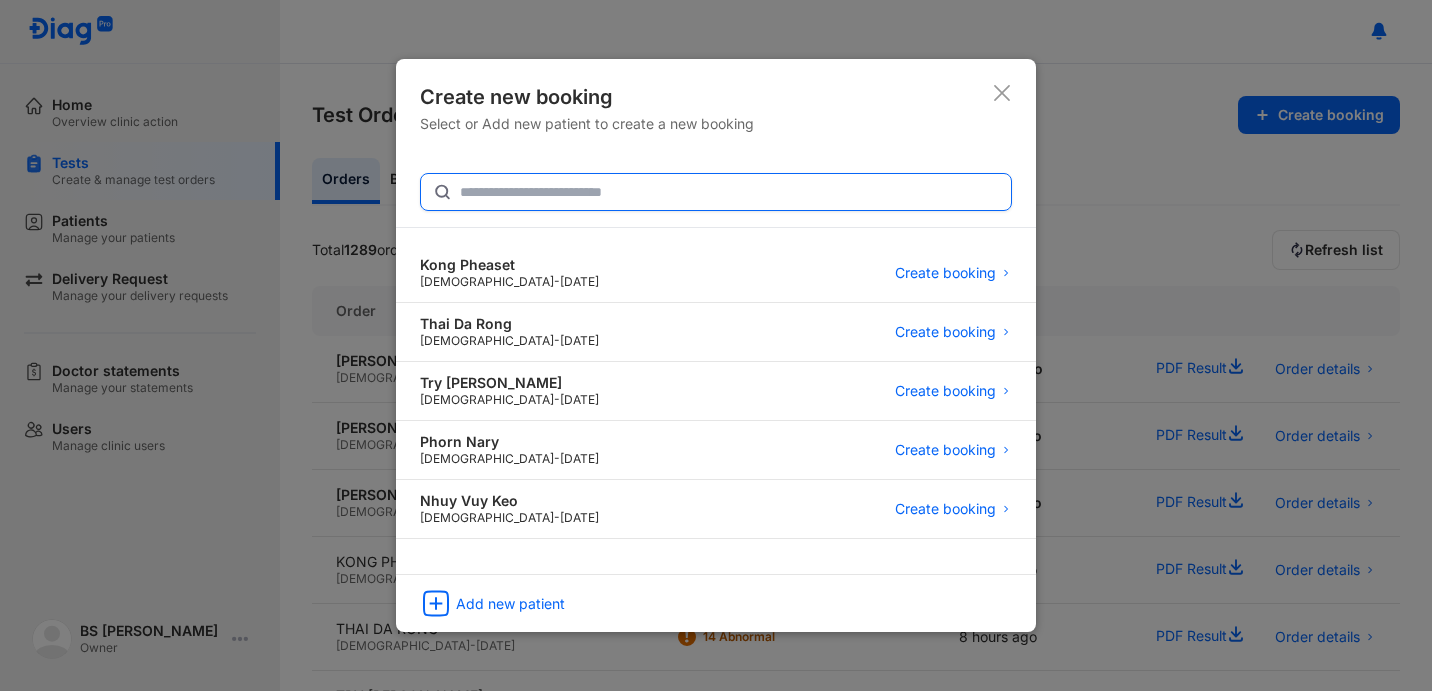 click 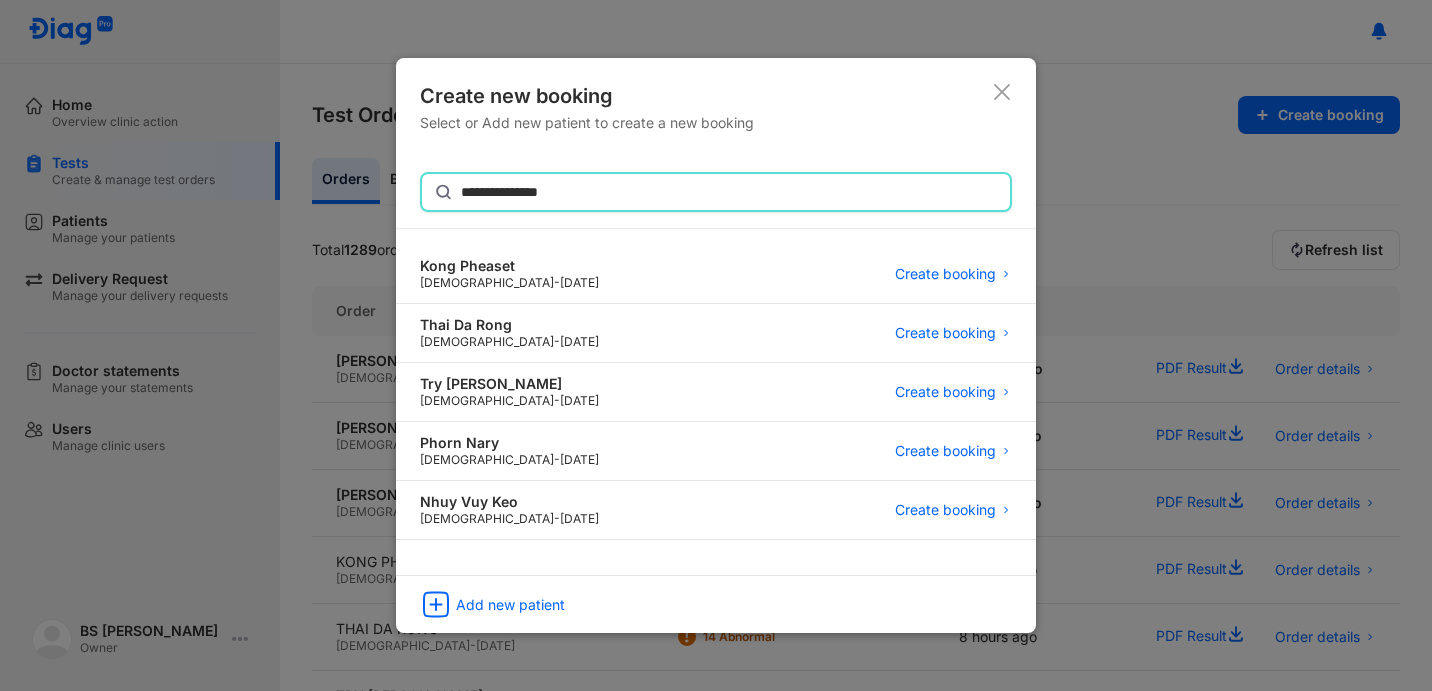 type on "**********" 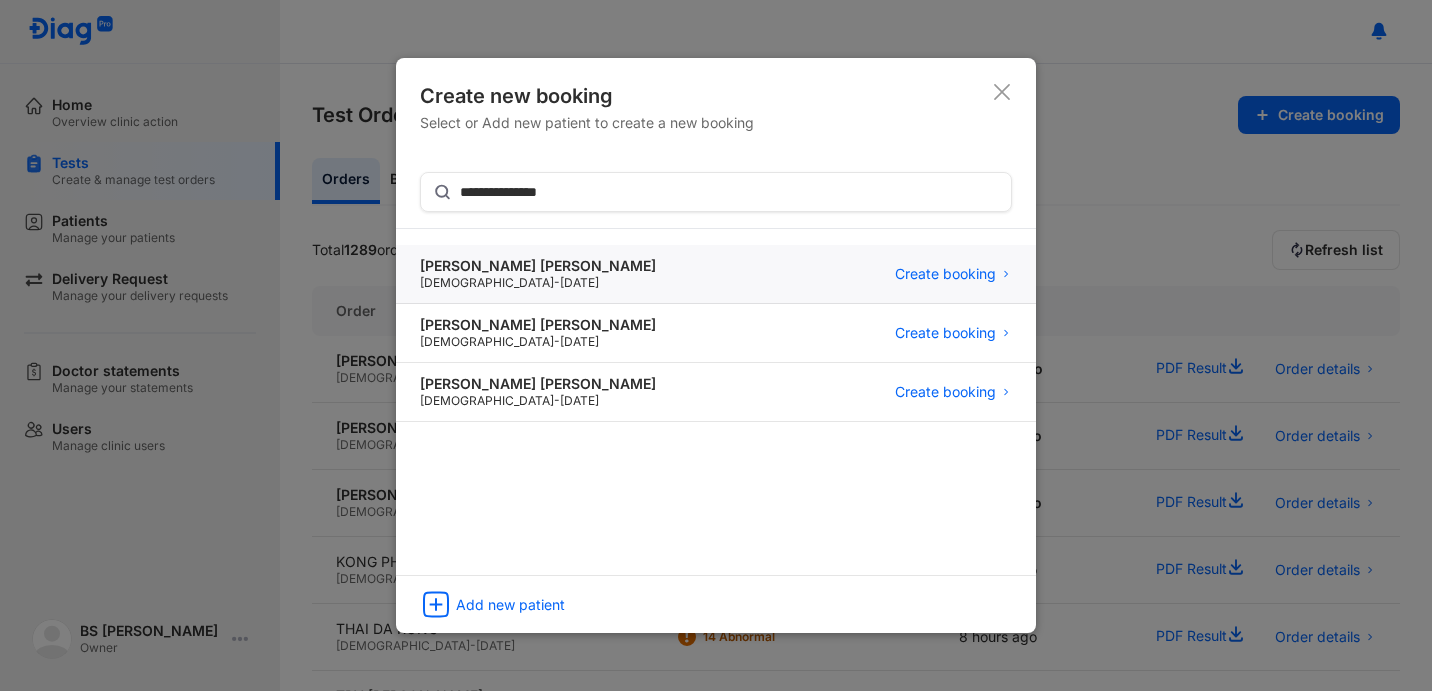 click on "[PERSON_NAME] [PERSON_NAME]" at bounding box center [538, 266] 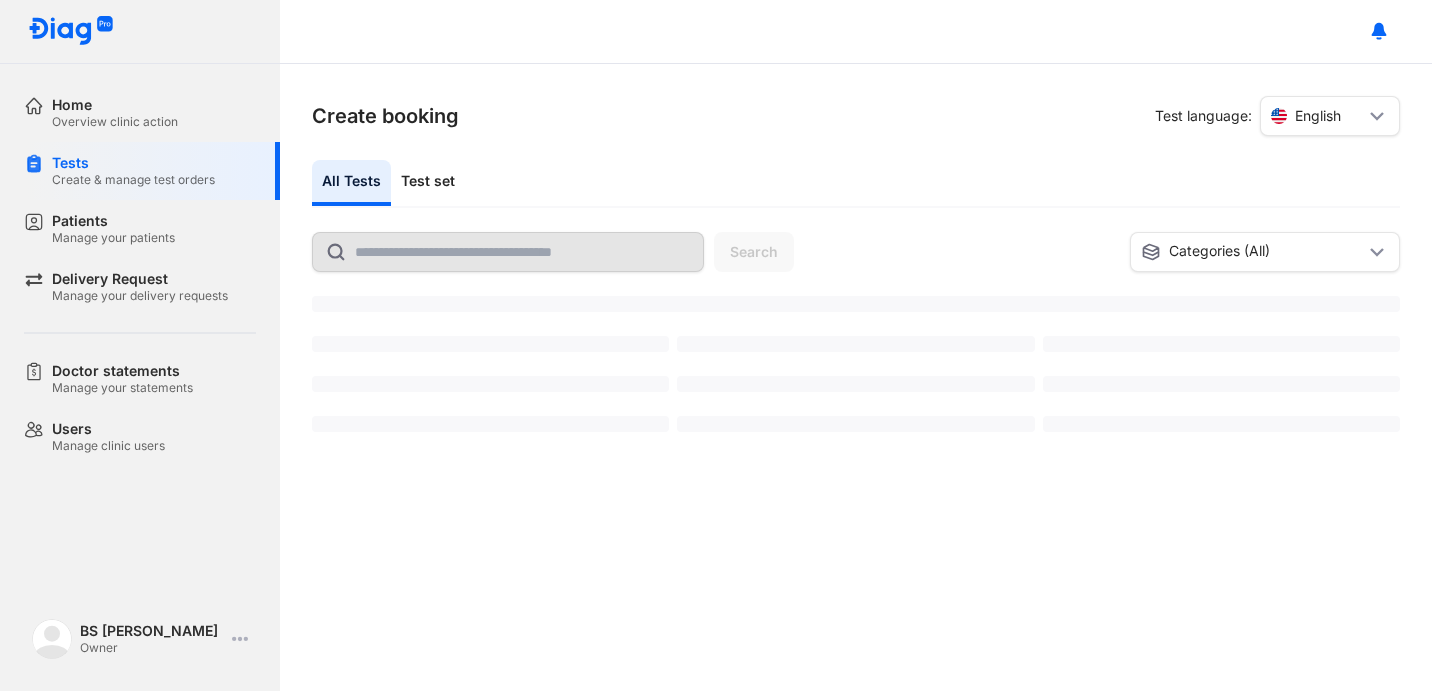 scroll, scrollTop: 0, scrollLeft: 0, axis: both 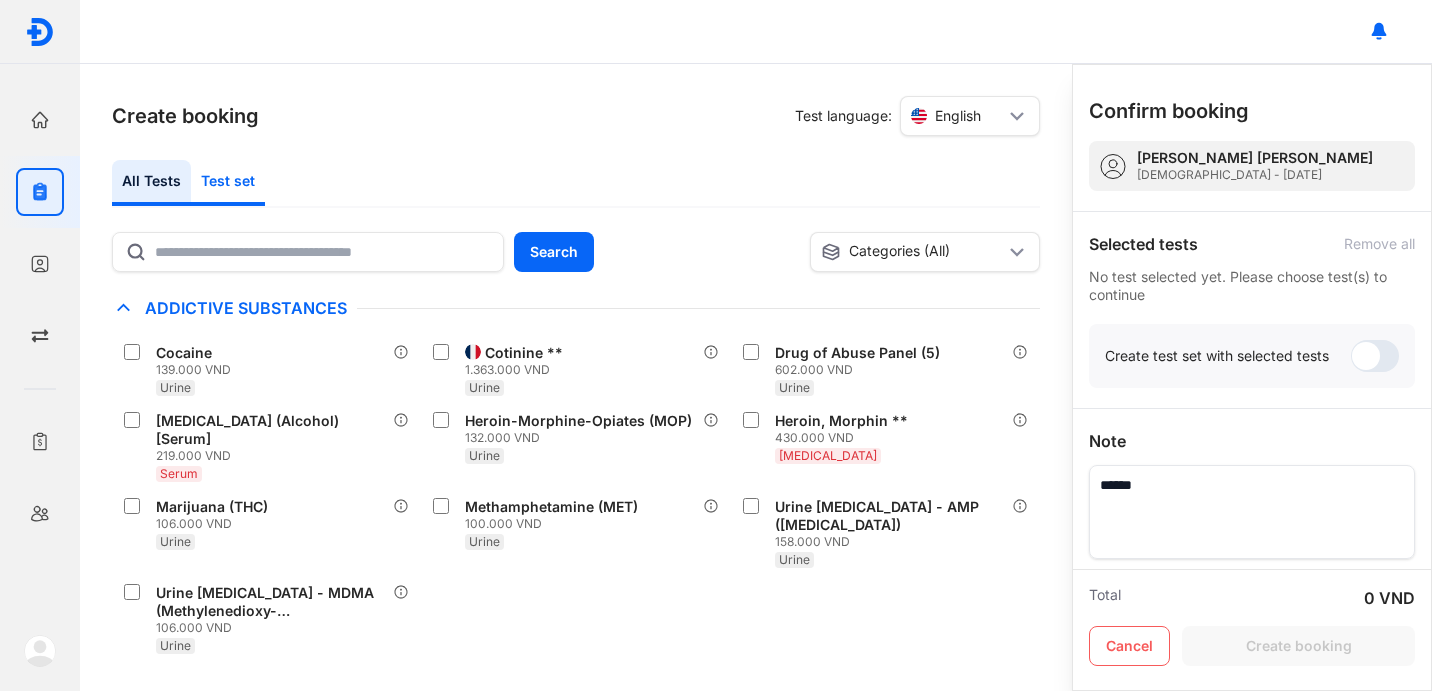 click on "Test set" 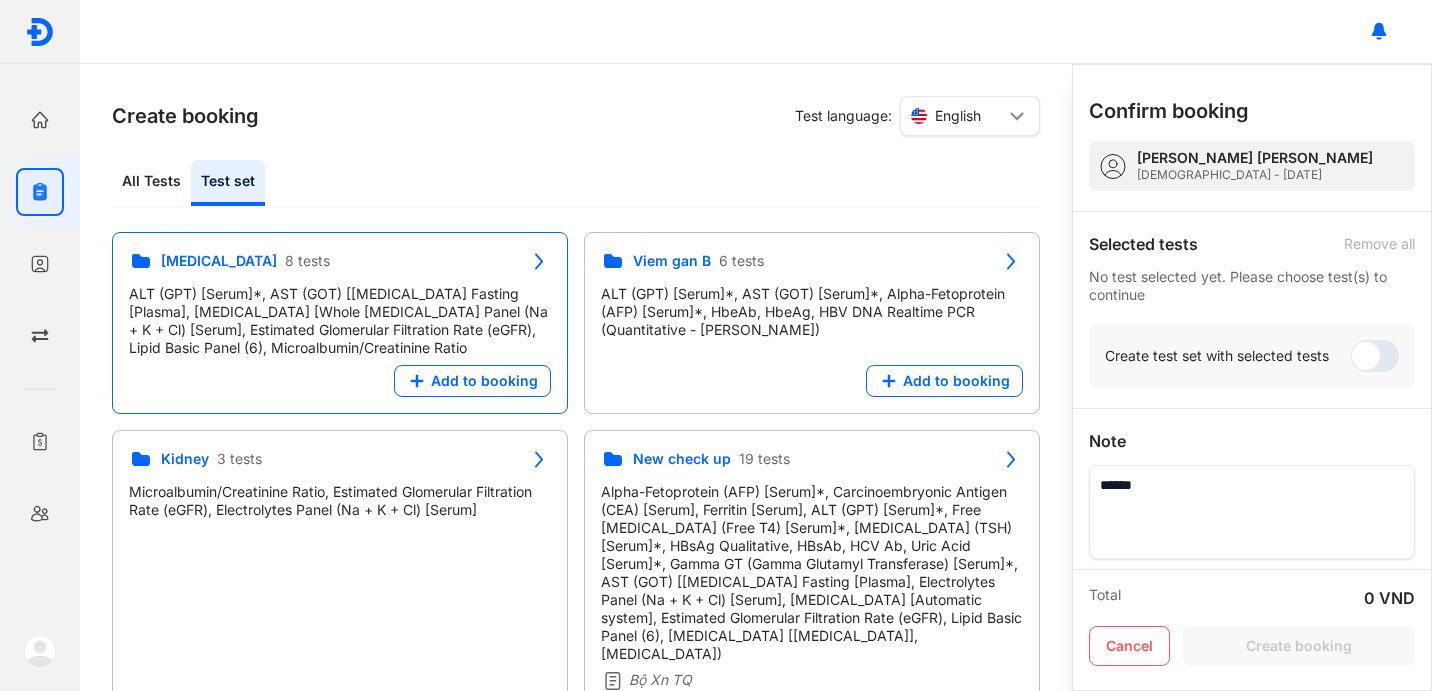 click on "ALT (GPT) [Serum]*, AST (GOT) [Serum]*, Glucose Fasting [Plasma], HbA1c [Whole blood], Electrolytes Panel (Na + K + Cl) [Serum], Estimated Glomerular Filtration Rate (eGFR), Lipid Basic Panel (6), Microalbumin/Creatinine Ratio" at bounding box center (340, 321) 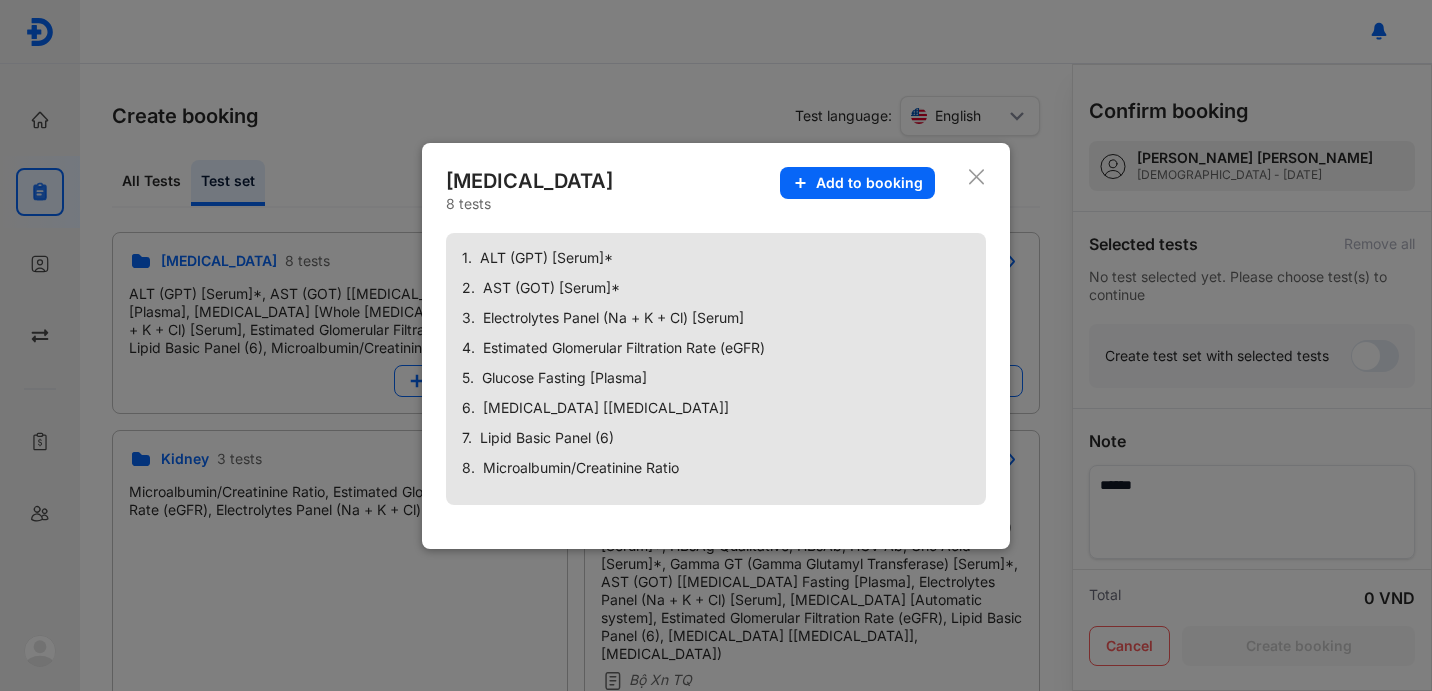 click on "Add to booking" 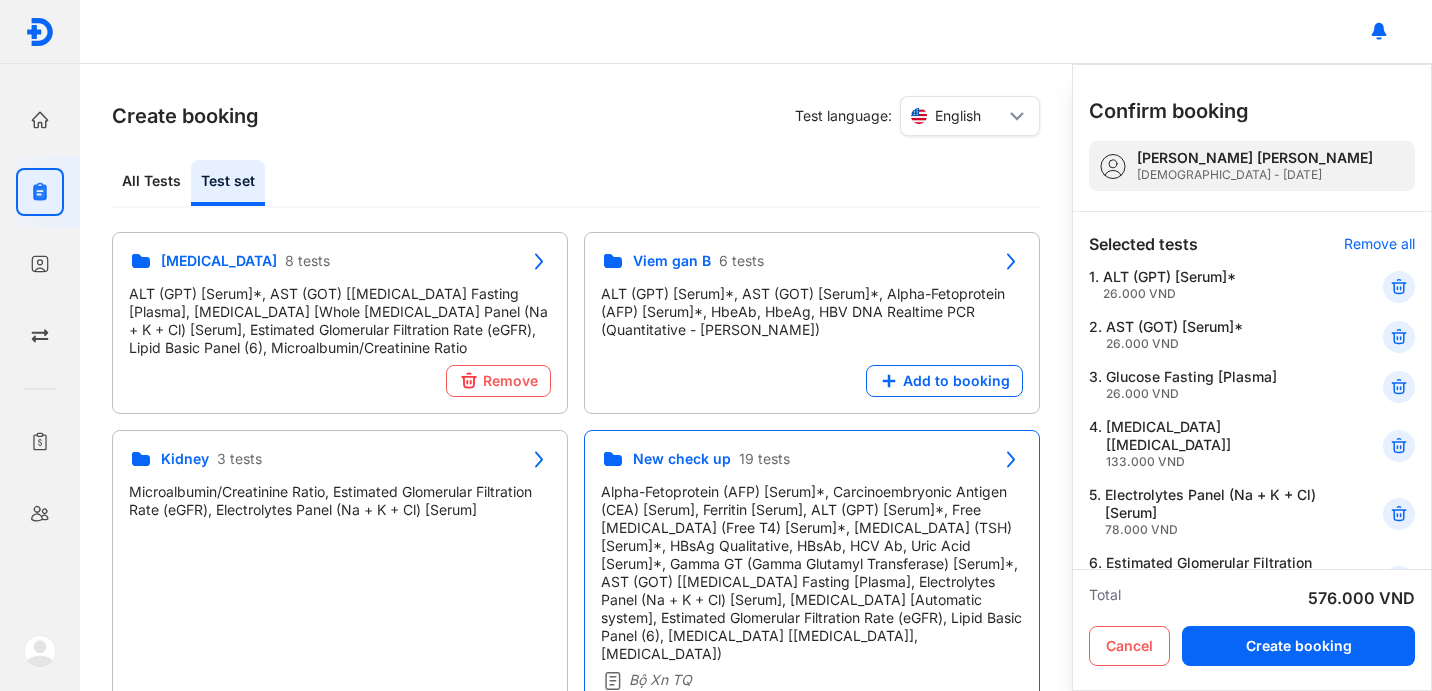 scroll, scrollTop: 4, scrollLeft: 0, axis: vertical 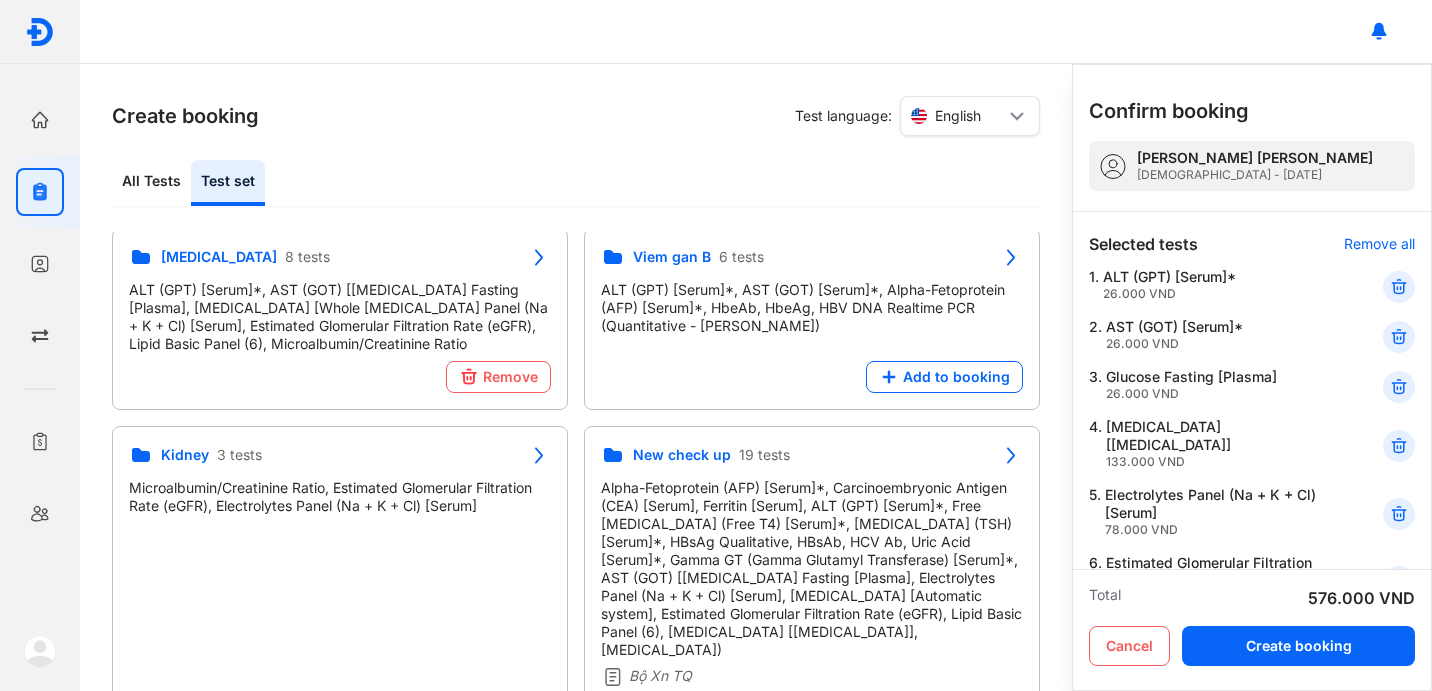 drag, startPoint x: 1301, startPoint y: 640, endPoint x: 1282, endPoint y: 623, distance: 25.495098 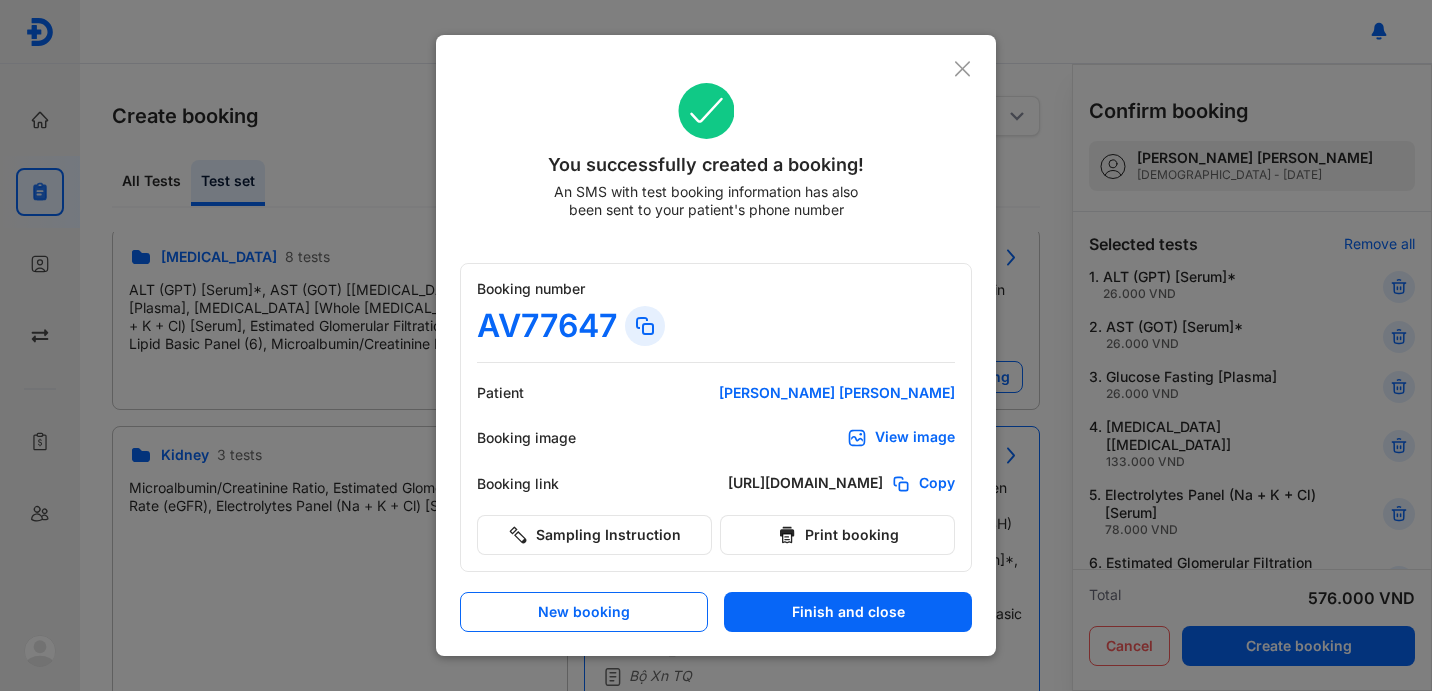 click on "Finish and close" at bounding box center [848, 612] 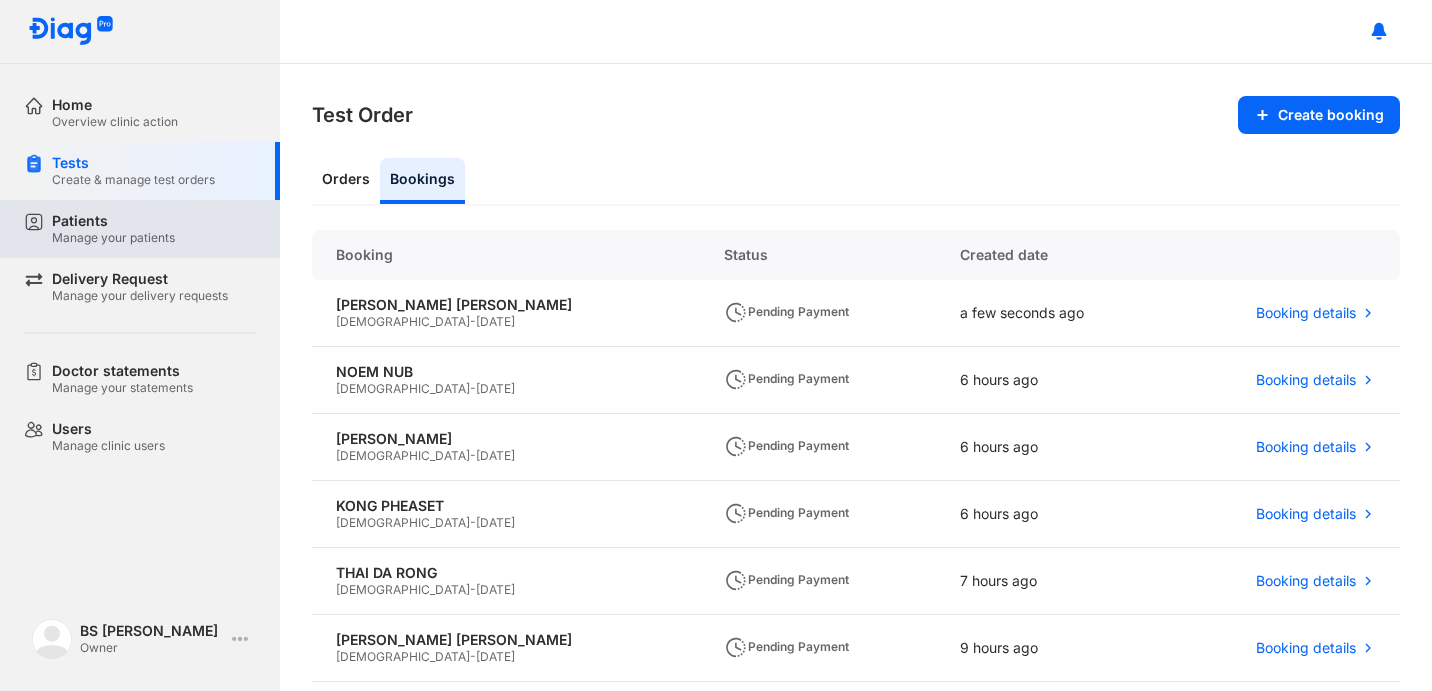 click on "Patients" at bounding box center [113, 221] 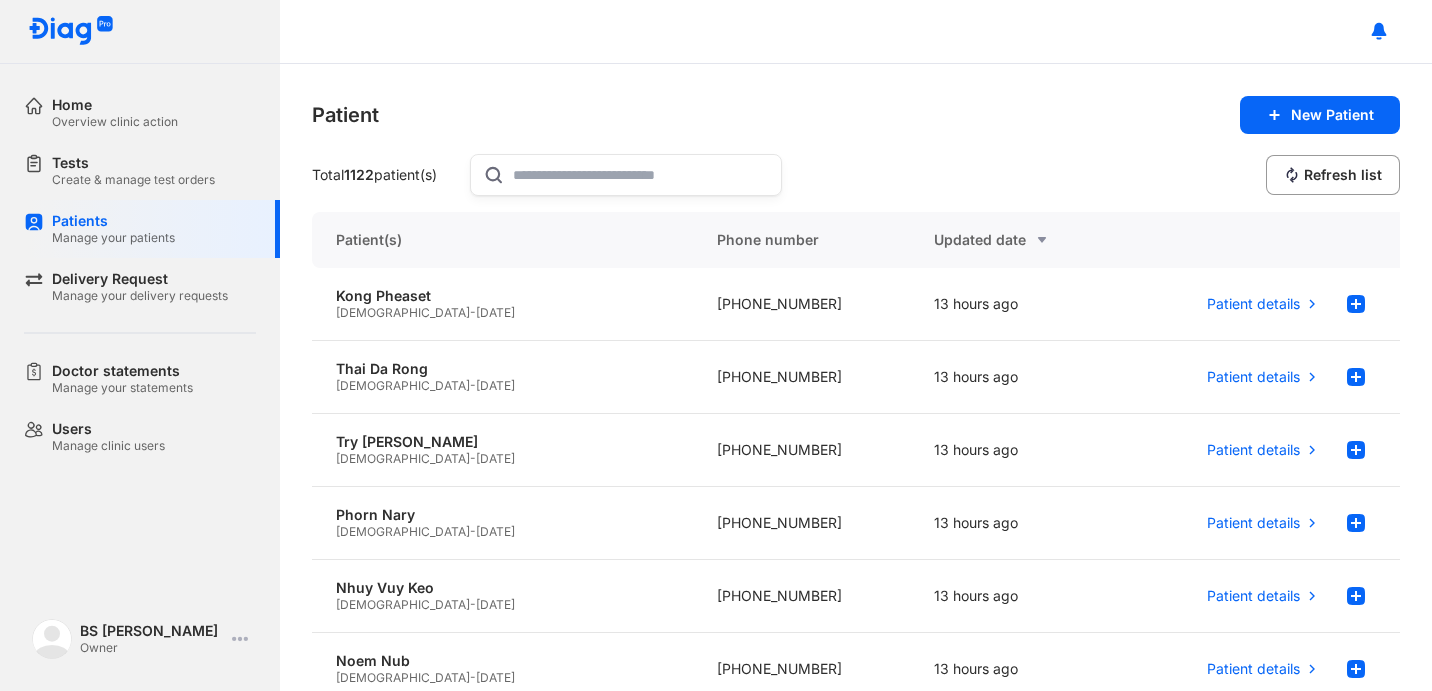 click 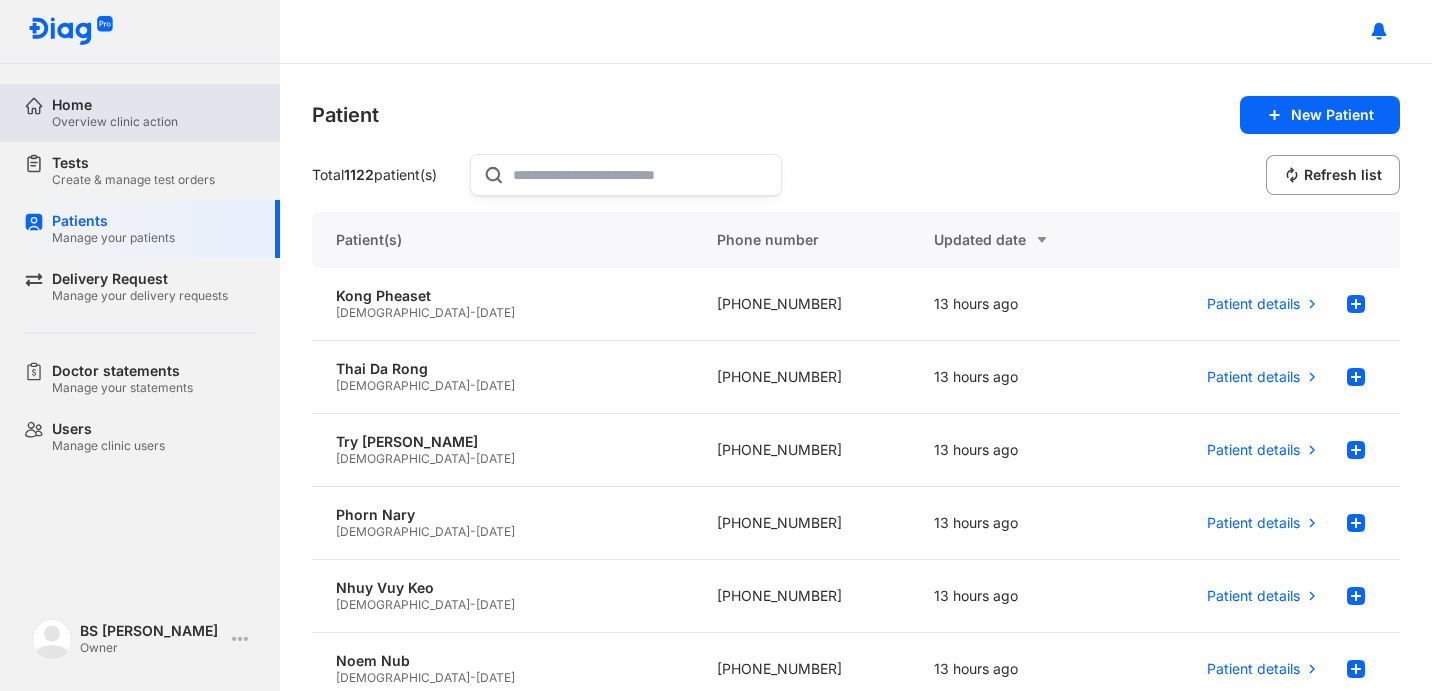 click on "Overview clinic action" at bounding box center [115, 122] 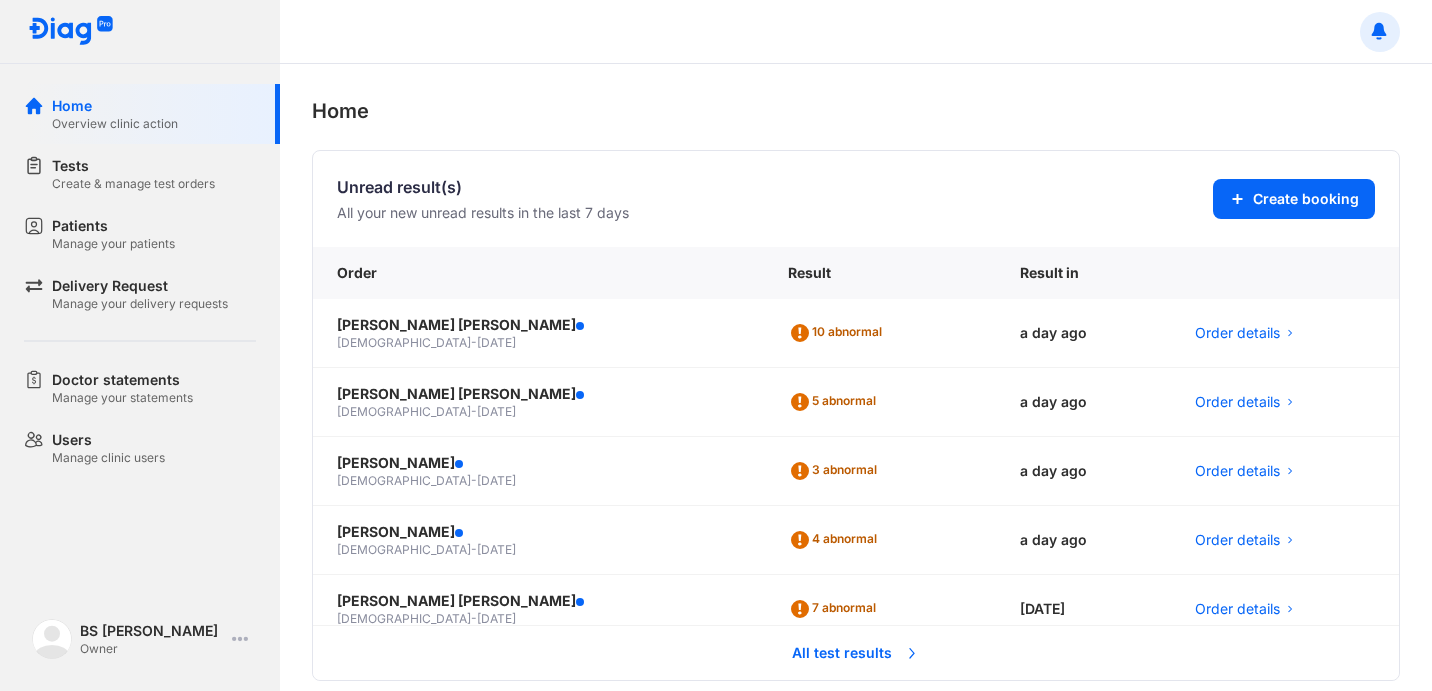 click 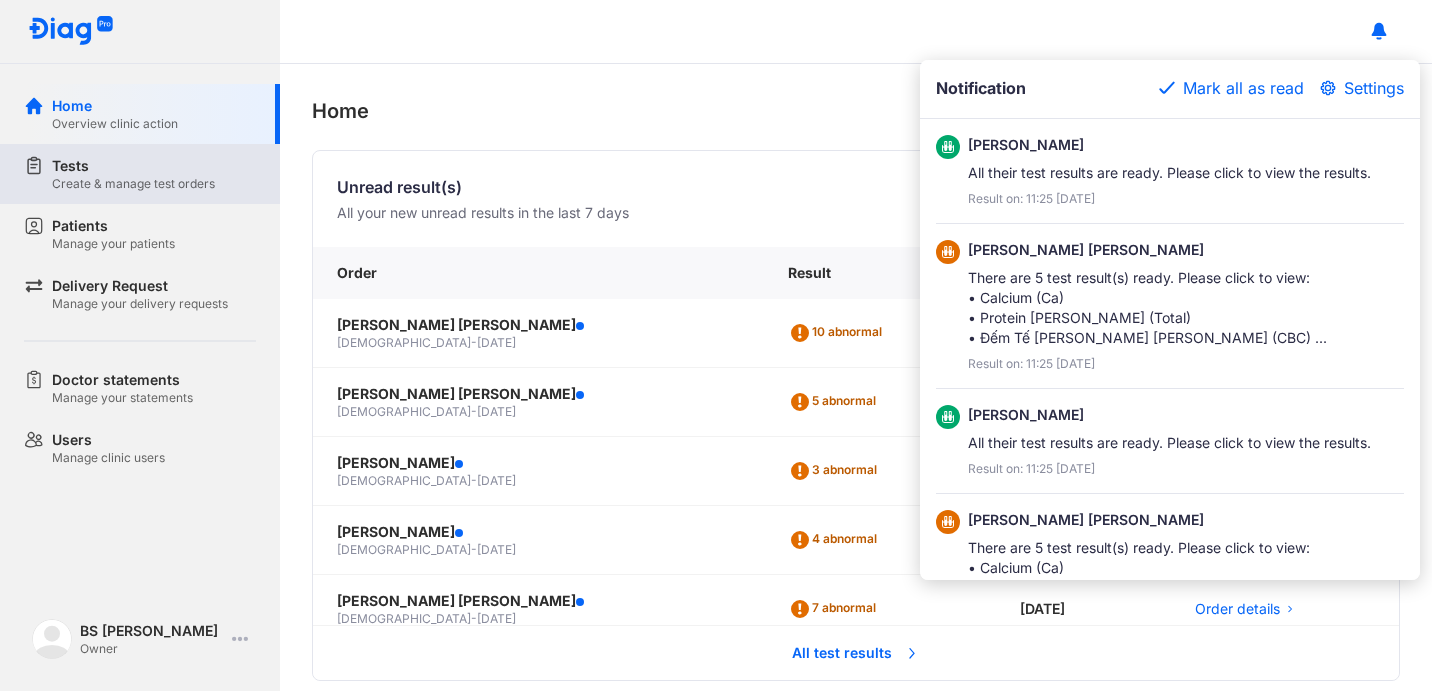 click on "Create & manage test orders" at bounding box center [133, 184] 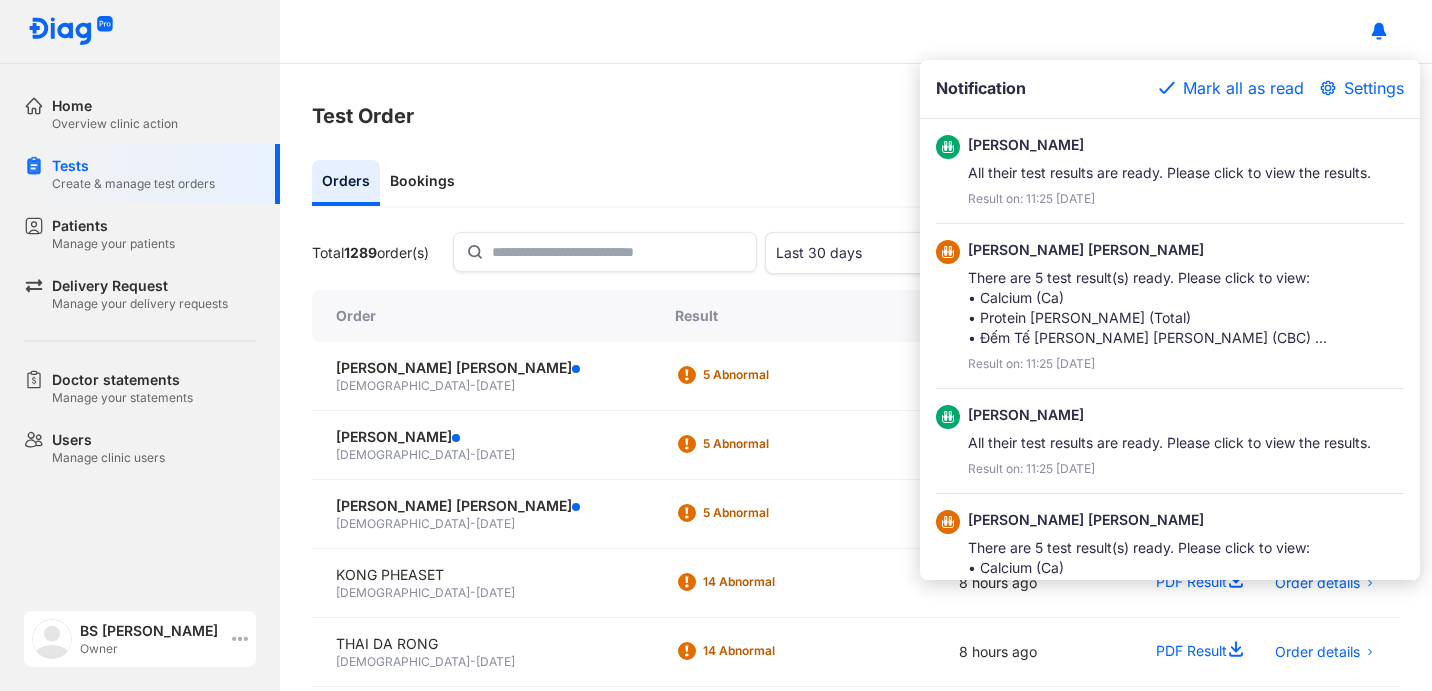 click on "BS [PERSON_NAME]" at bounding box center (152, 631) 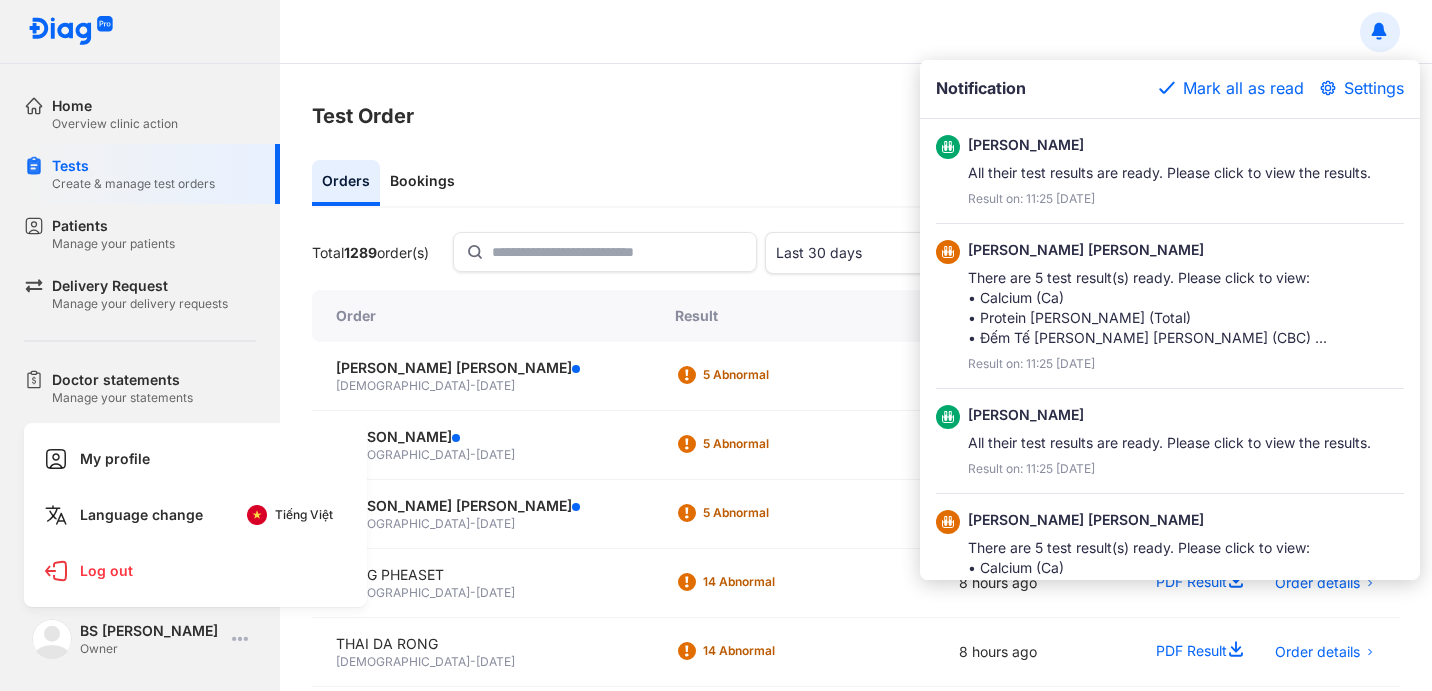 click at bounding box center [716, 345] 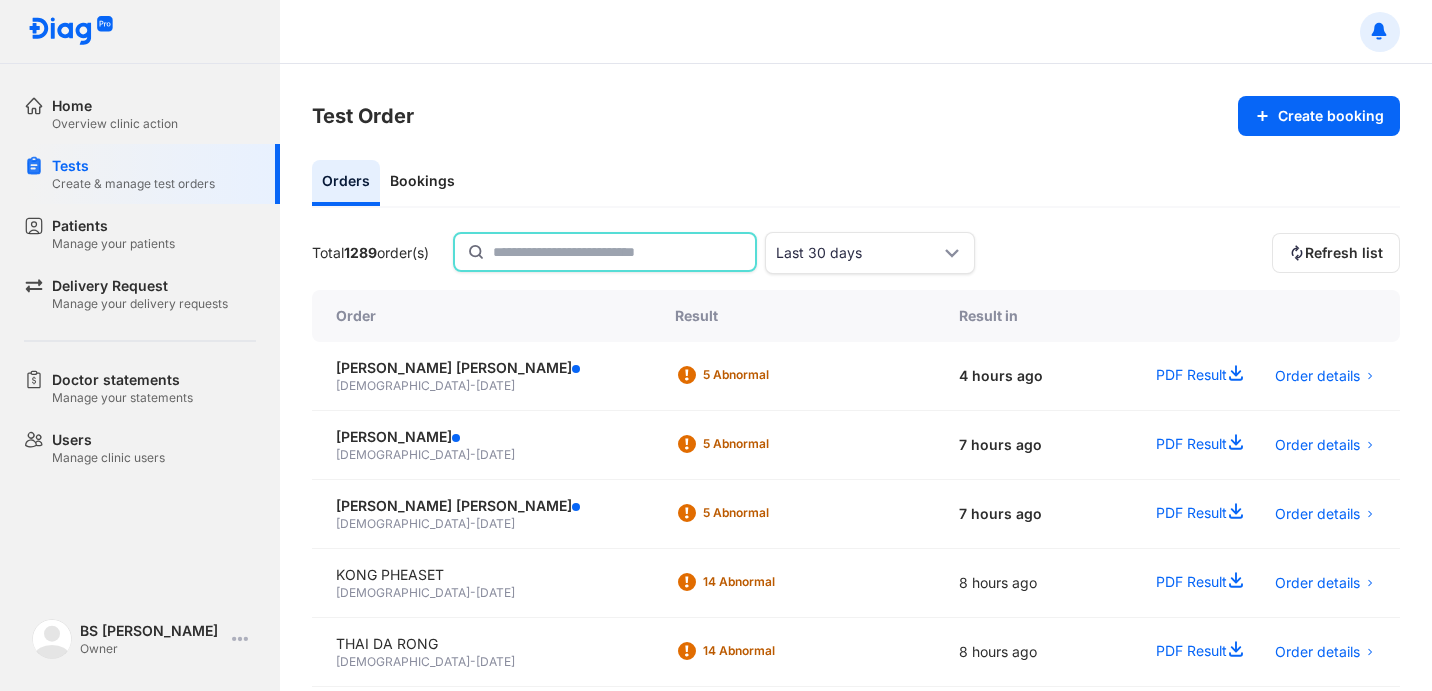 click 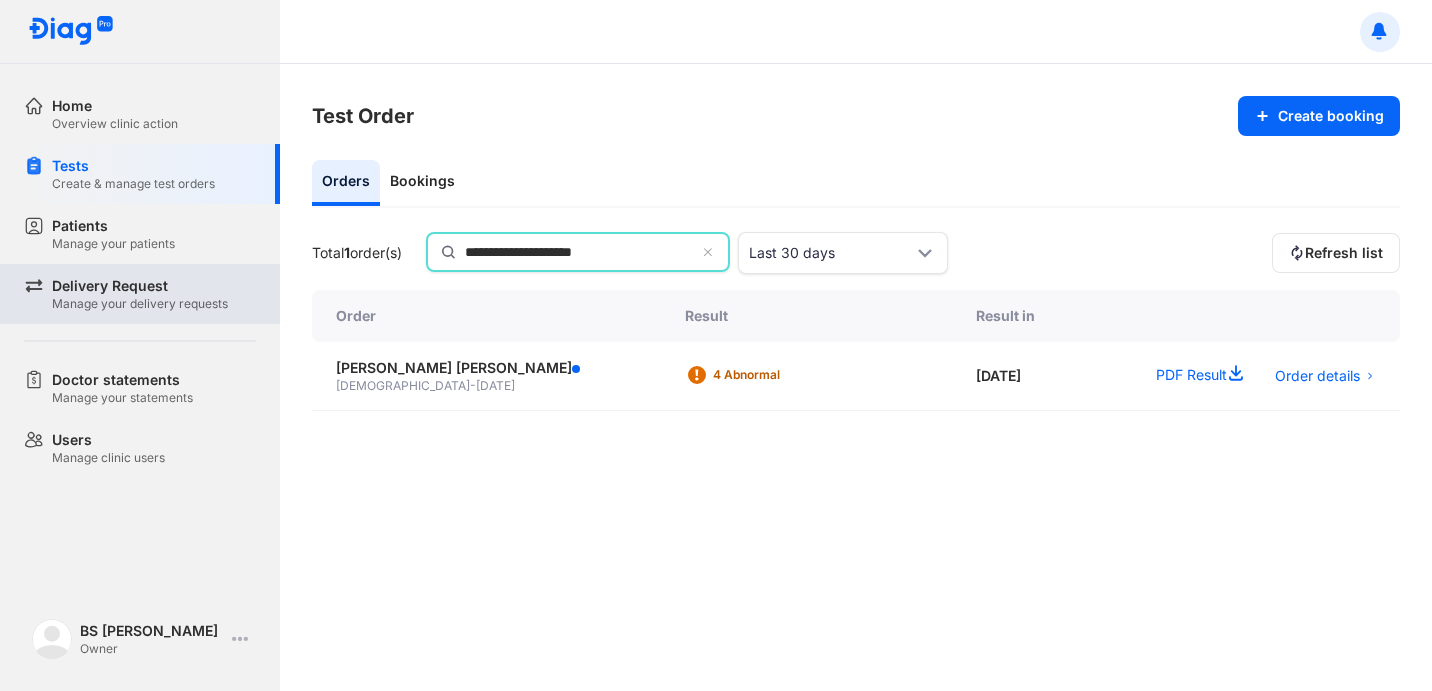 type on "**********" 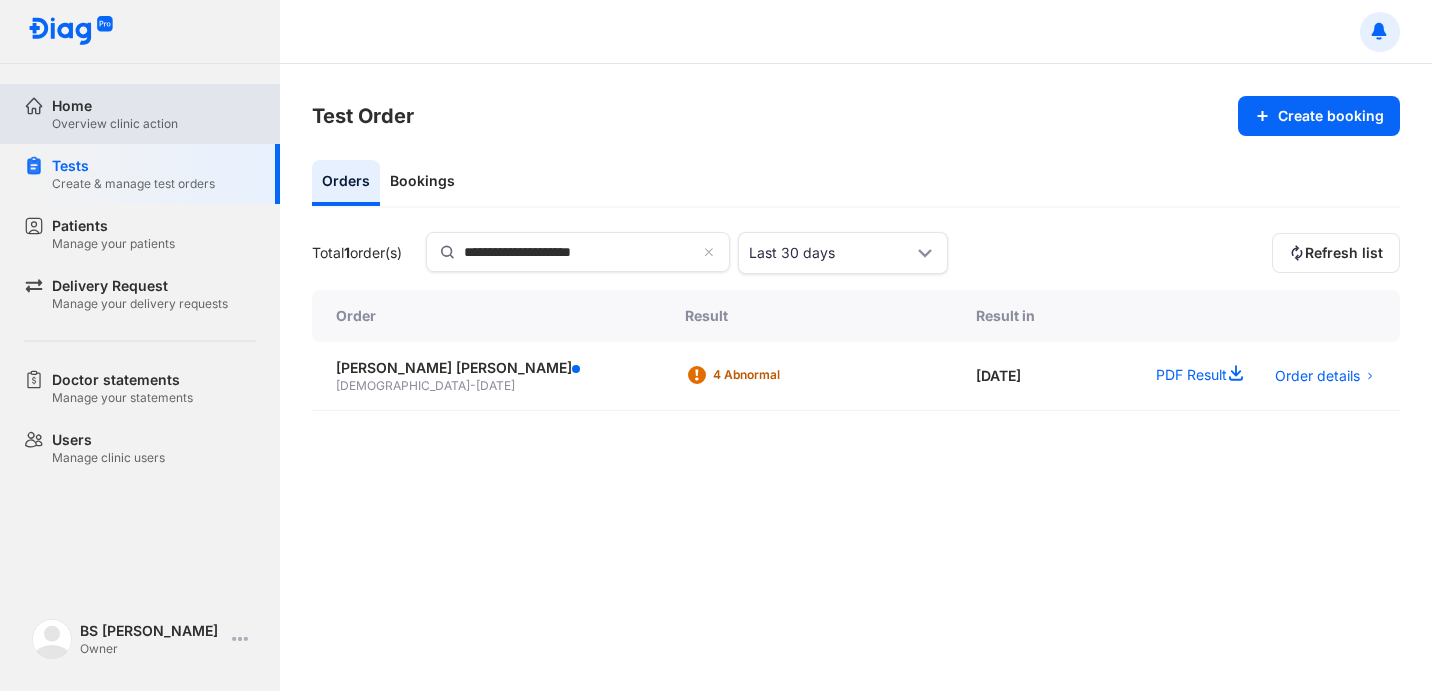 click on "Home" at bounding box center (115, 106) 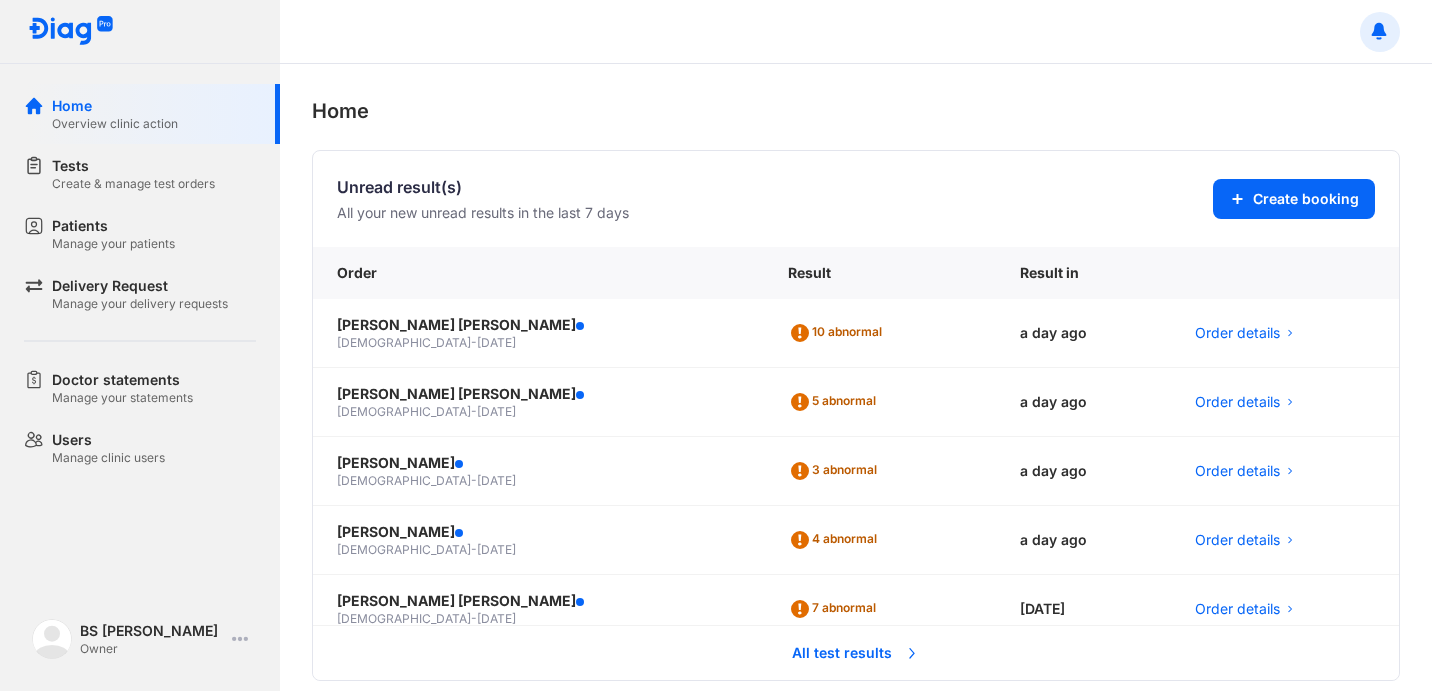 click at bounding box center [71, 31] 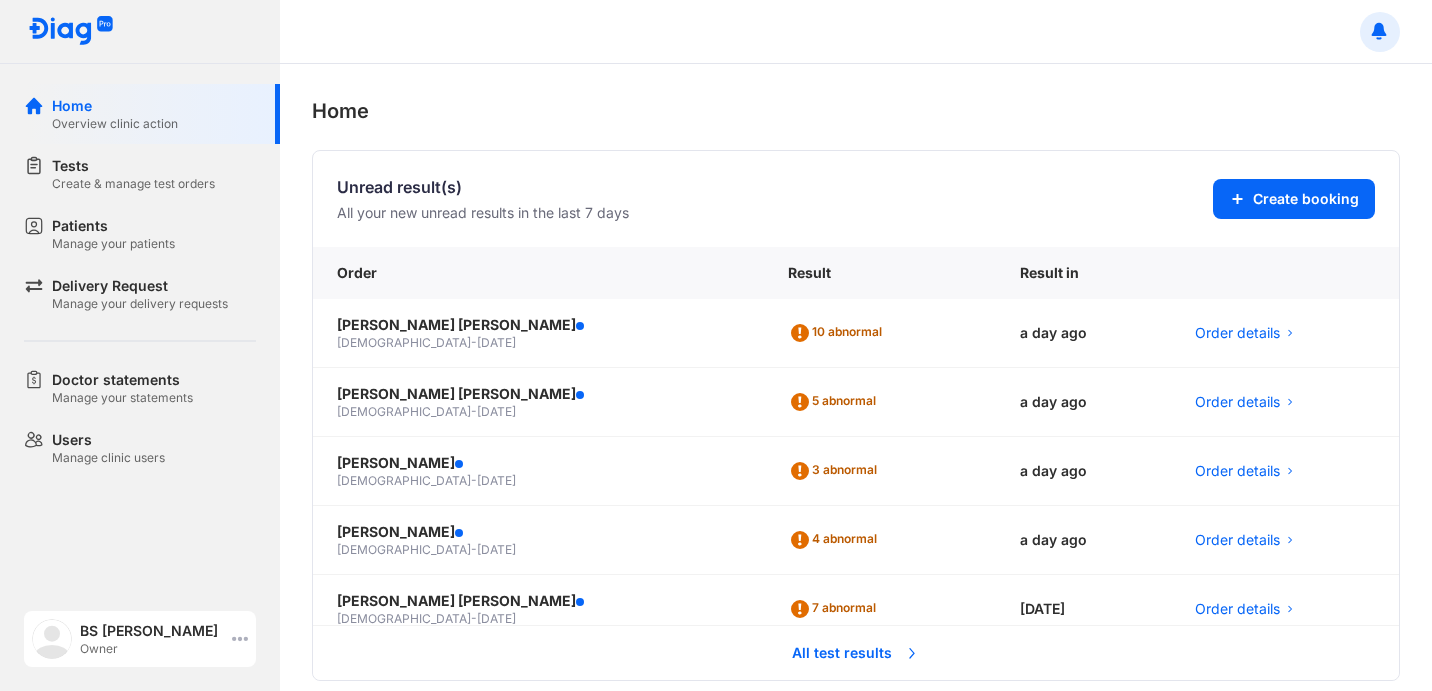 click on "BS Lê Đình Phương Owner" at bounding box center (140, 639) 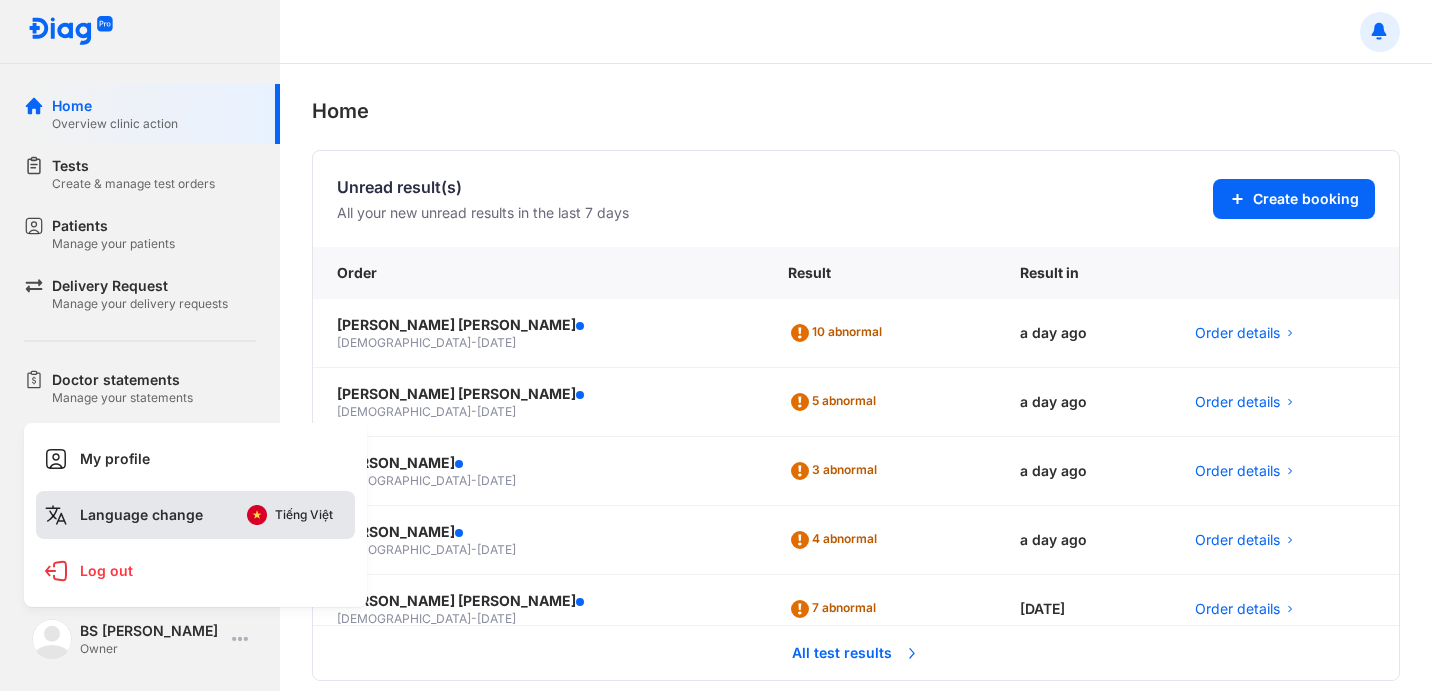 click on "Tiếng Việt" at bounding box center (304, 515) 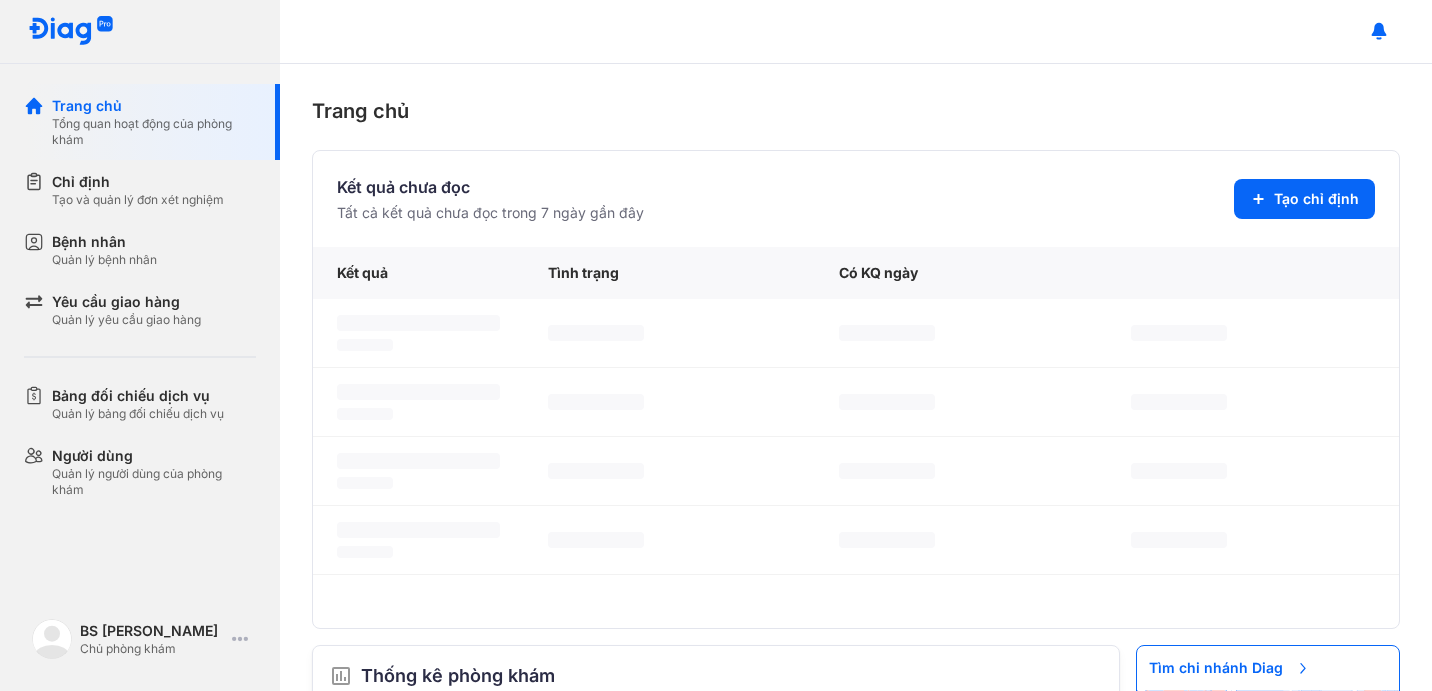 scroll, scrollTop: 0, scrollLeft: 0, axis: both 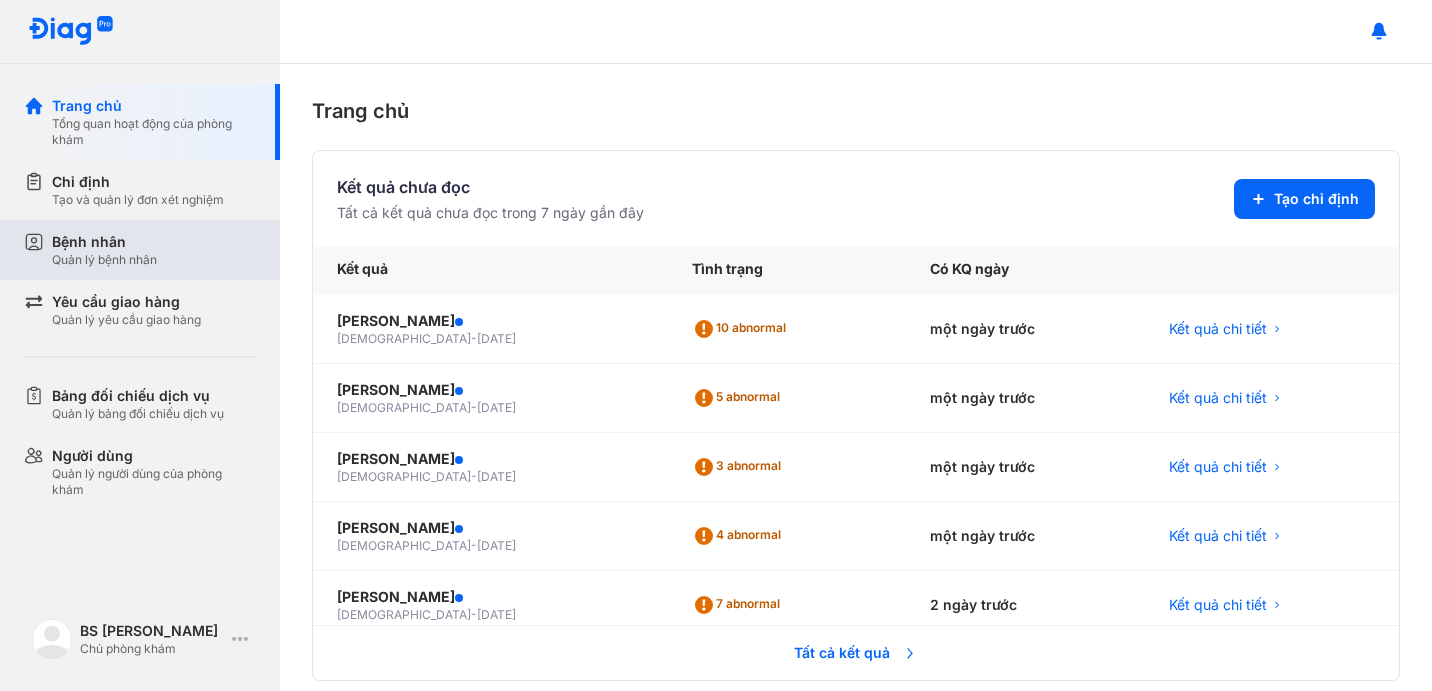 click on "Bệnh nhân" at bounding box center (104, 242) 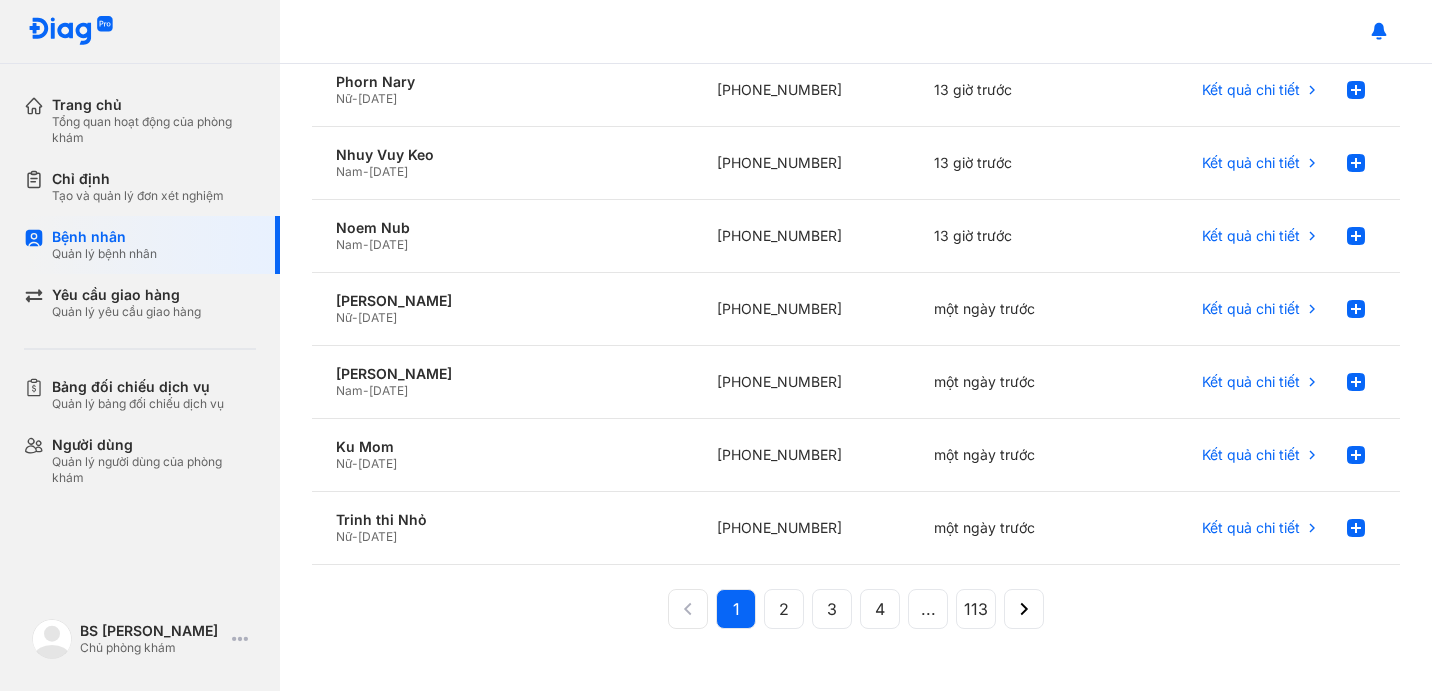 scroll, scrollTop: 433, scrollLeft: 0, axis: vertical 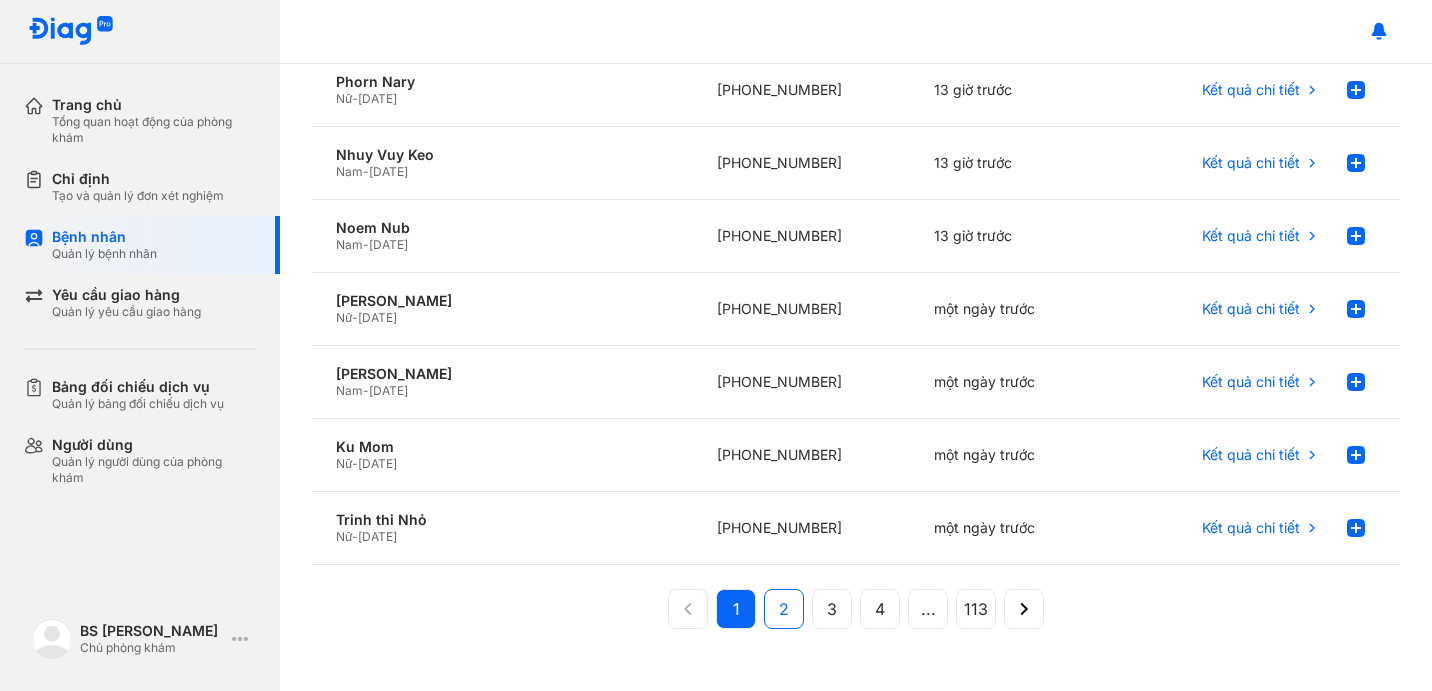 click on "2" 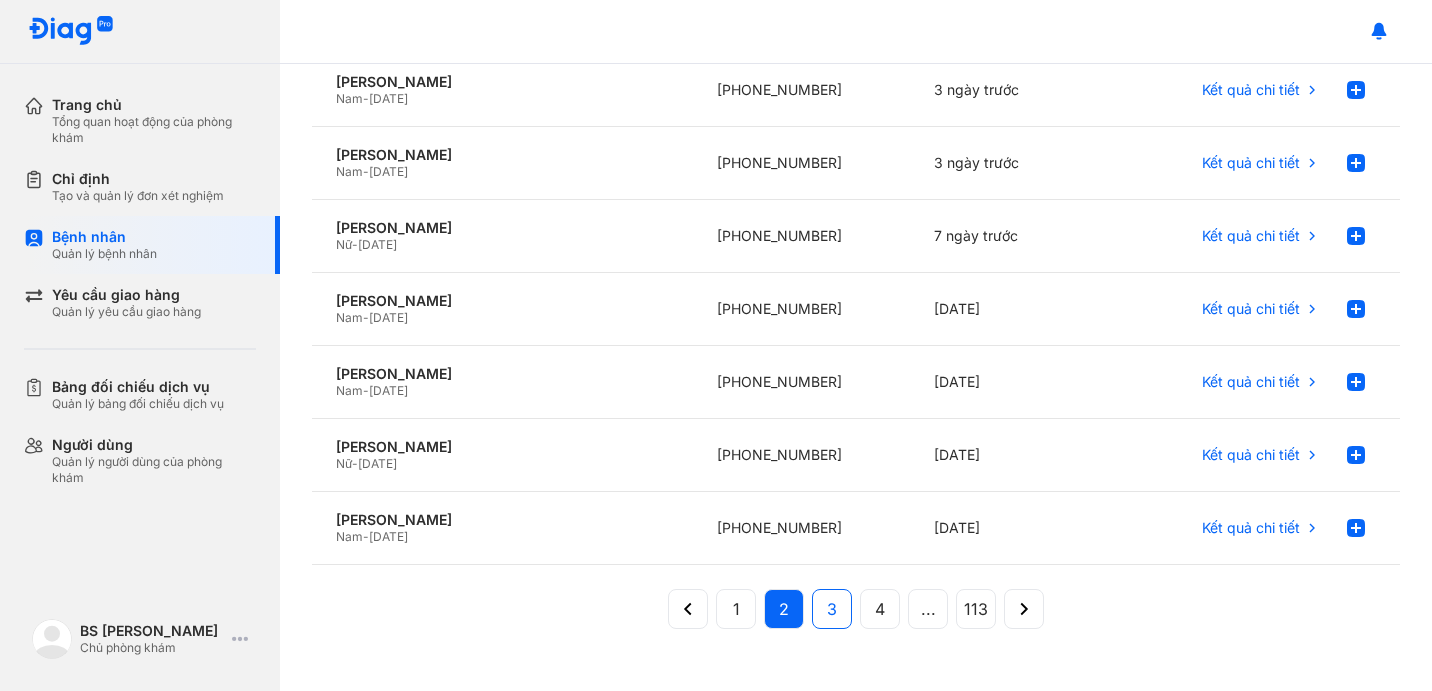click on "3" at bounding box center [832, 609] 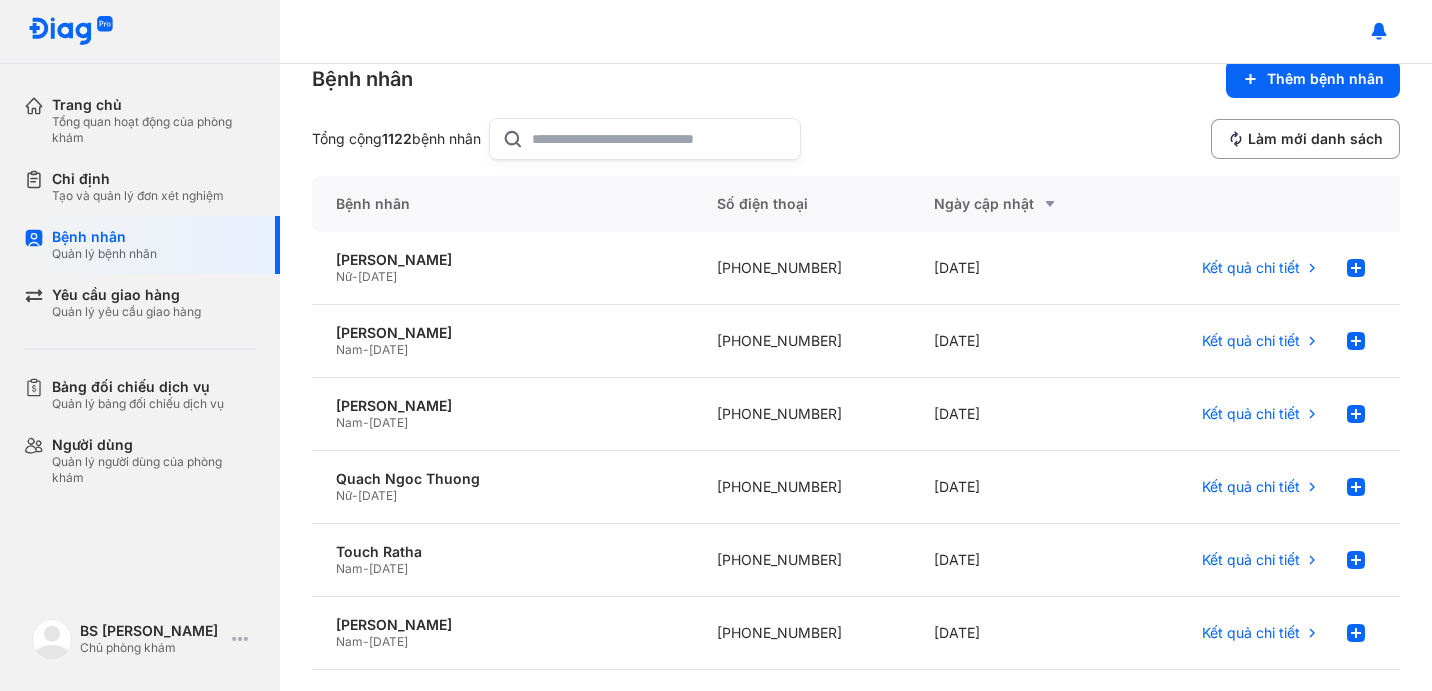 scroll, scrollTop: 357, scrollLeft: 0, axis: vertical 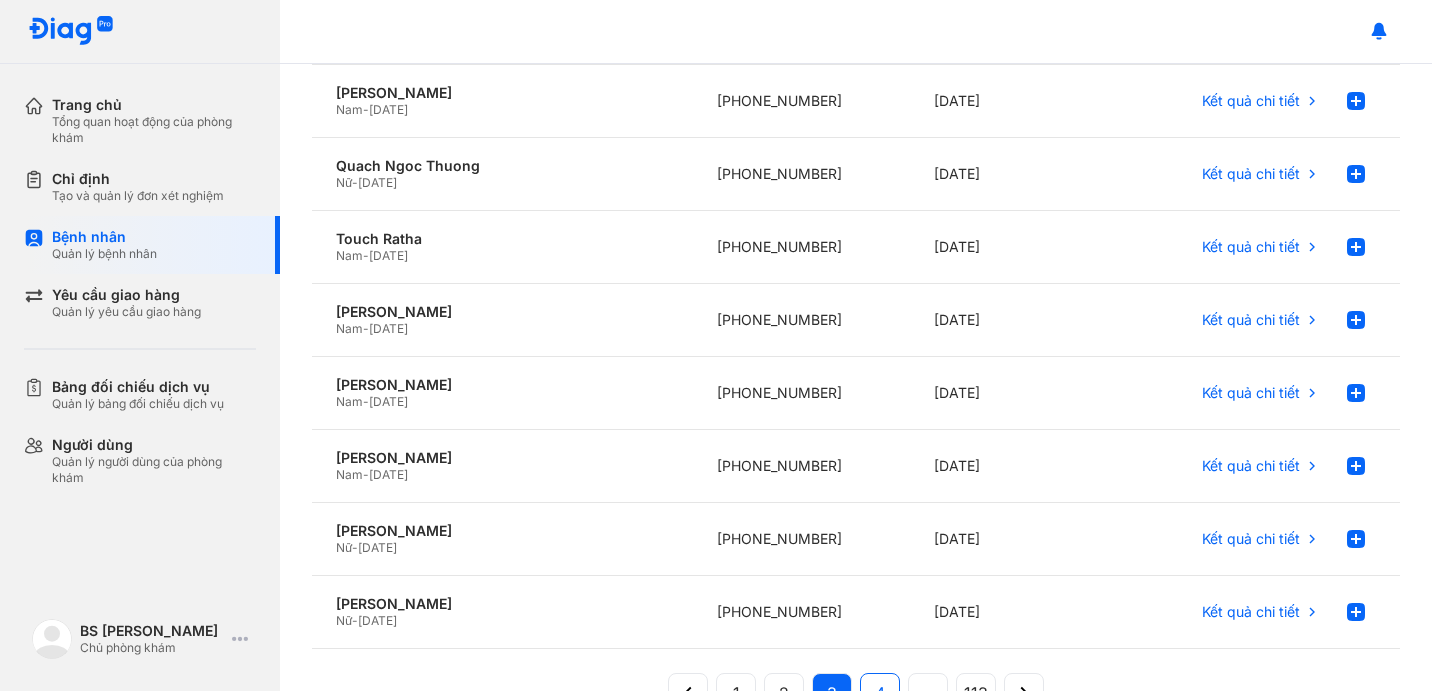 click on "Bệnh nhân Số điện thoại Ngày cập nhật  Nguyễn thị Thanh Nga Nữ  -  14/03/1968 +84937493030 02/07/2025 Kết quả chi tiết Sok Noeun Nam  -  15/07/1955 +84988191135 30/06/2025 Kết quả chi tiết Nguyen cao Thang Nam  -  25/10/1961 +84985452107 26/06/2025 Kết quả chi tiết Quach Ngoc Thuong Nữ  -  02/12/1977 +84935307399 26/06/2025 Kết quả chi tiết Touch Ratha Nam  -  23/03/1980 +84988191135 26/06/2025 Kết quả chi tiết Nguyễn Thanh Bình Nam  -  22/06/1969 +84949759966 25/06/2025 Kết quả chi tiết Phạm Hồng Thái Nam  -  22/04/1964 +84913669374 25/06/2025 Kết quả chi tiết Tran Minh Tam Nam  -  31/01/1960 +84903817800 25/06/2025 Kết quả chi tiết Nguyễn Thị Danh Nữ  -  01/01/1955 +84913868780 25/06/2025 Kết quả chi tiết Tran thi Thanh BInh Nữ  -  01/06/1976 +84918107127 25/06/2025 Kết quả chi tiết 1 2 3 4 ... 113" at bounding box center [856, 292] 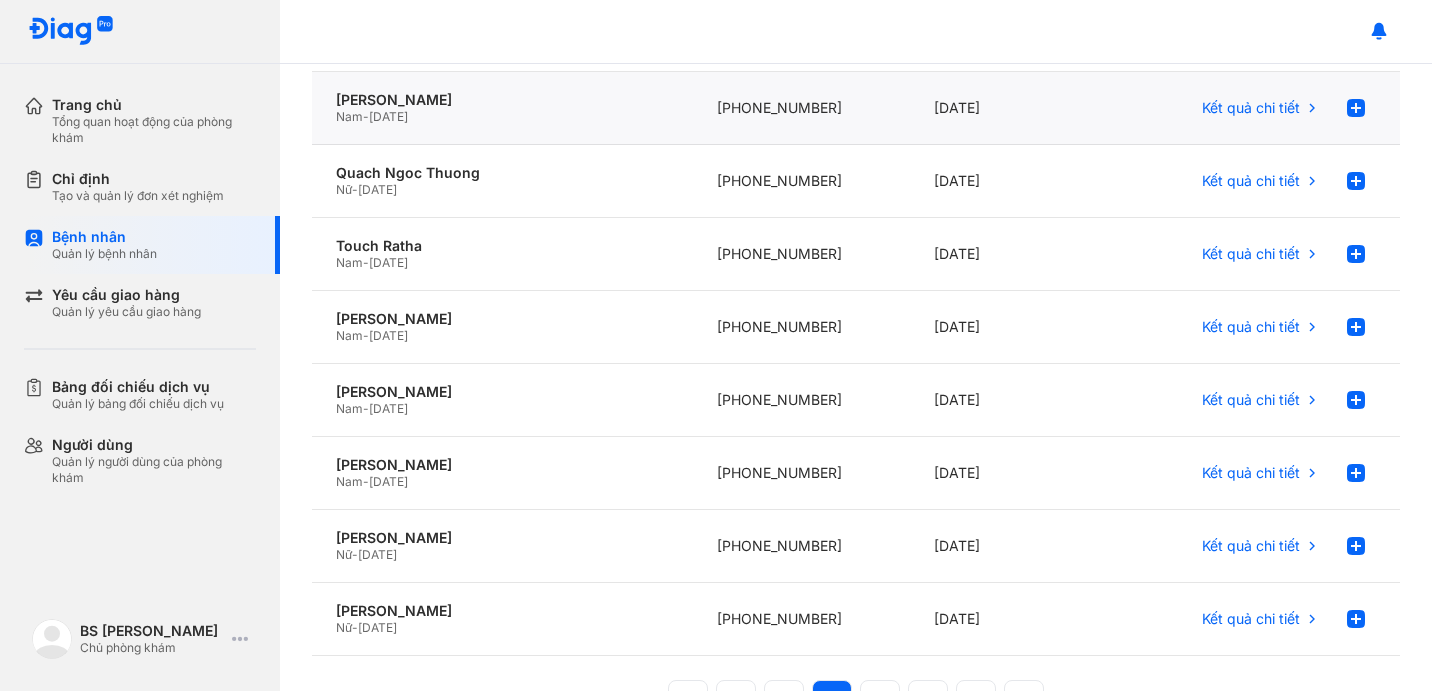 scroll, scrollTop: 451, scrollLeft: 0, axis: vertical 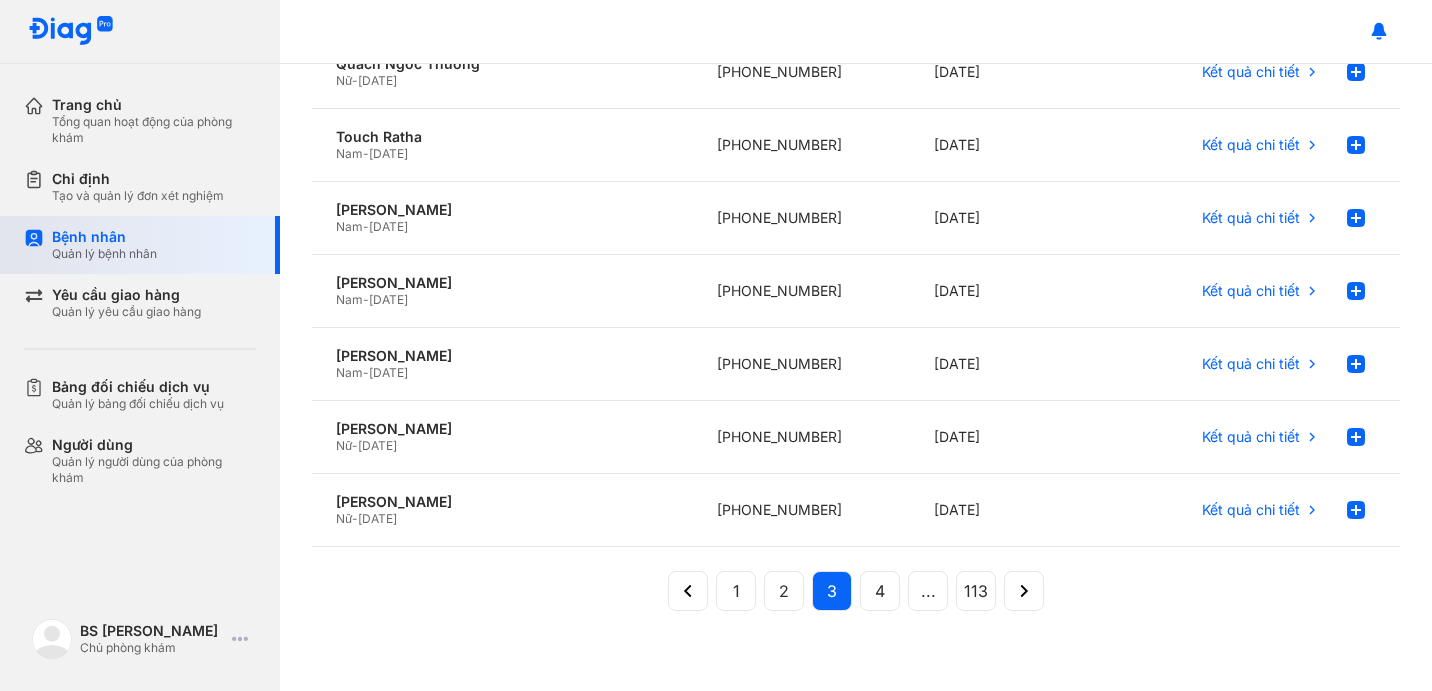 click on "Quản lý bệnh nhân" at bounding box center (104, 254) 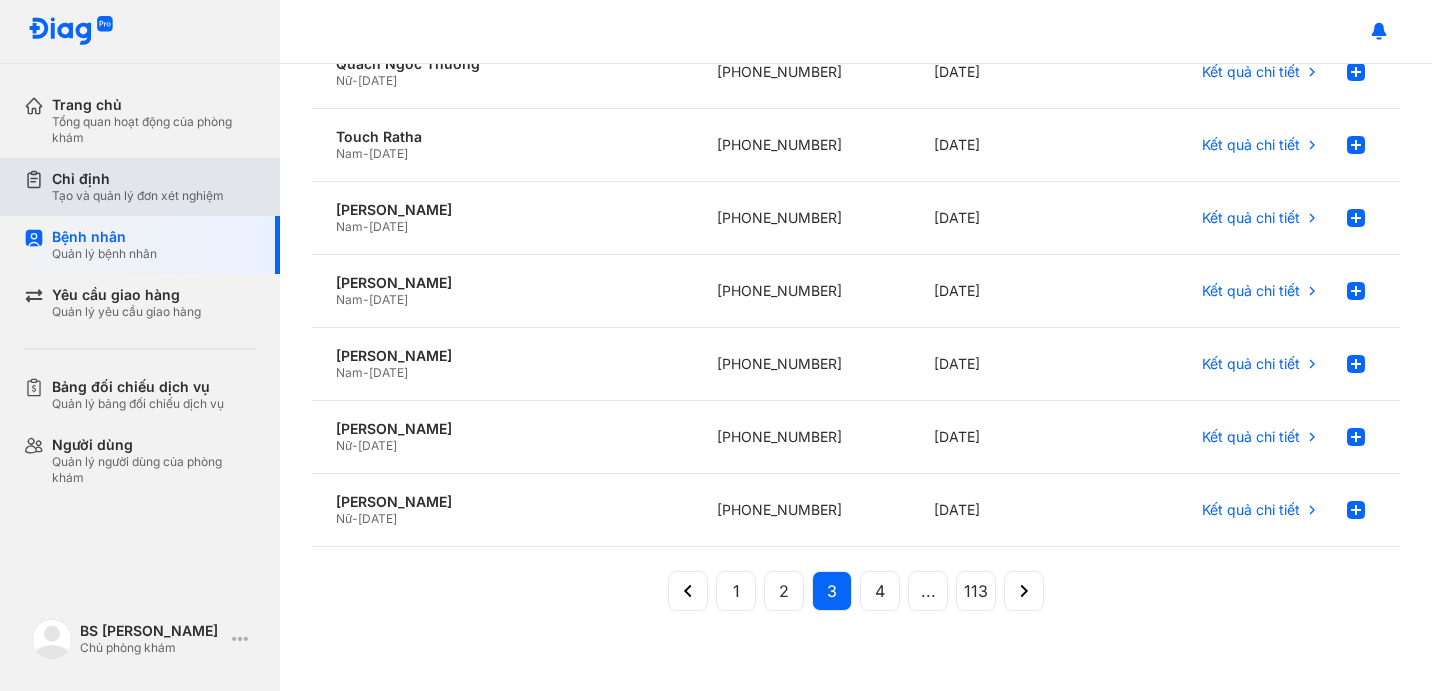 drag, startPoint x: 113, startPoint y: 194, endPoint x: 130, endPoint y: 188, distance: 18.027756 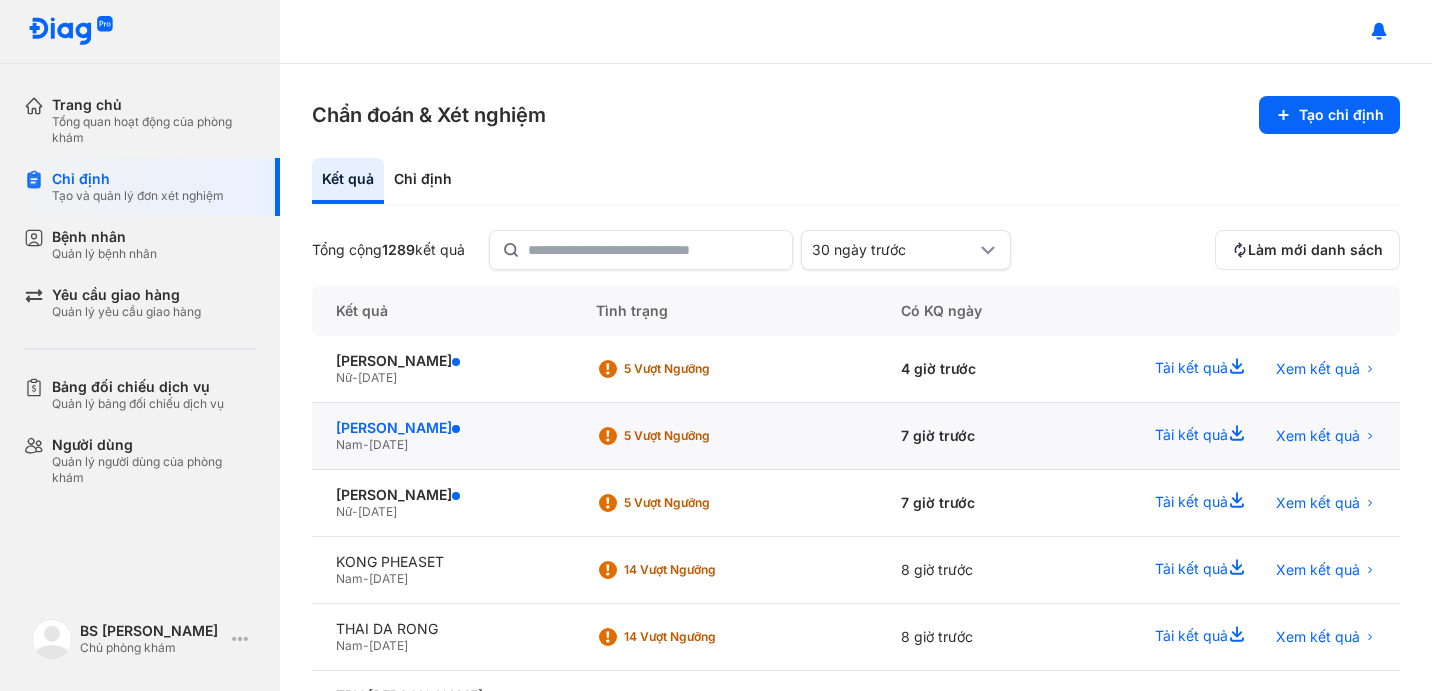 click on "[PERSON_NAME]" 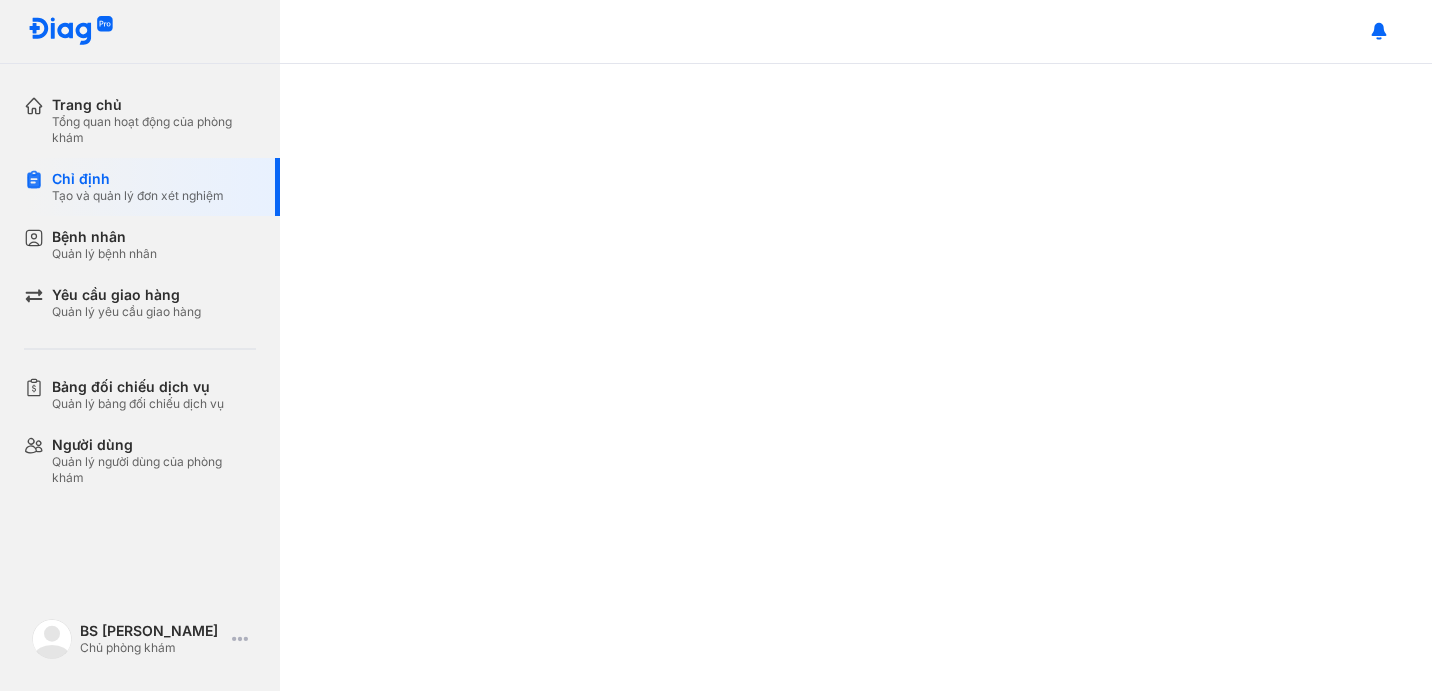 scroll, scrollTop: 0, scrollLeft: 0, axis: both 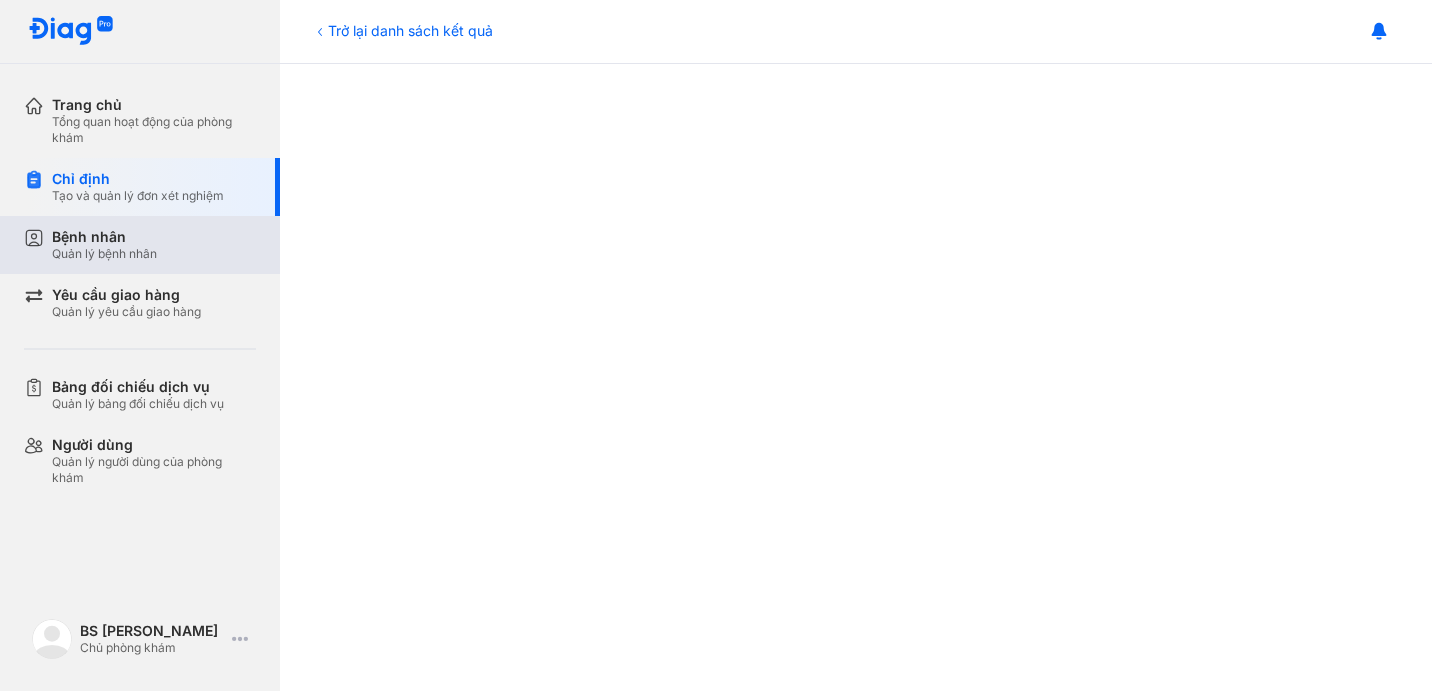 click on "Bệnh nhân" at bounding box center [104, 237] 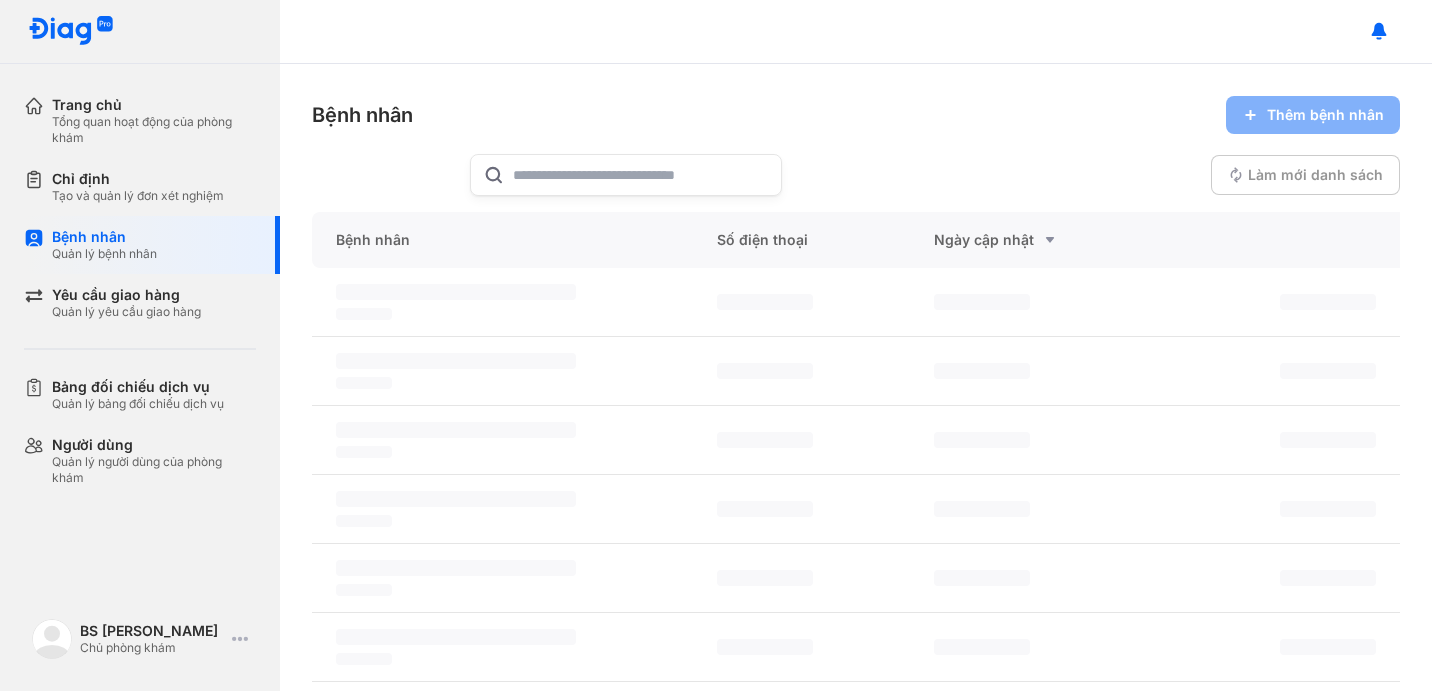 scroll, scrollTop: 0, scrollLeft: 0, axis: both 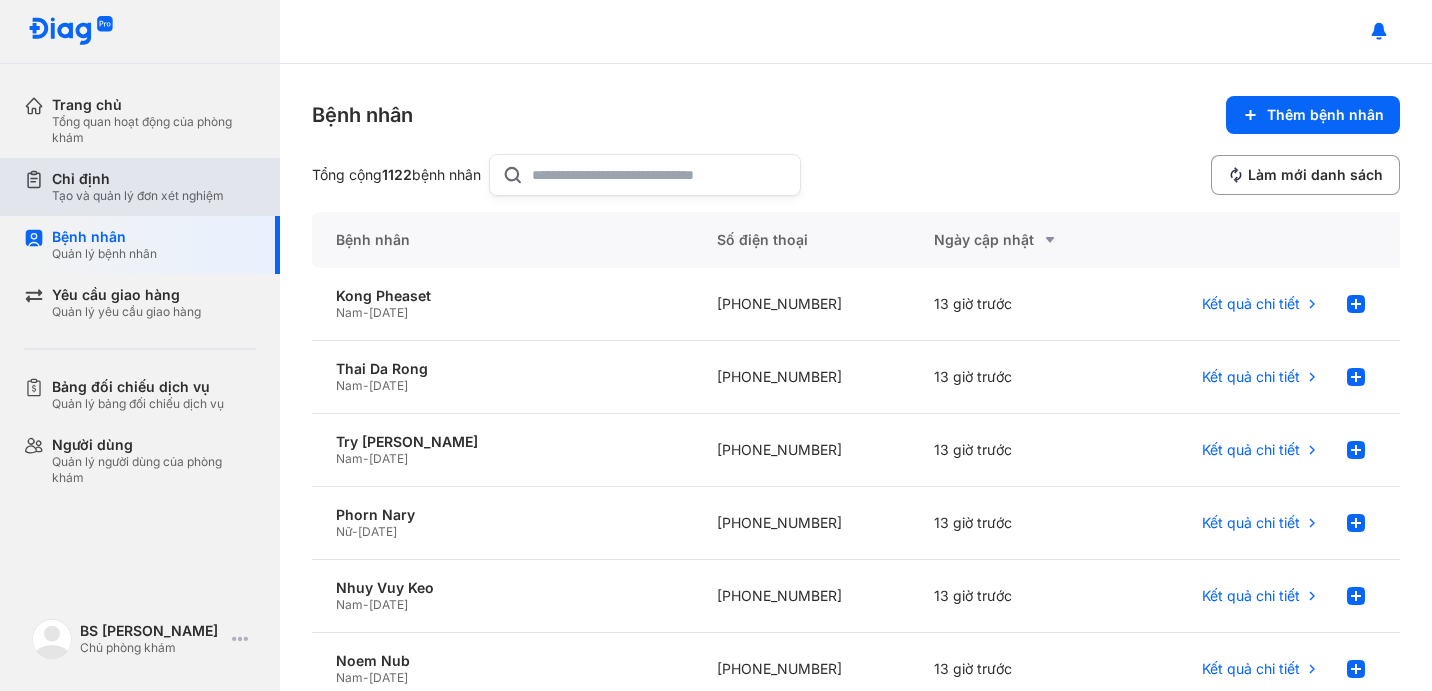 click on "Tạo và quản lý đơn xét nghiệm" at bounding box center (138, 196) 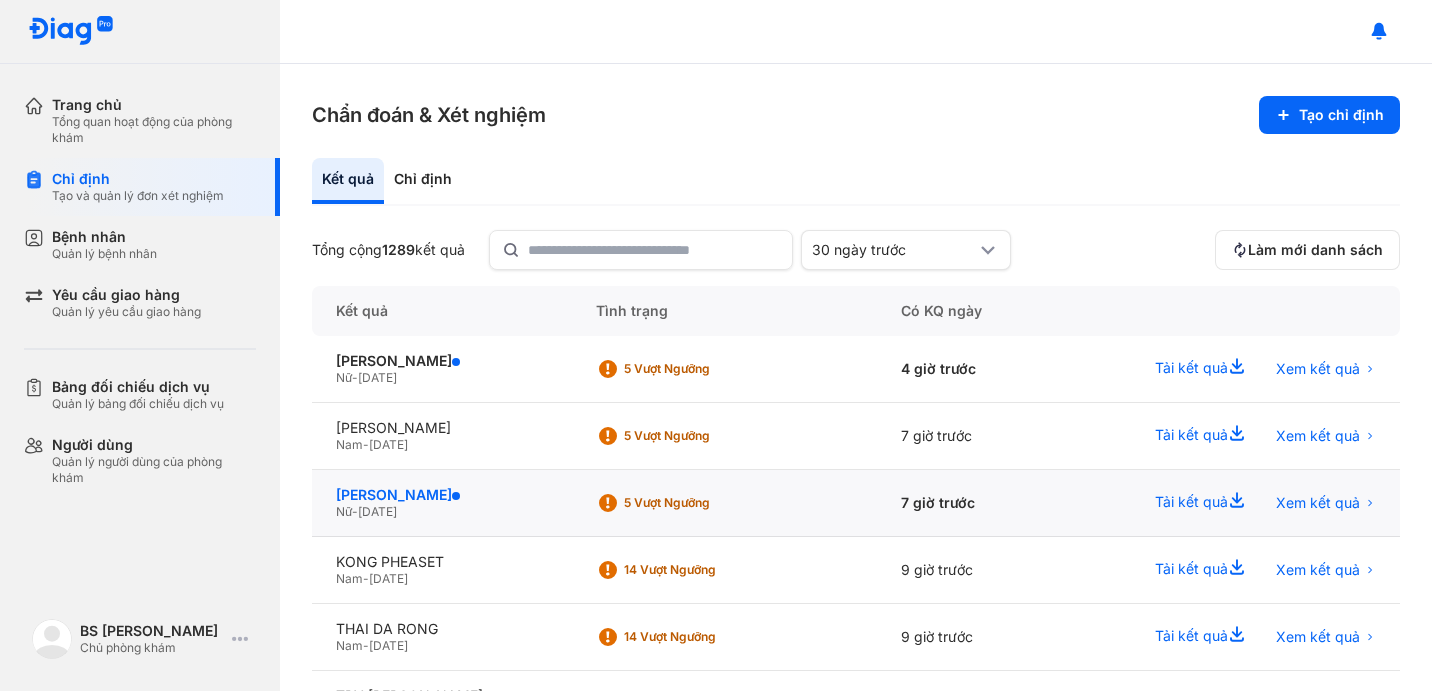 click on "[PERSON_NAME]" 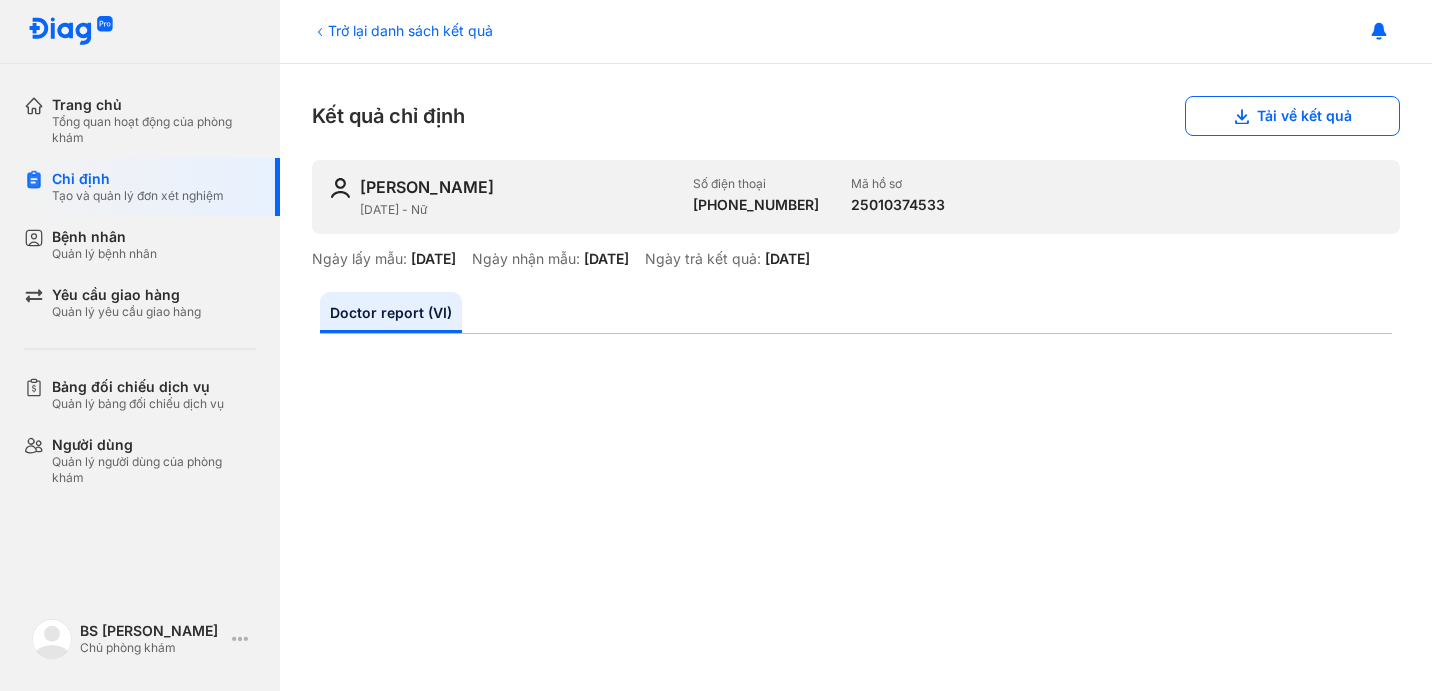scroll, scrollTop: 0, scrollLeft: 0, axis: both 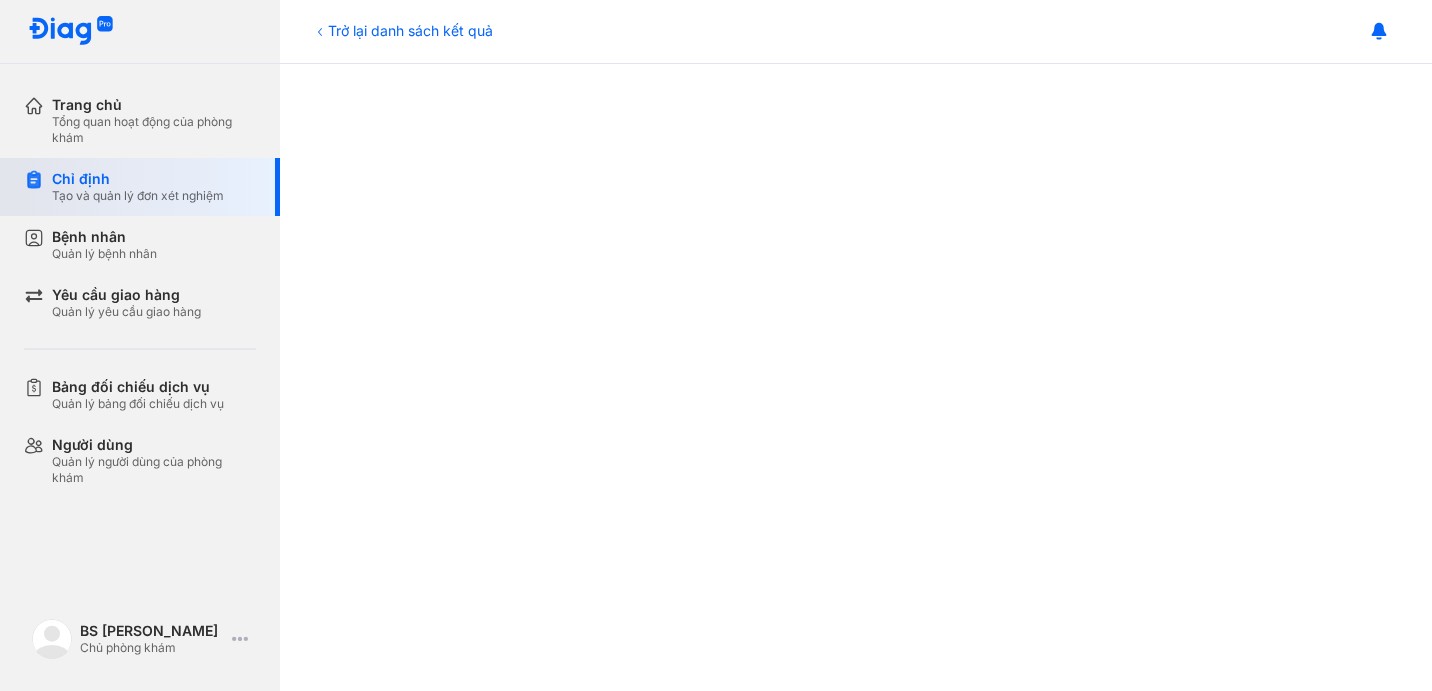 click on "Chỉ định" at bounding box center (138, 179) 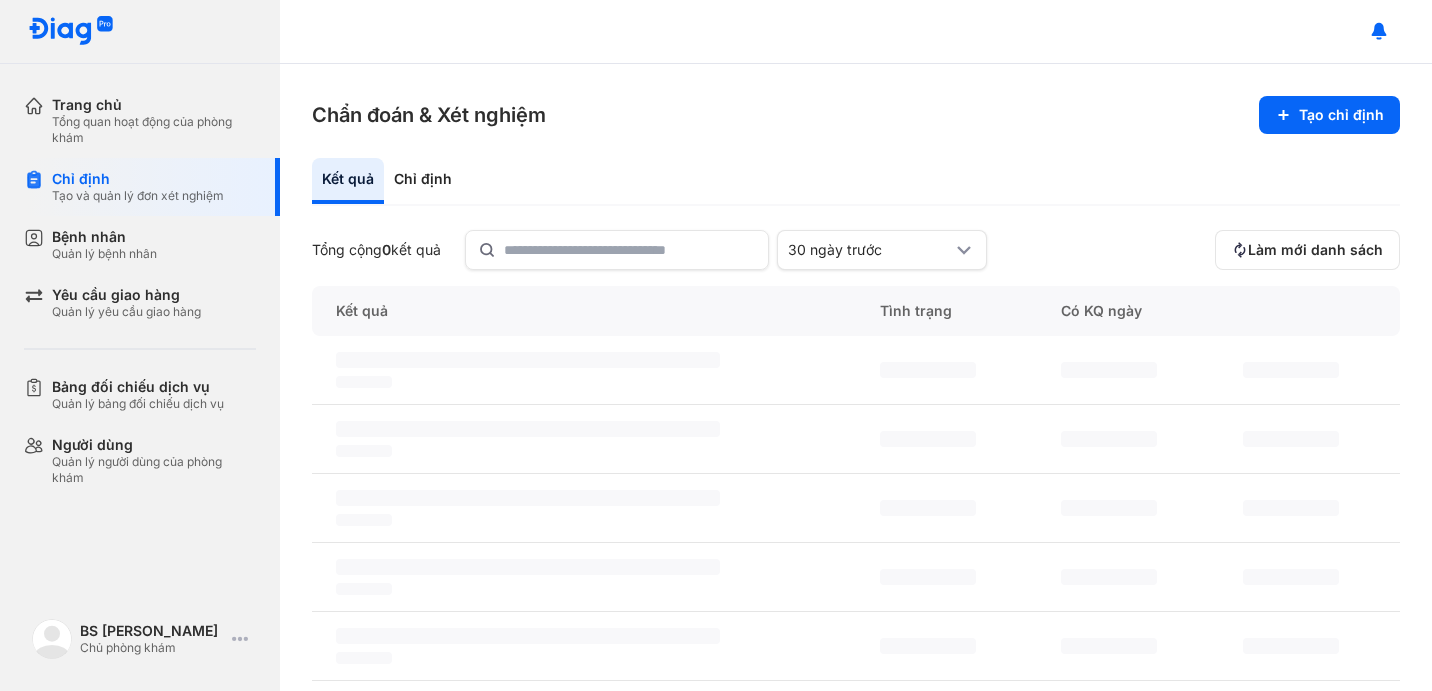 scroll, scrollTop: 0, scrollLeft: 0, axis: both 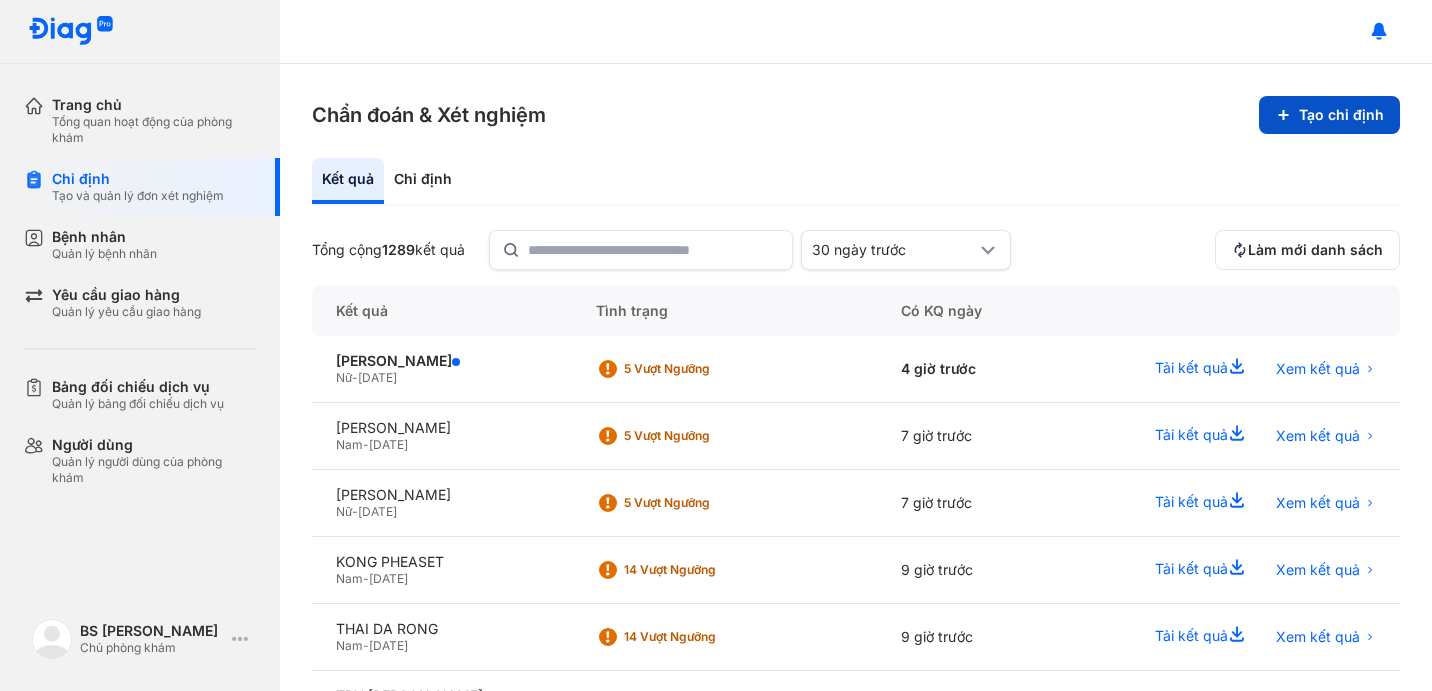 click on "Tạo chỉ định" at bounding box center [1329, 115] 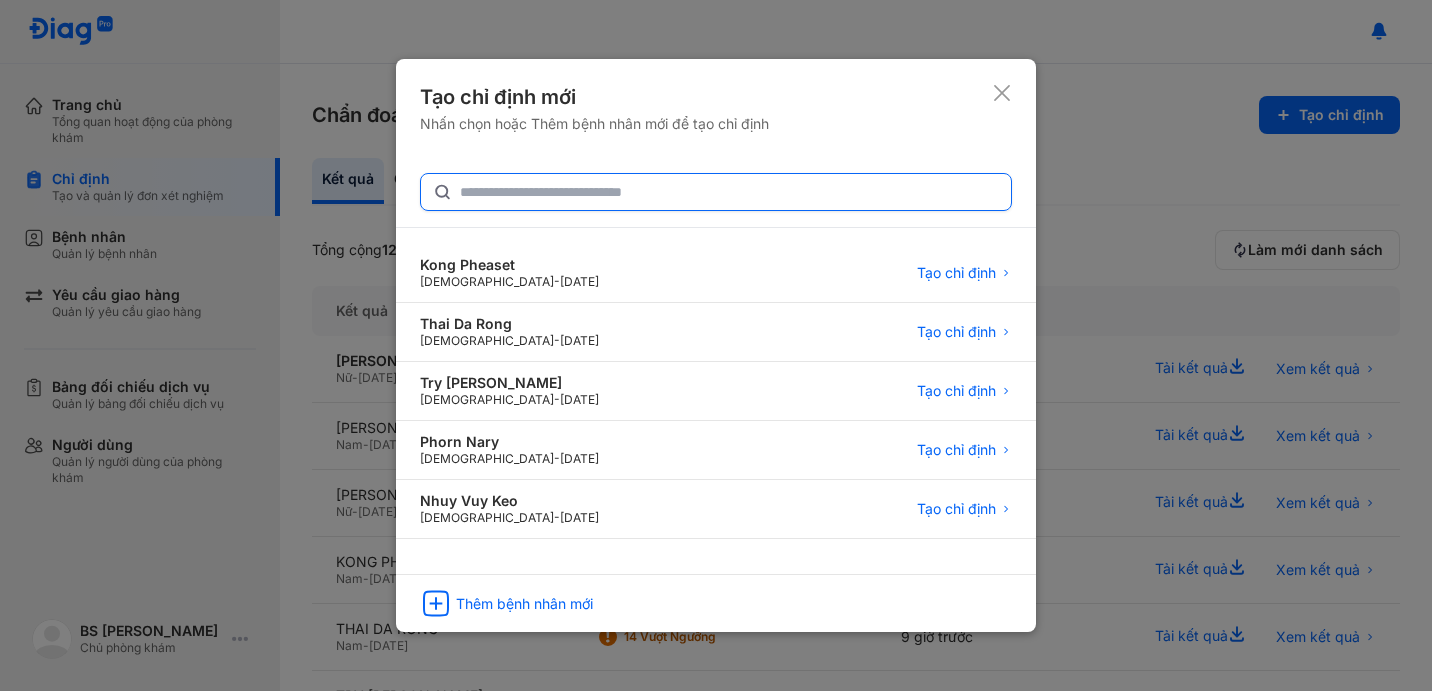 click 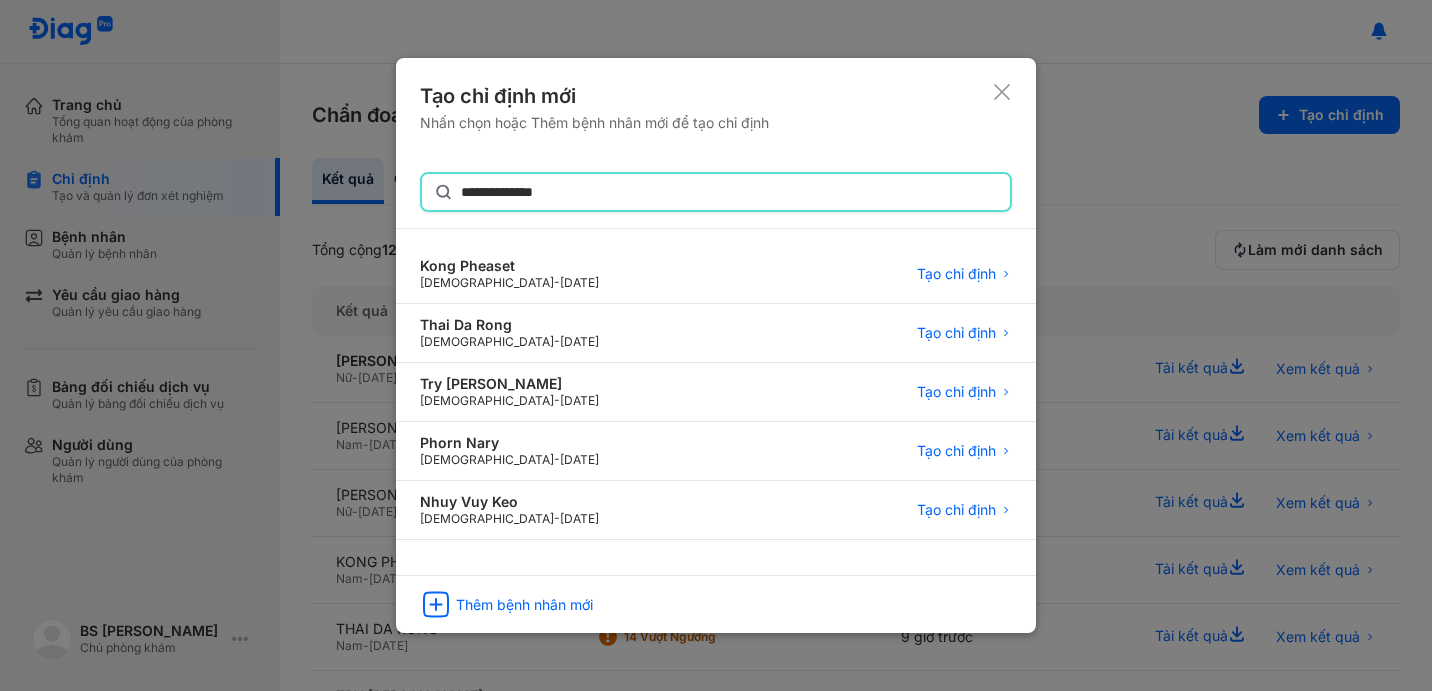 type on "**********" 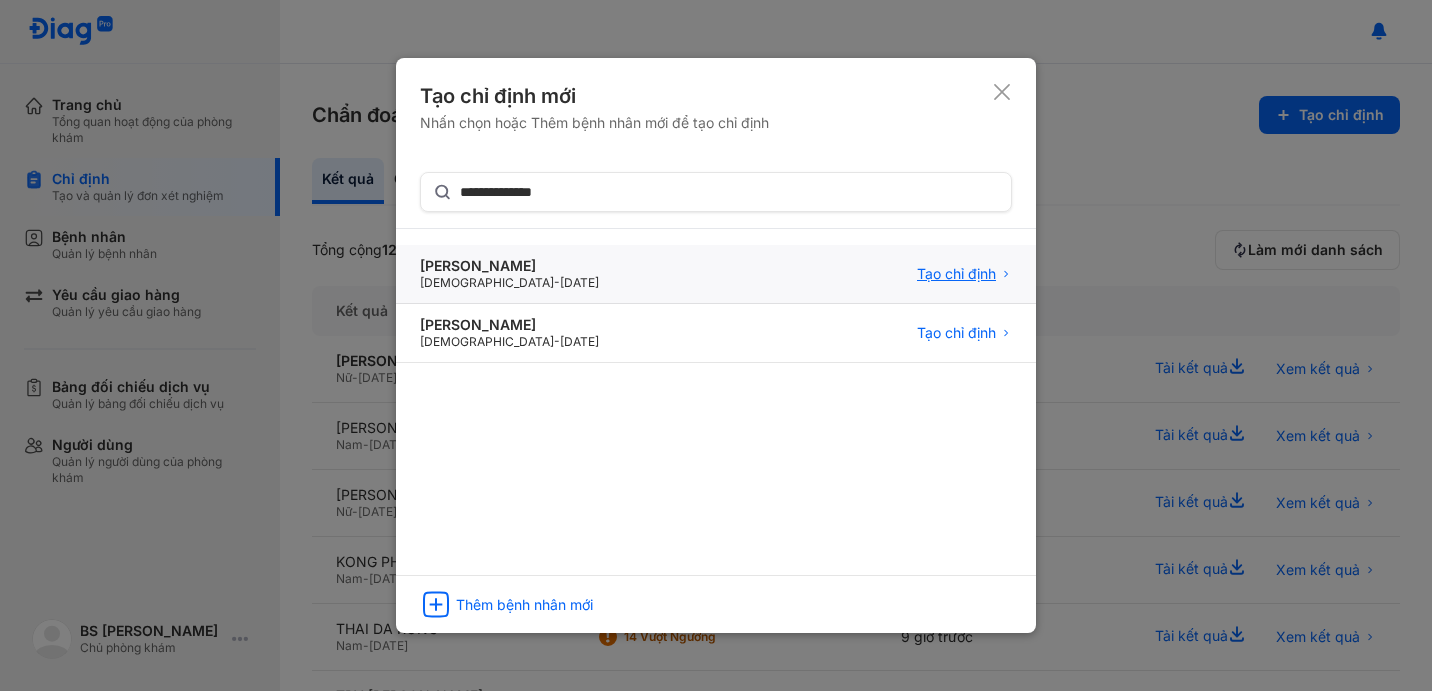click on "Tạo chỉ định" at bounding box center (956, 274) 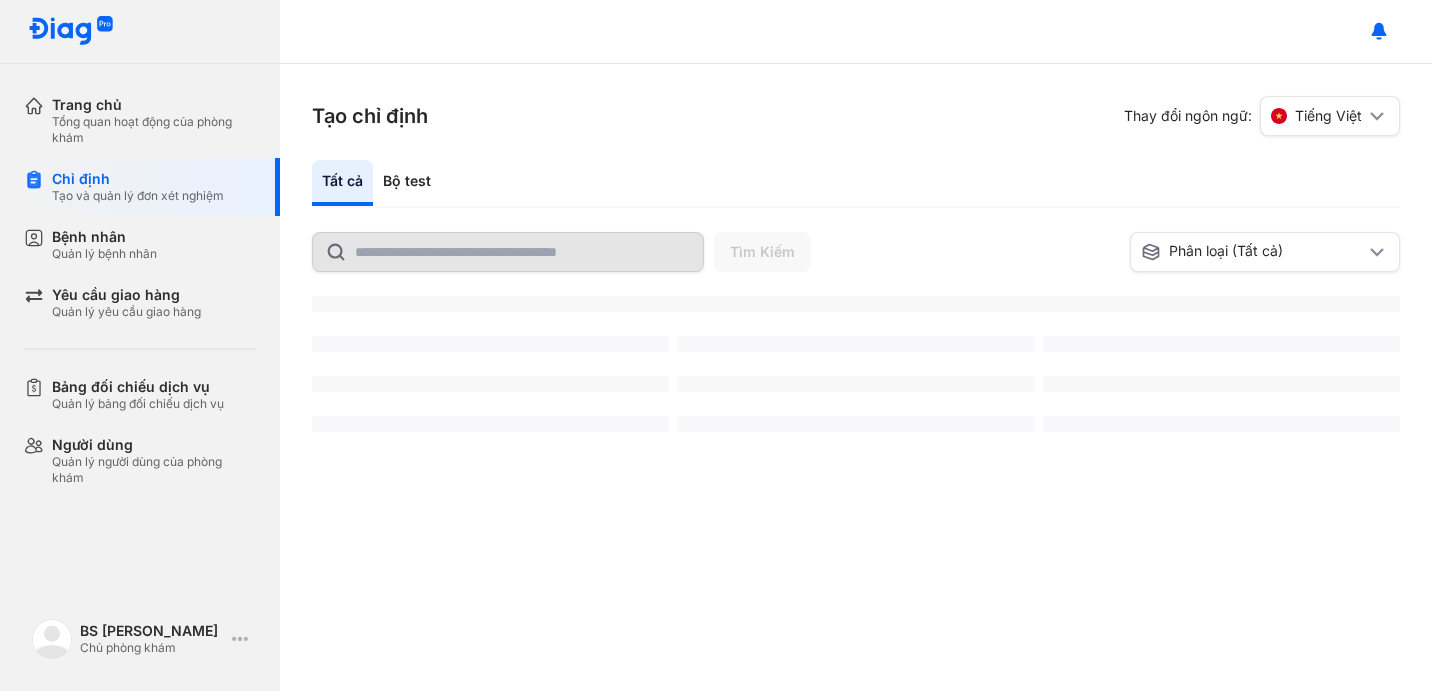 scroll, scrollTop: 0, scrollLeft: 0, axis: both 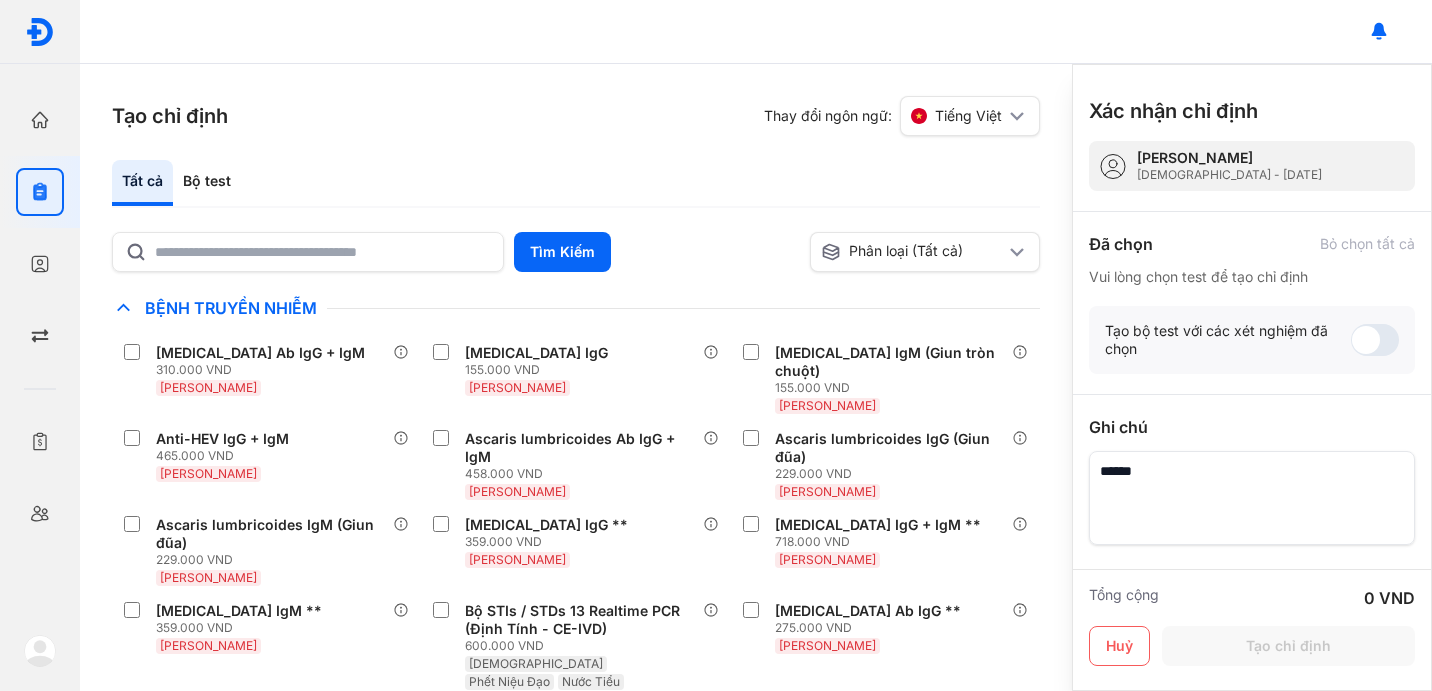 click on "Tất cả Bộ test" at bounding box center (576, 184) 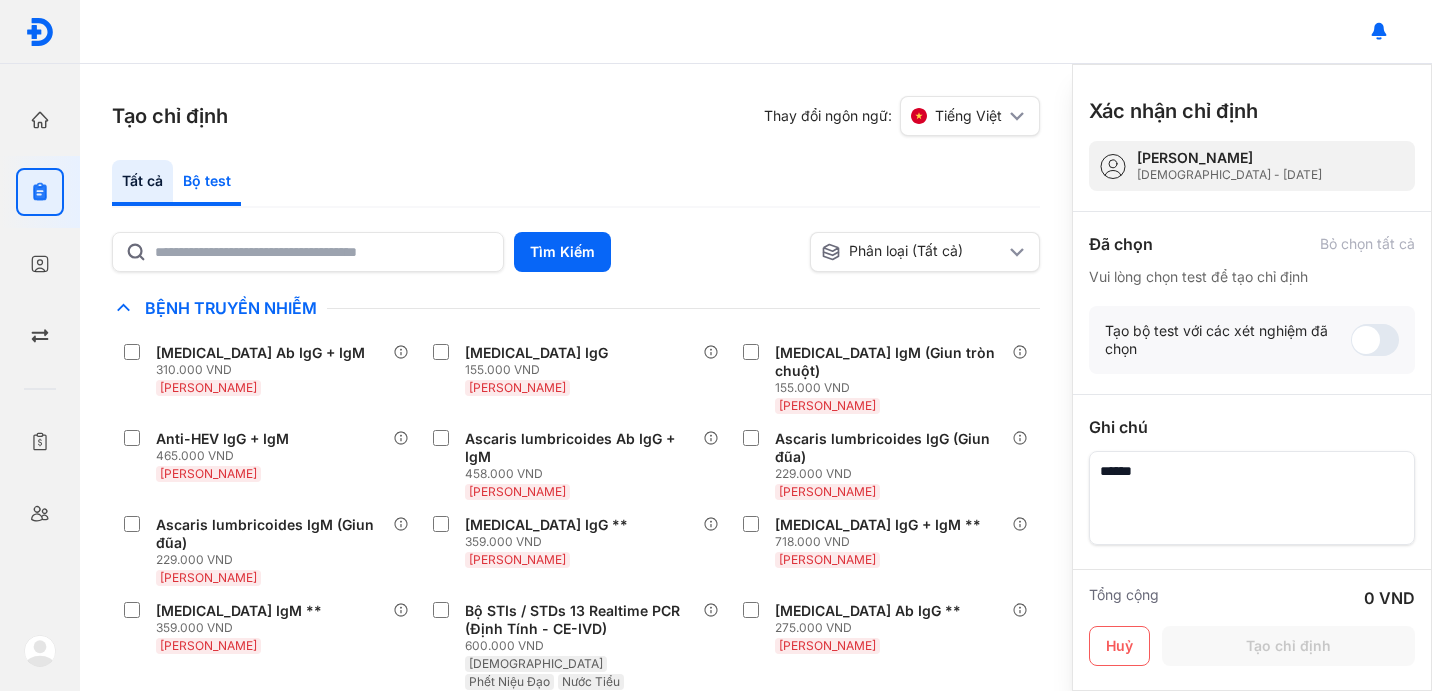 click on "Bộ test" 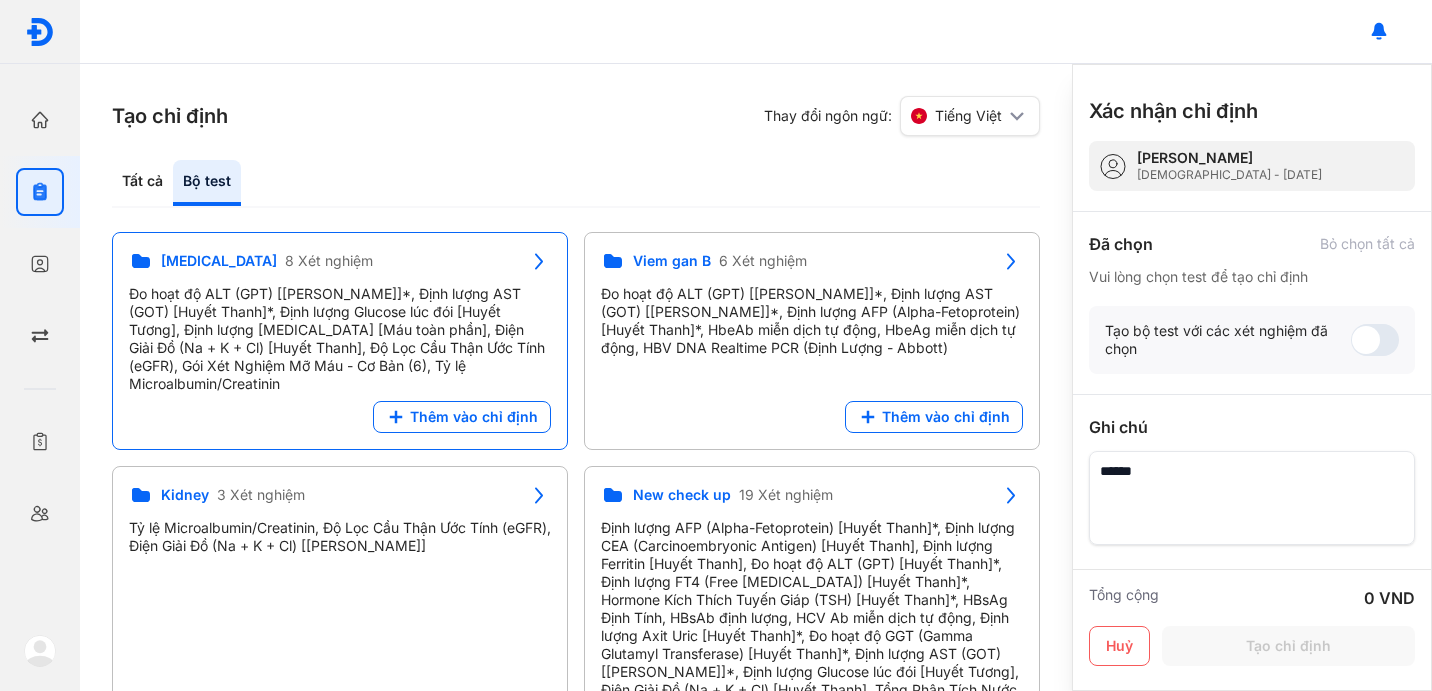 click on "Đo hoạt độ ALT (GPT) [Huyết Thanh]*, Định lượng AST (GOT) [Huyết Thanh]*, Định lượng Glucose lúc đói [Huyết Tương], Định lượng HbA1c [Máu toàn phần], Điện Giải Đồ (Na + K + Cl) [Huyết Thanh], Độ Lọc Cầu Thận Ước Tính (eGFR), Gói Xét Nghiệm Mỡ Máu - Cơ Bản (6), Tỷ lệ Microalbumin/Creatinin" at bounding box center [340, 339] 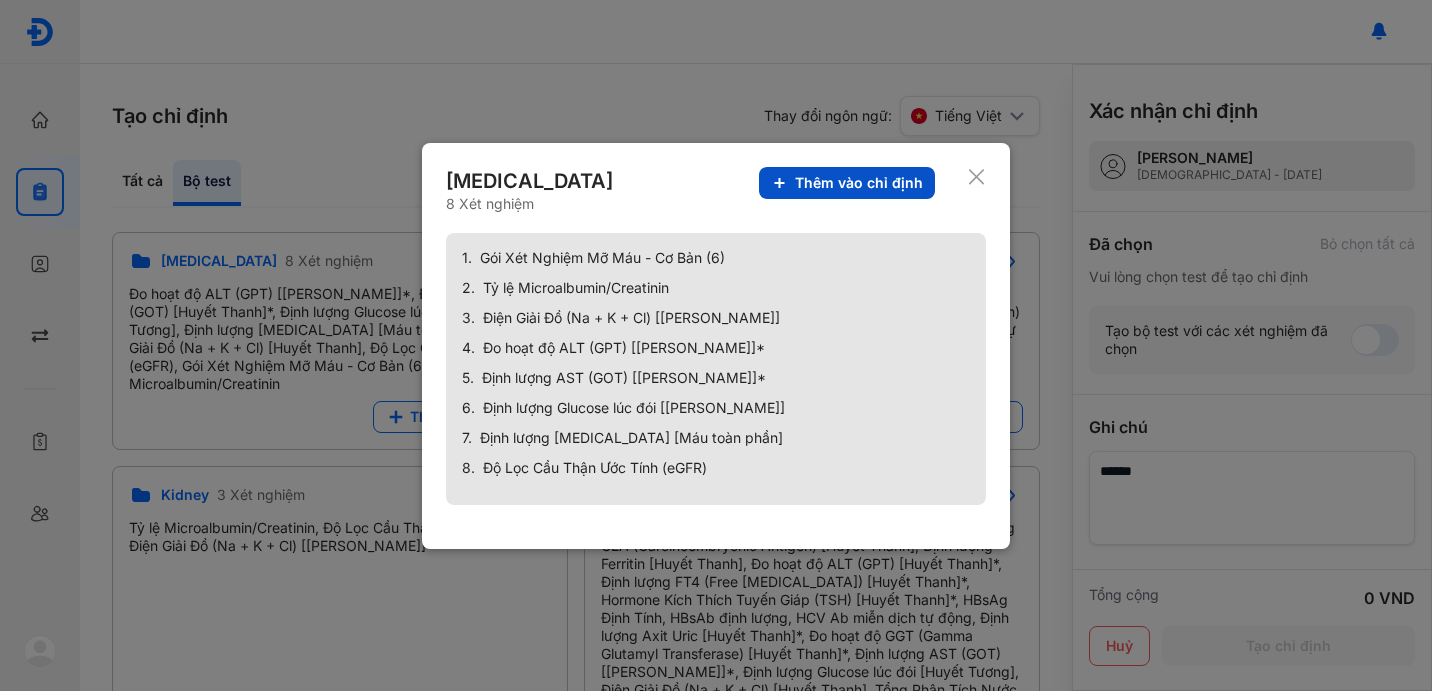 click on "Thêm vào chỉ định" 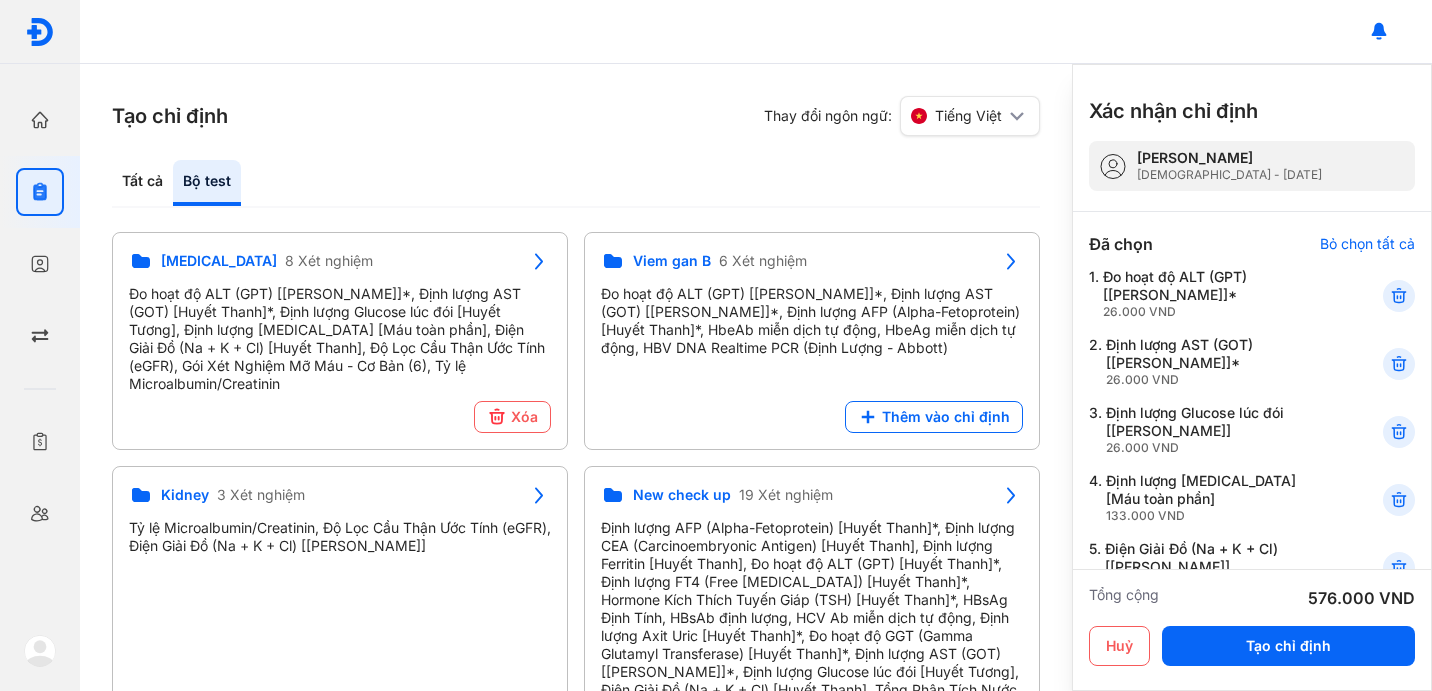 drag, startPoint x: 1266, startPoint y: 644, endPoint x: 1176, endPoint y: 604, distance: 98.48858 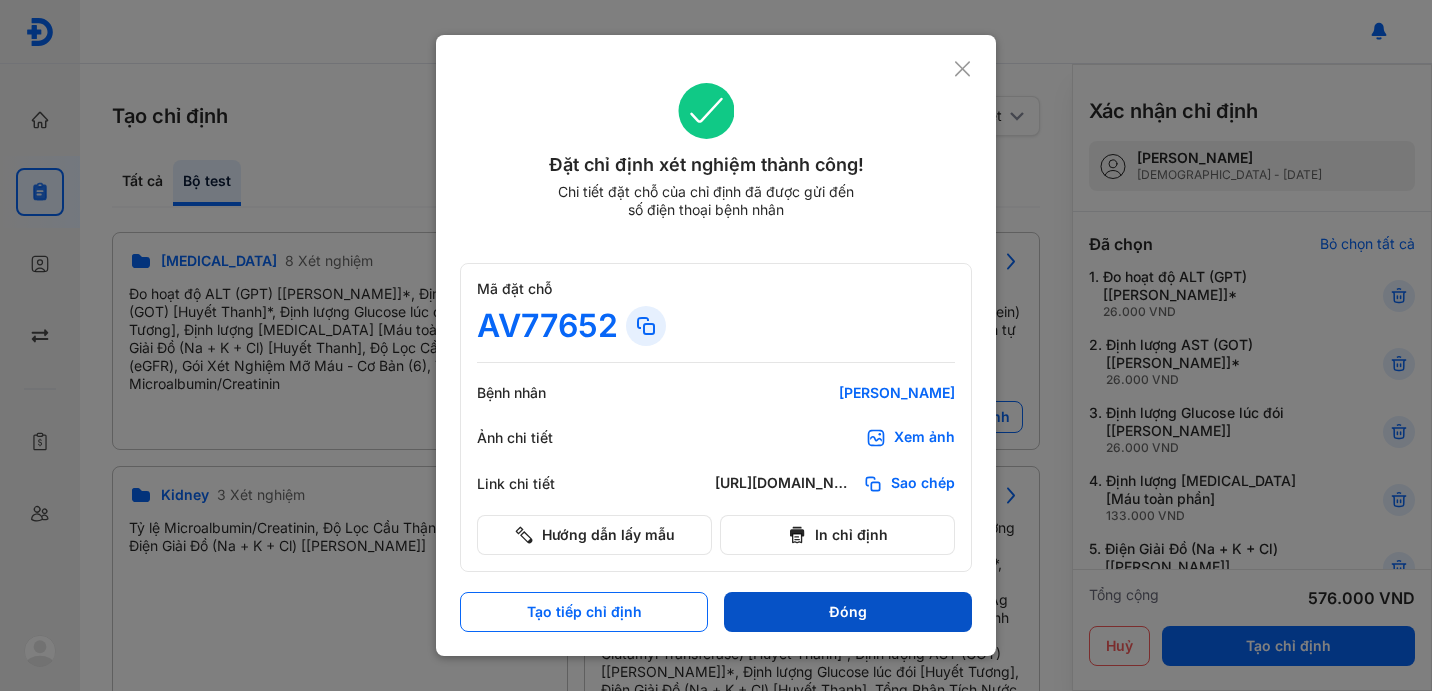 click on "Đóng" at bounding box center (848, 612) 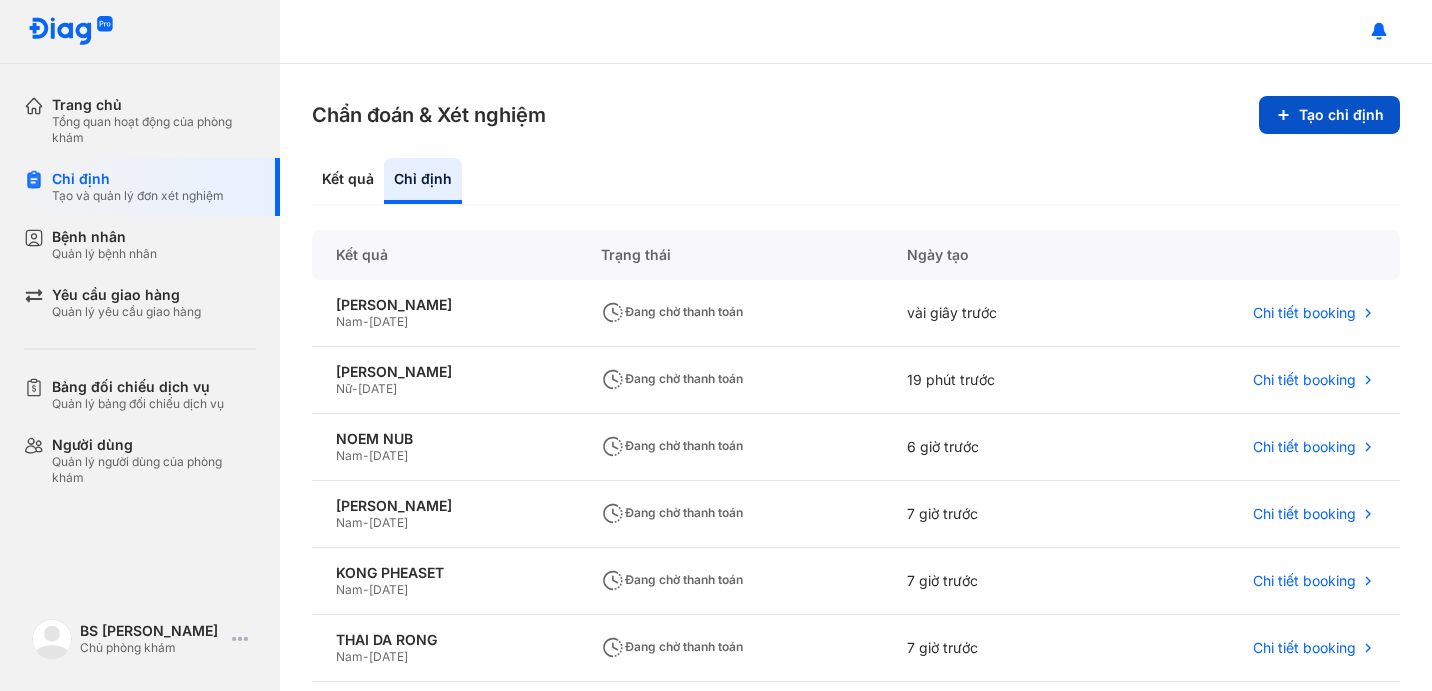 click on "Tạo chỉ định" at bounding box center [1329, 115] 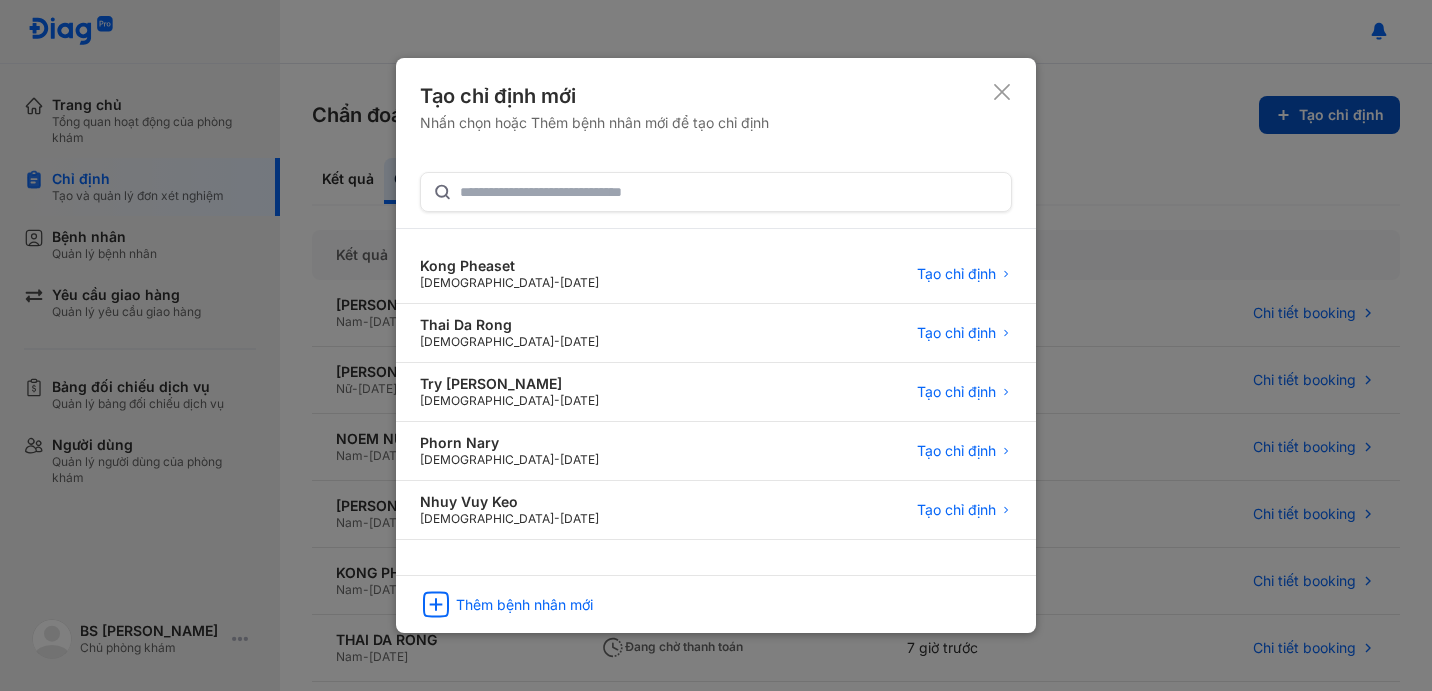 type 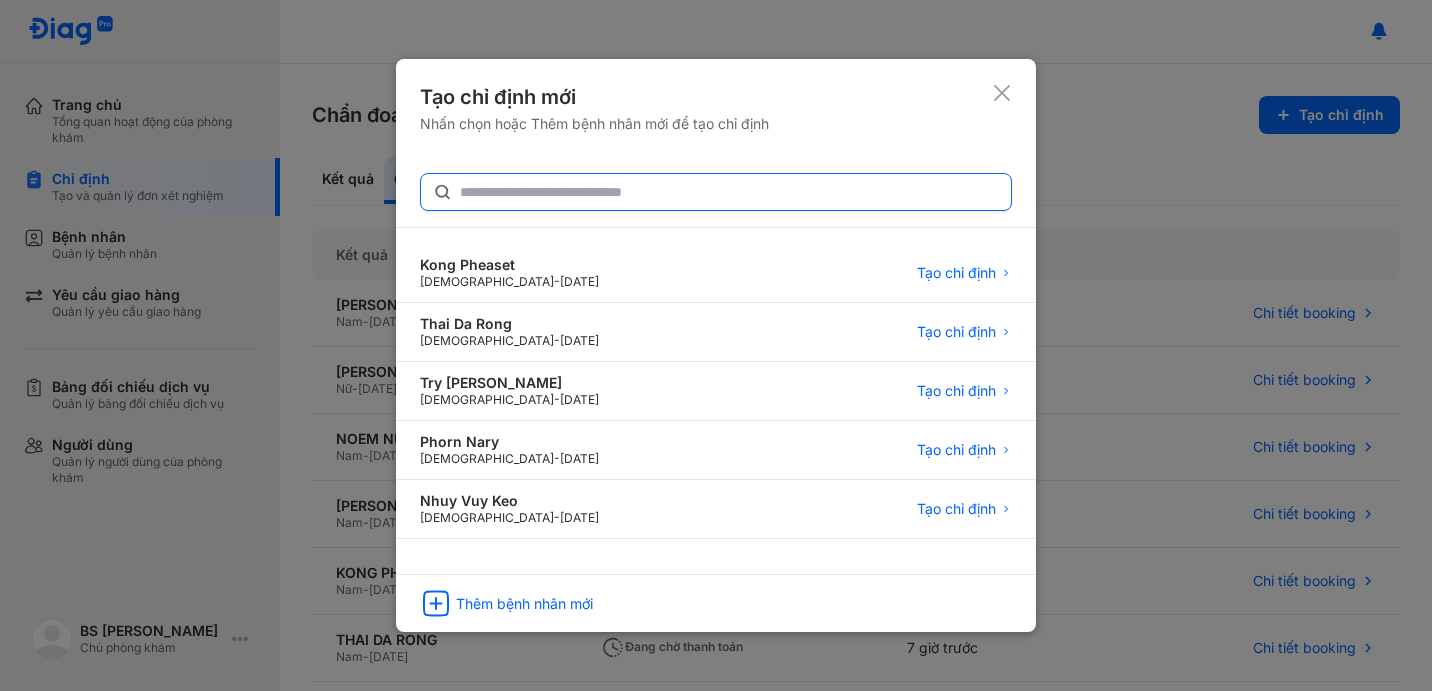 click 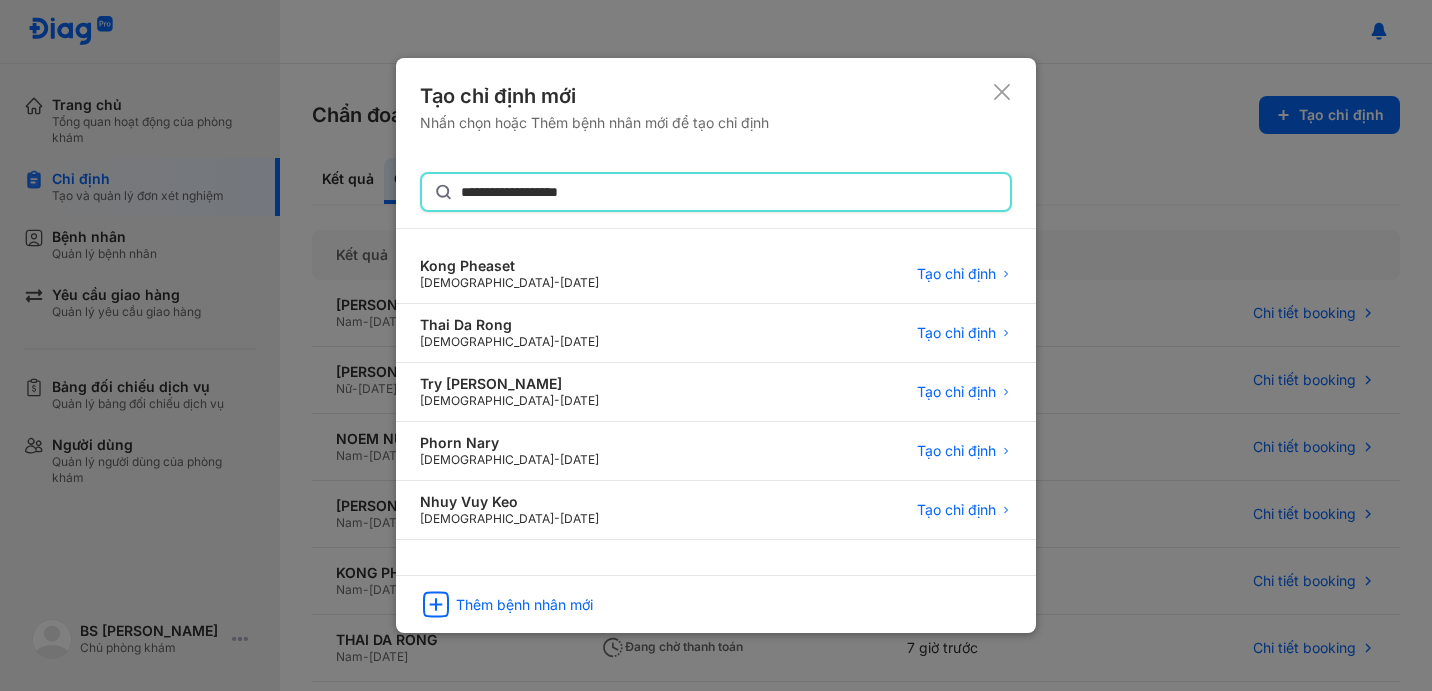 type on "**********" 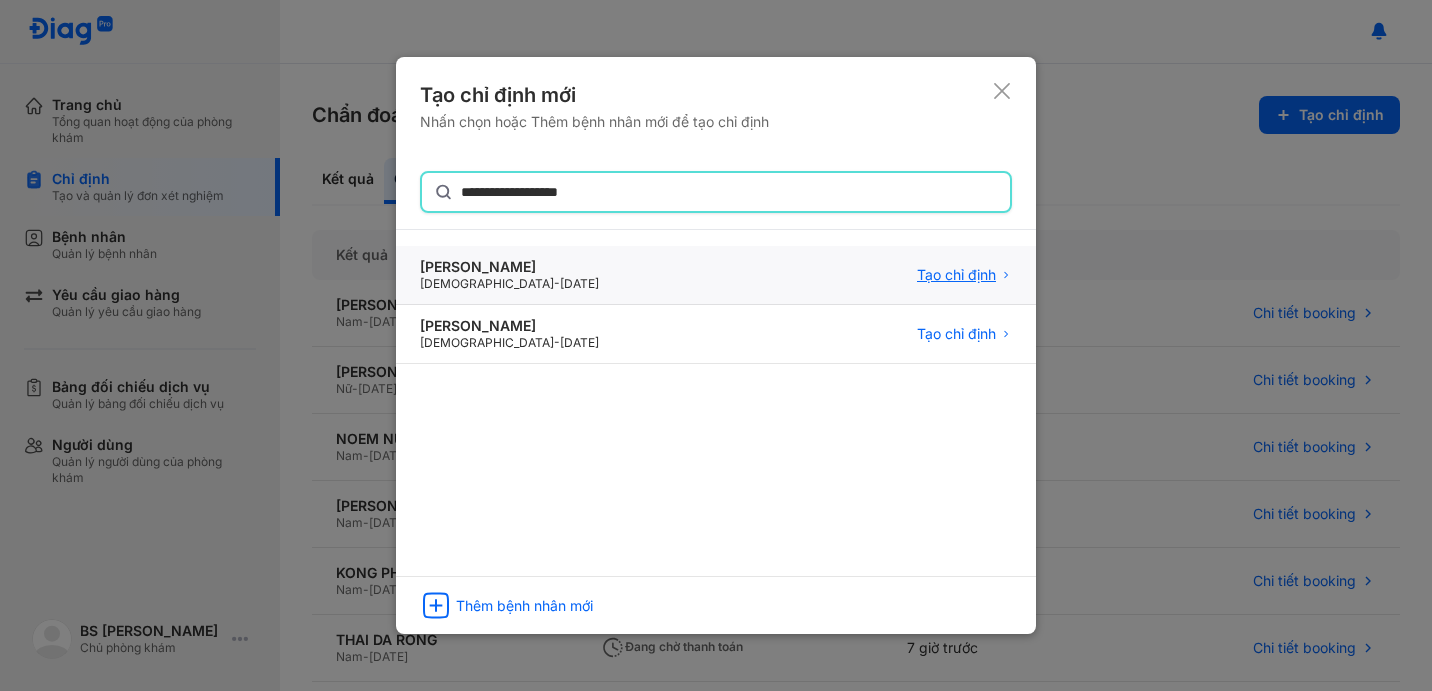 click on "Tạo chỉ định" at bounding box center (956, 275) 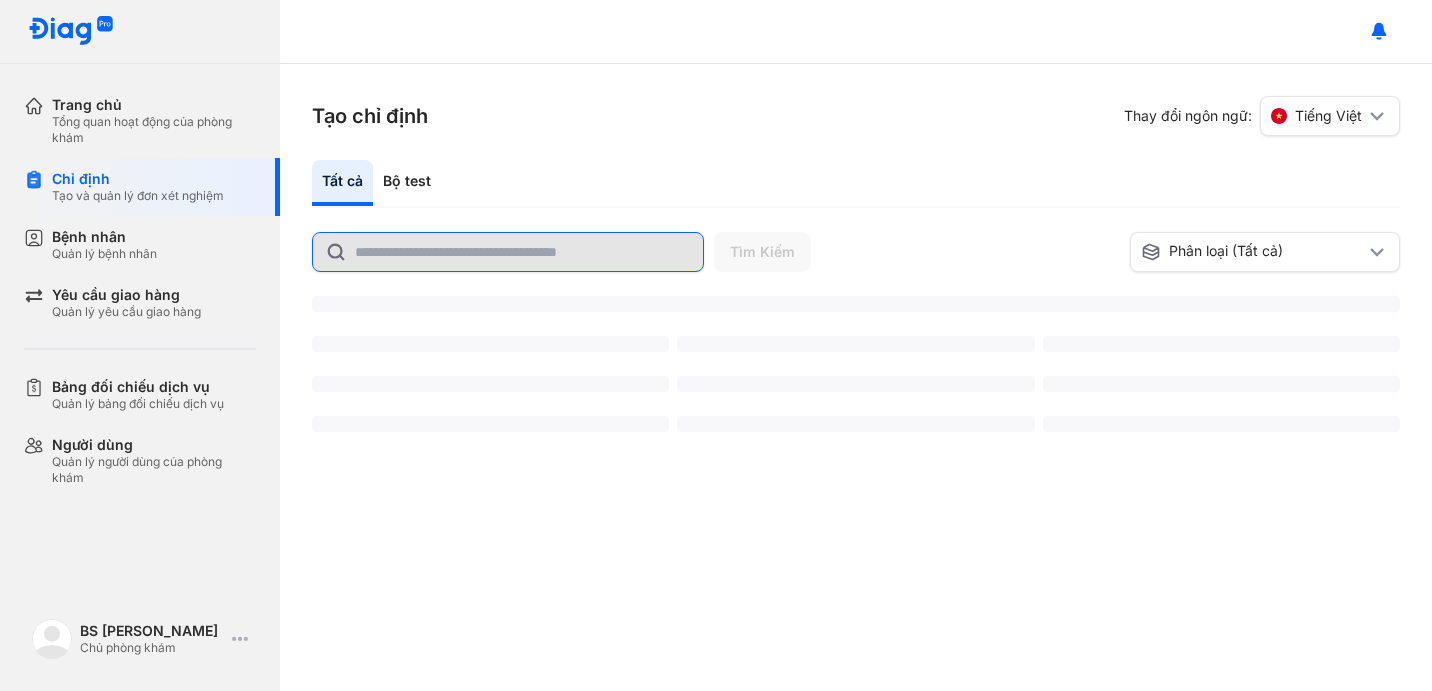 scroll, scrollTop: 0, scrollLeft: 0, axis: both 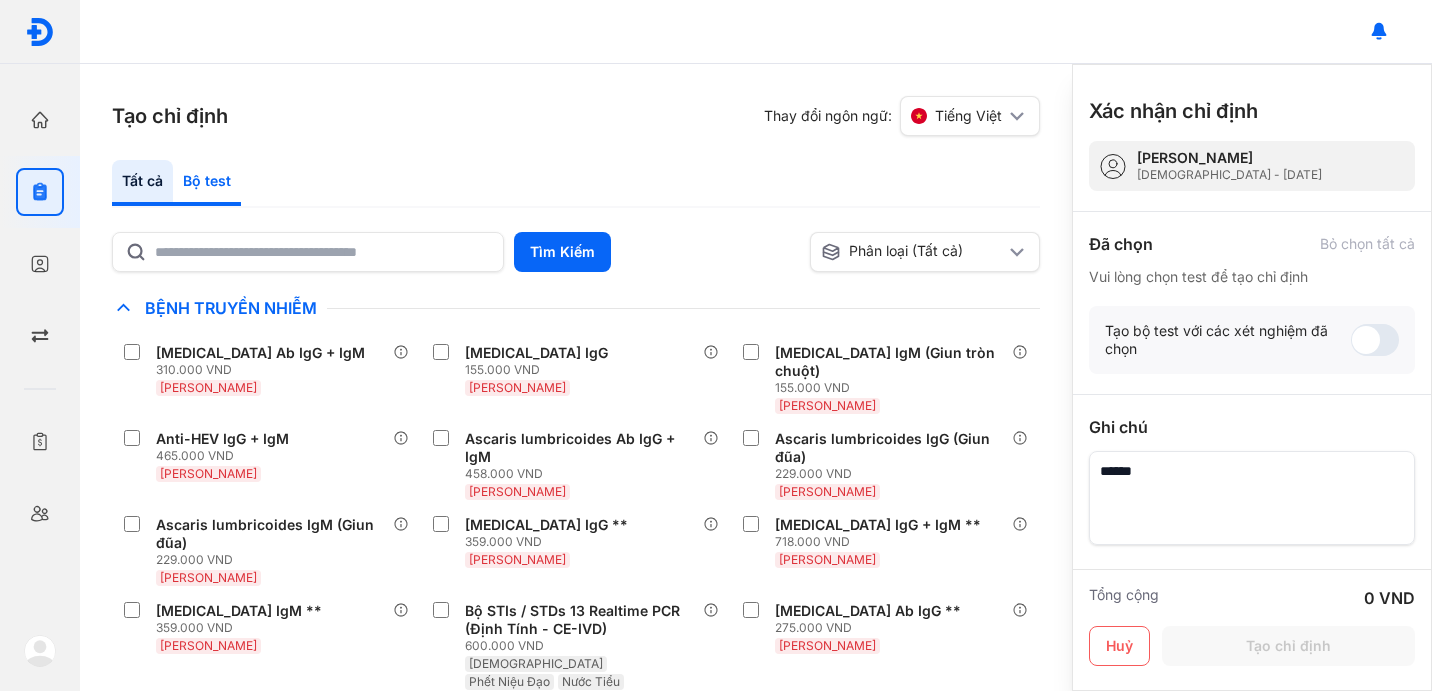 click on "Bộ test" 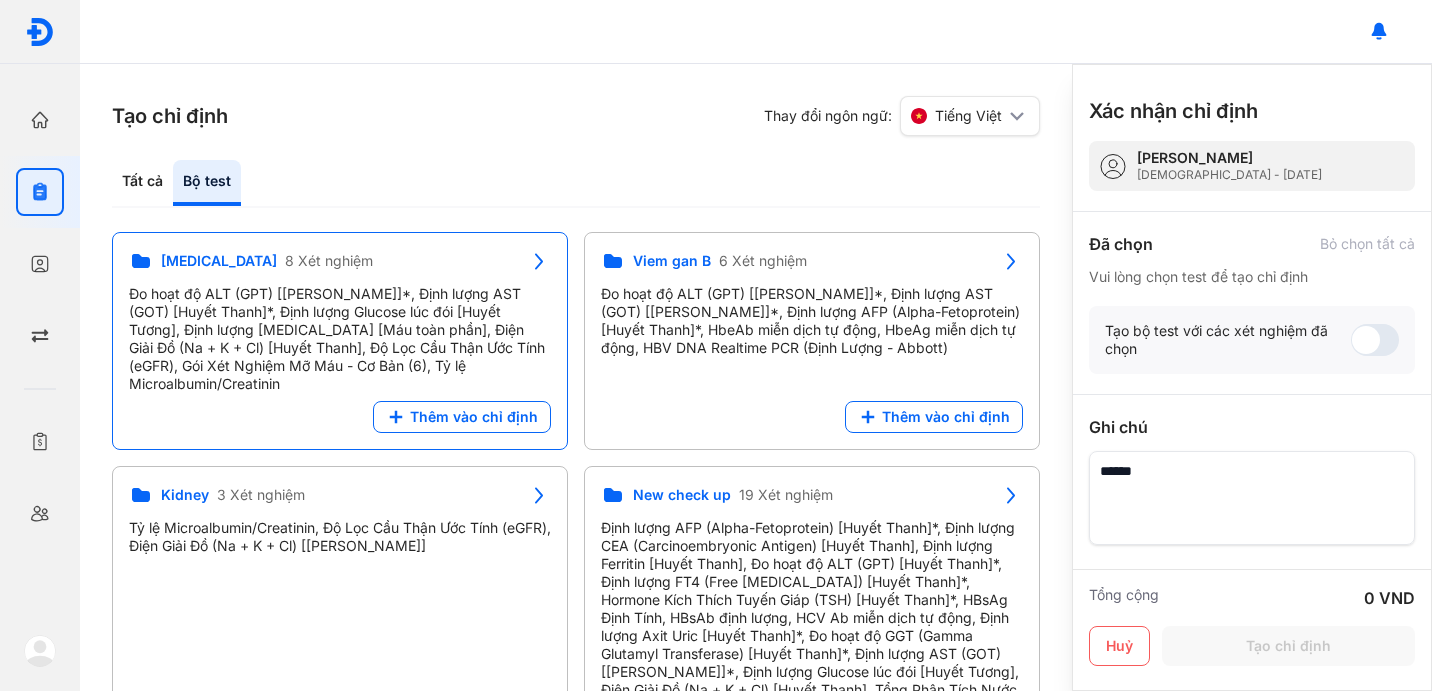 click on "Đo hoạt độ ALT (GPT) [Huyết Thanh]*, Định lượng AST (GOT) [Huyết Thanh]*, Định lượng Glucose lúc đói [Huyết Tương], Định lượng HbA1c [Máu toàn phần], Điện Giải Đồ (Na + K + Cl) [Huyết Thanh], Độ Lọc Cầu Thận Ước Tính (eGFR), Gói Xét Nghiệm Mỡ Máu - Cơ Bản (6), Tỷ lệ Microalbumin/Creatinin" at bounding box center [340, 339] 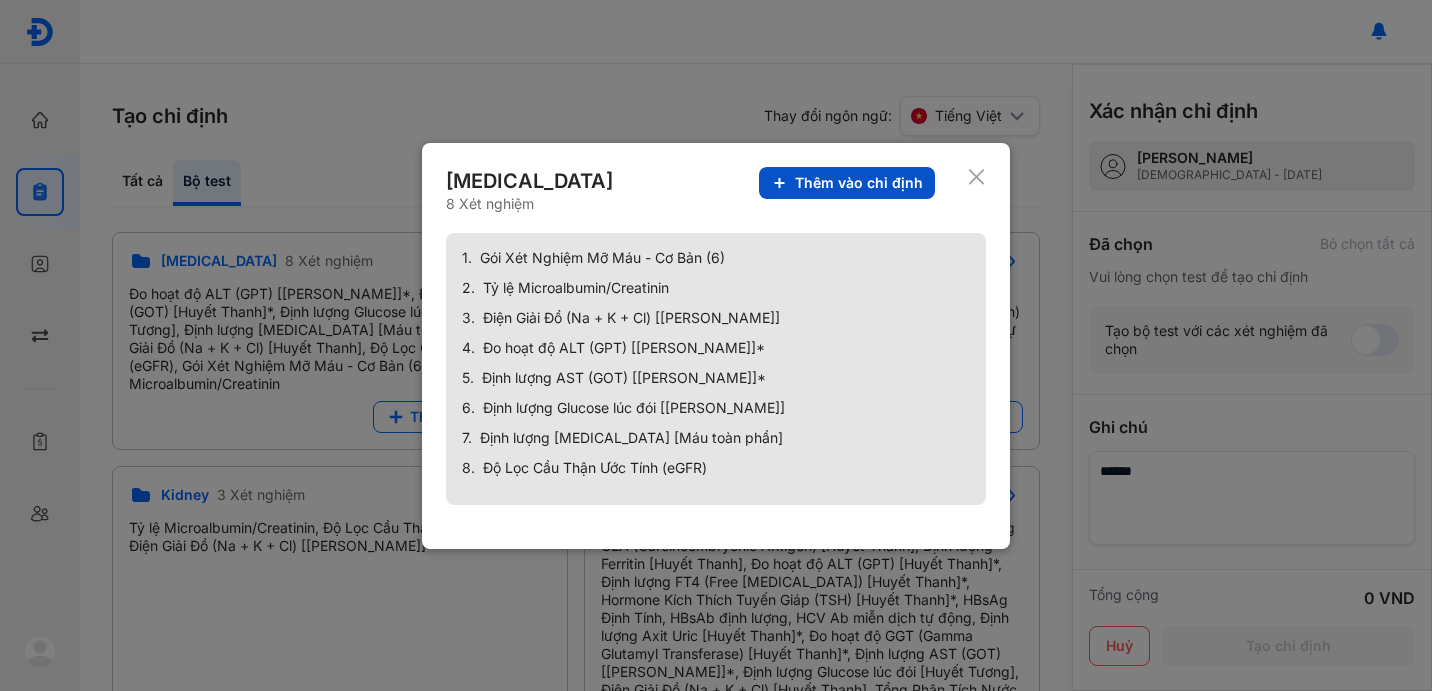 click on "Thêm vào chỉ định" 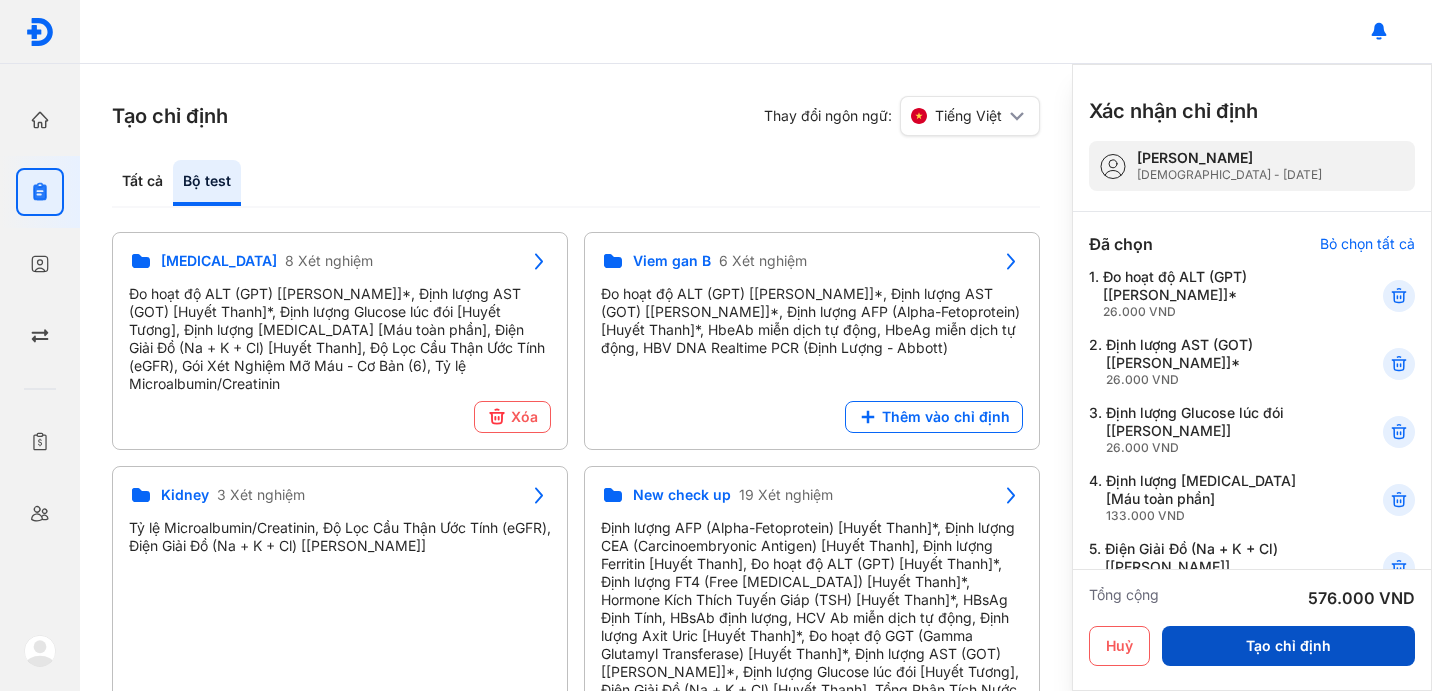 click on "Tạo chỉ định" at bounding box center [1288, 646] 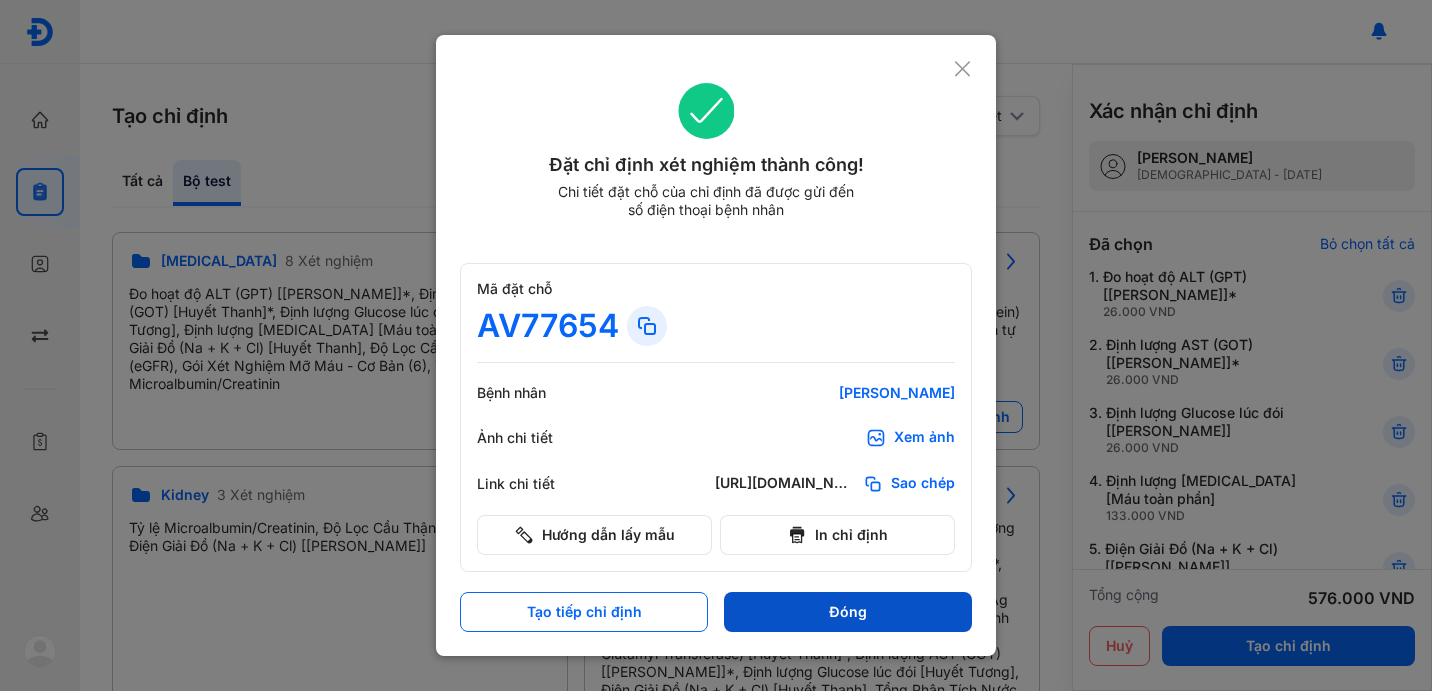 click on "Đóng" at bounding box center (848, 612) 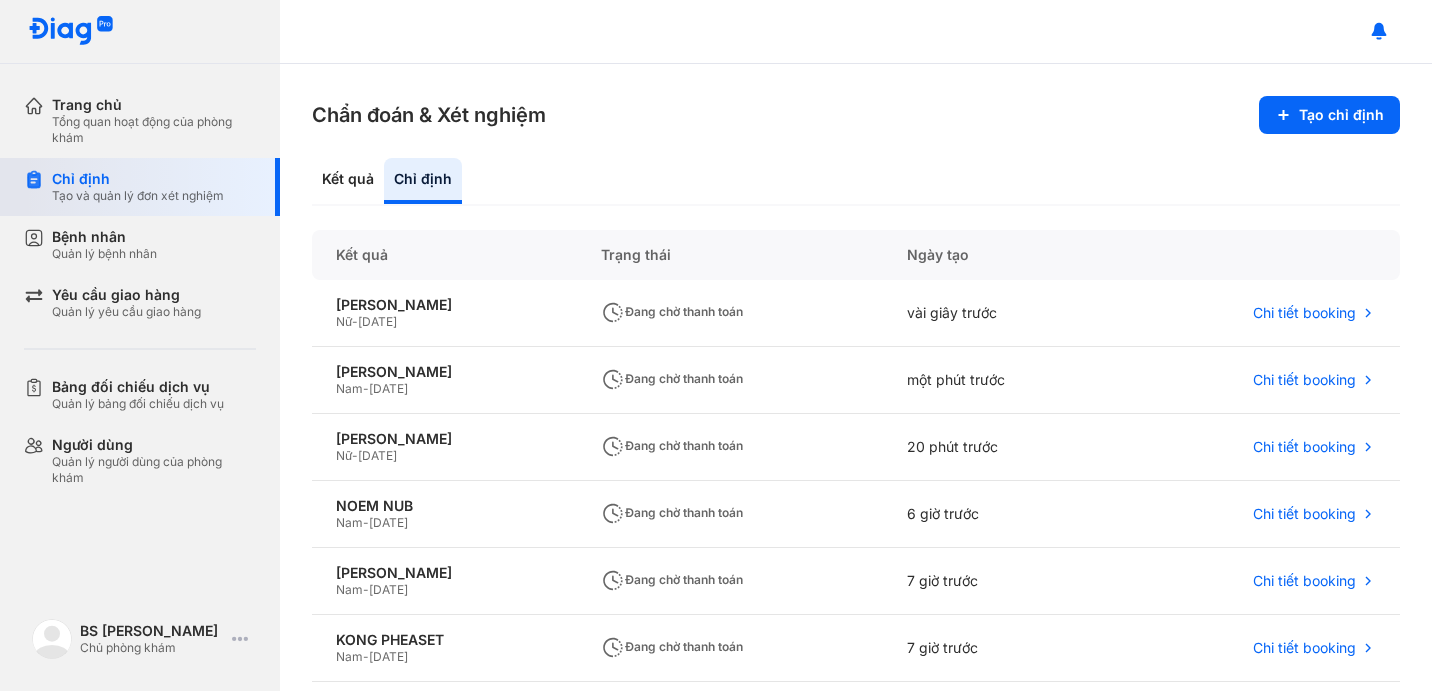 drag, startPoint x: 136, startPoint y: 232, endPoint x: 274, endPoint y: 196, distance: 142.61838 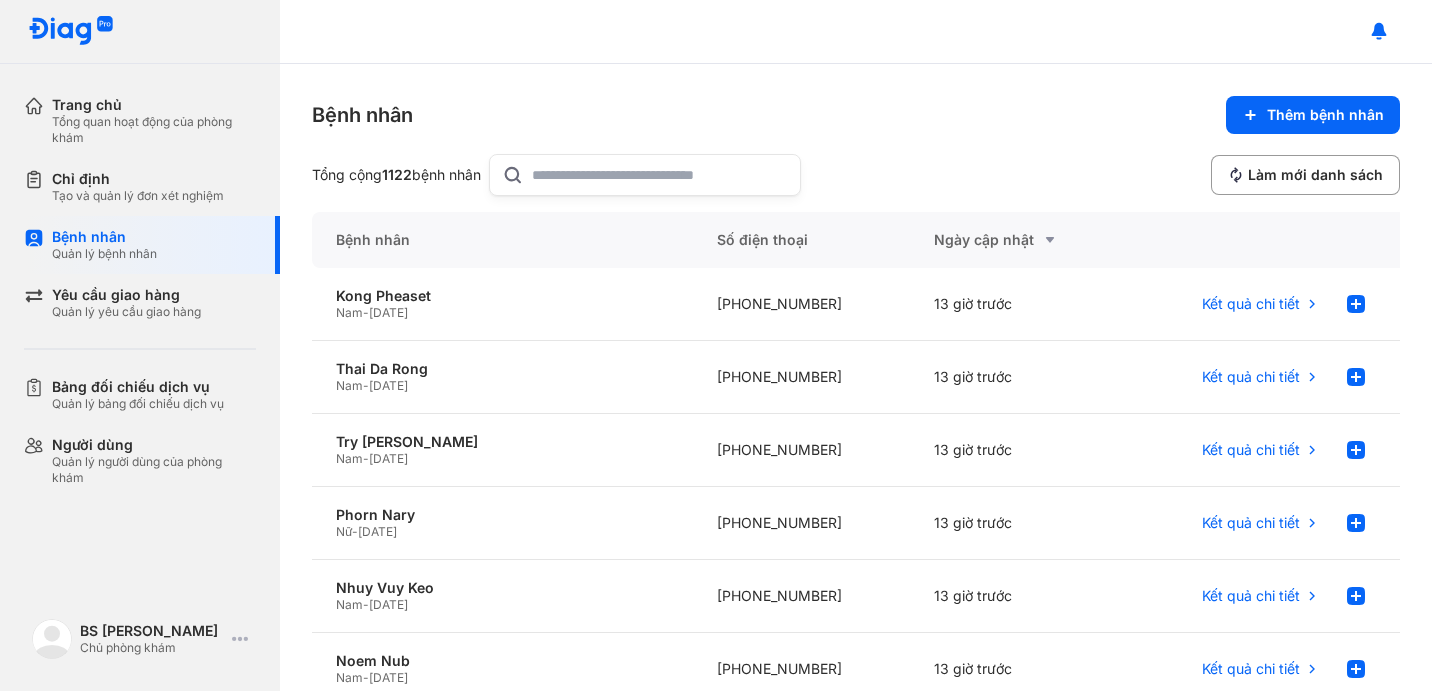 click 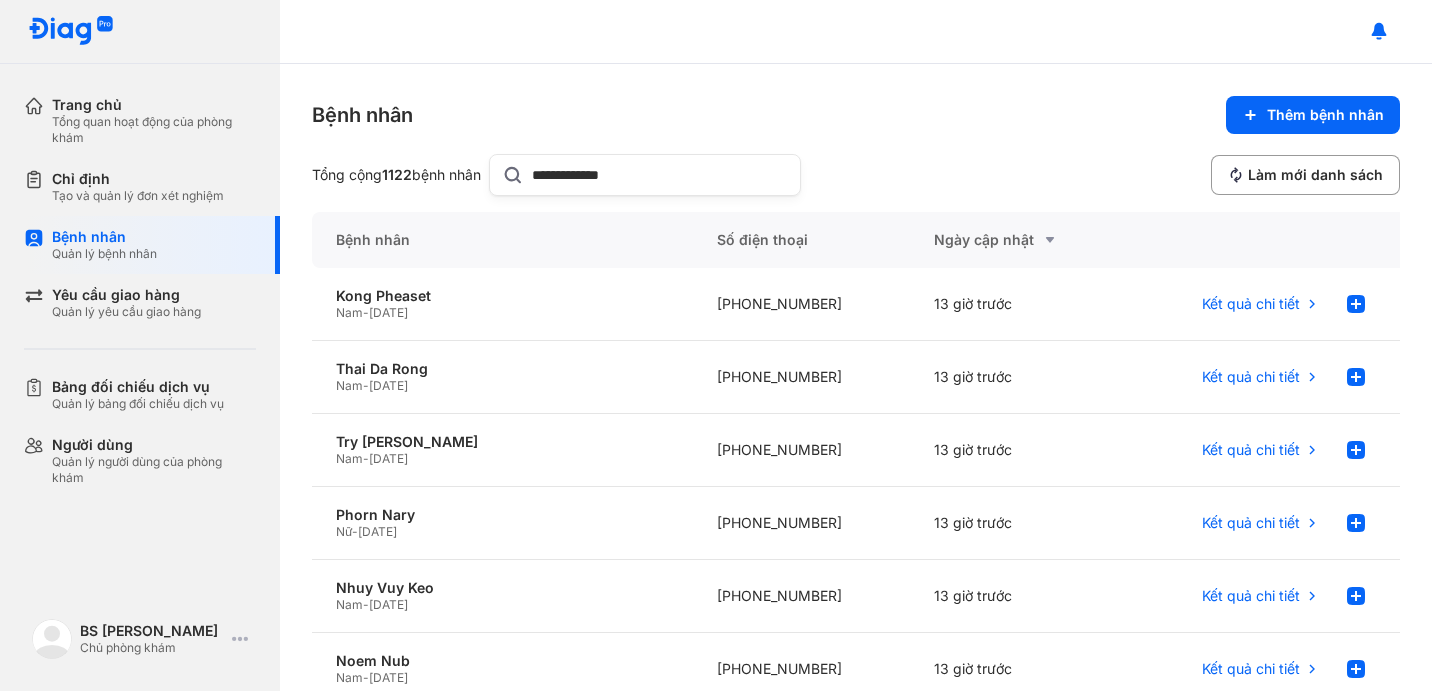 type on "**********" 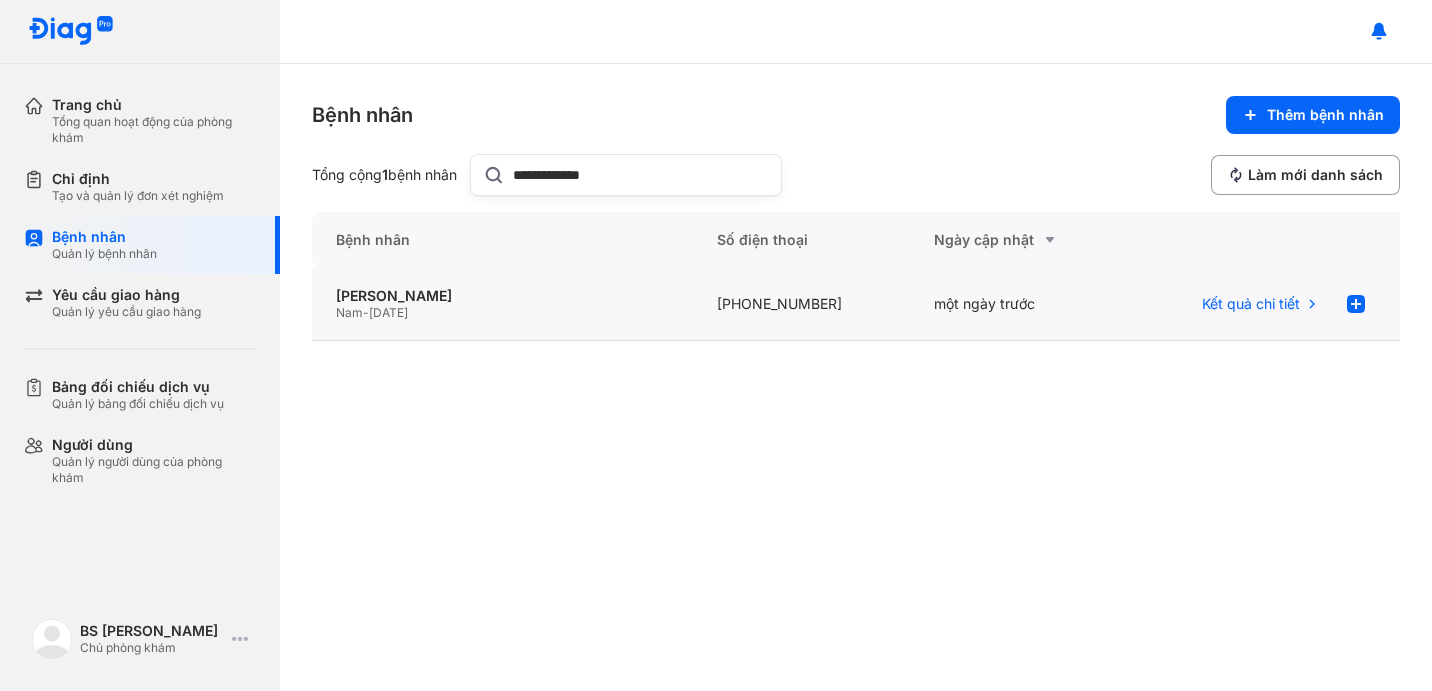 click on "Nam  -  02/01/1945" 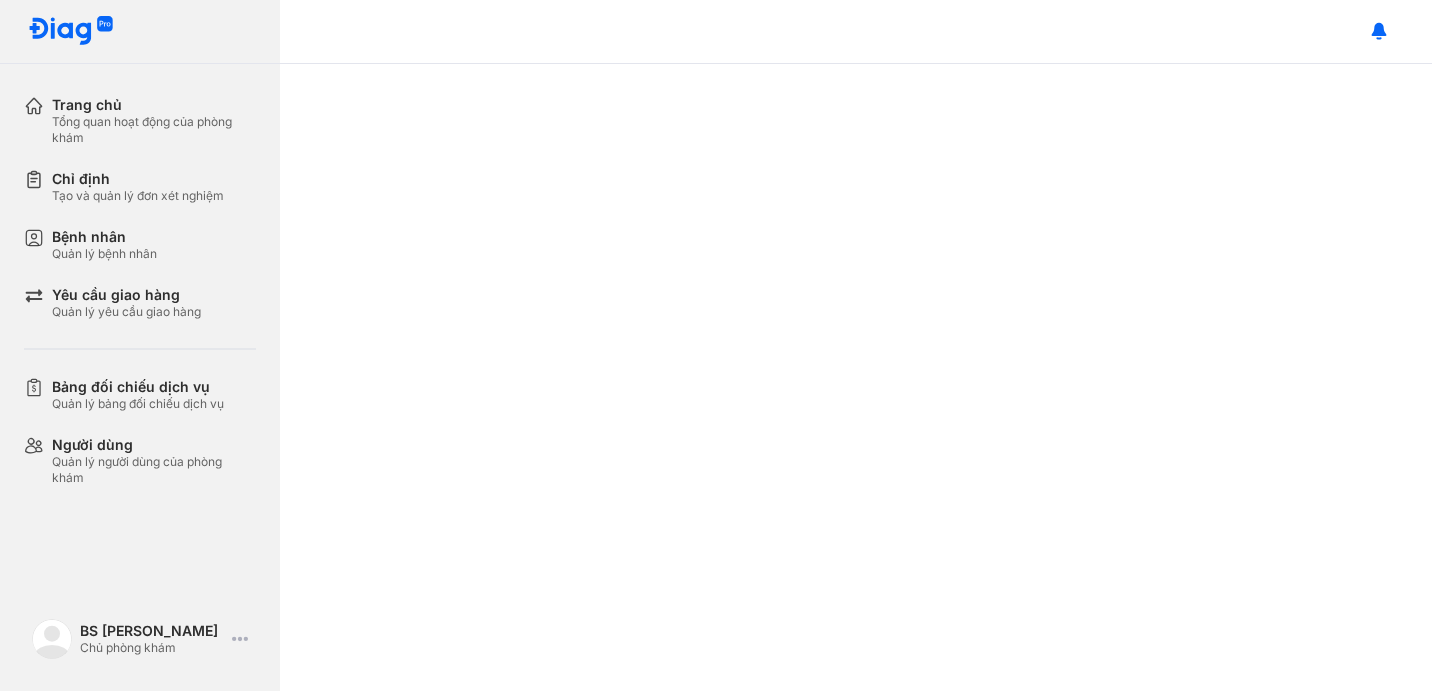scroll, scrollTop: 0, scrollLeft: 0, axis: both 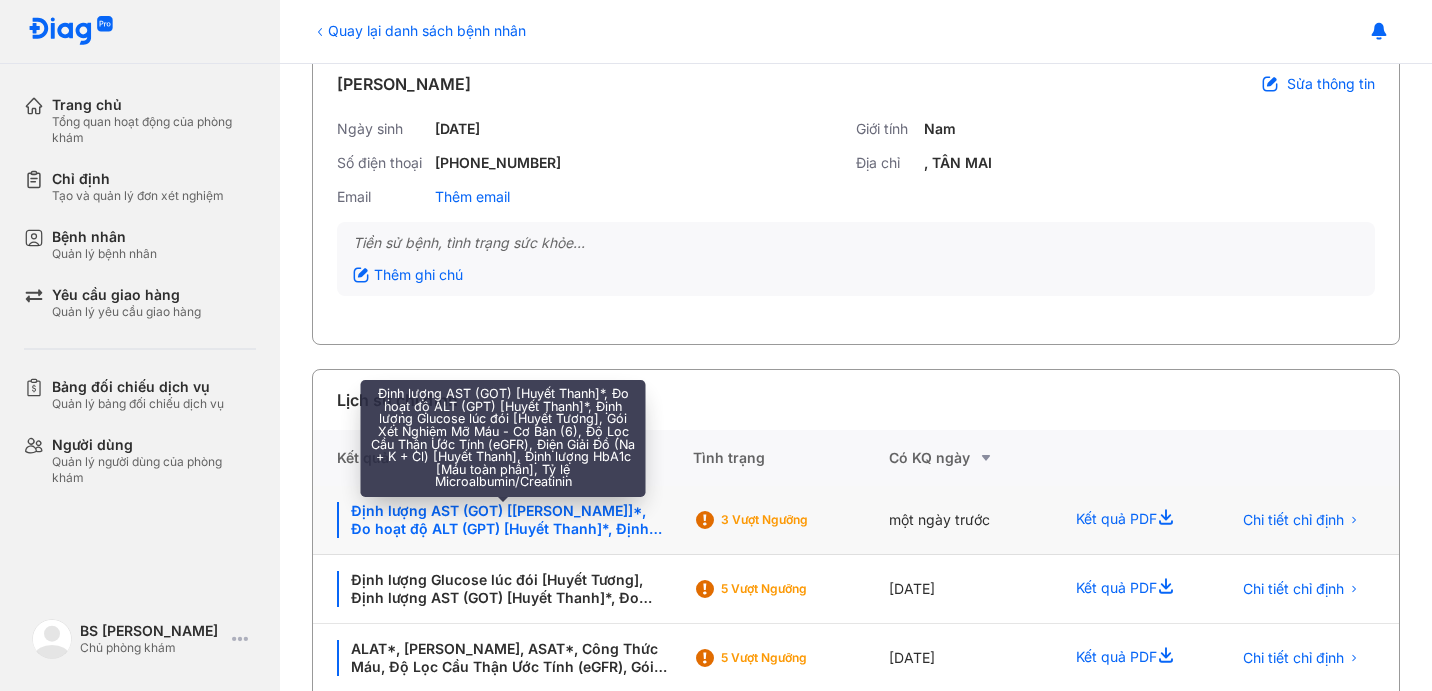 click on "Định lượng AST (GOT) [[PERSON_NAME]]*, Đo hoạt độ ALT (GPT) [Huyết Thanh]*, Định lượng Glucose lúc đói [Huyết Tương], Gói Xét Nghiệm Mỡ Máu - Cơ Bản (6), Độ Lọc Cầu Thận Ước Tính (eGFR), Điện Giải Đồ (Na + K + Cl) [[PERSON_NAME]], Định lượng [MEDICAL_DATA] [Máu toàn phần], Tỷ lệ Microalbumin/Creatinin" 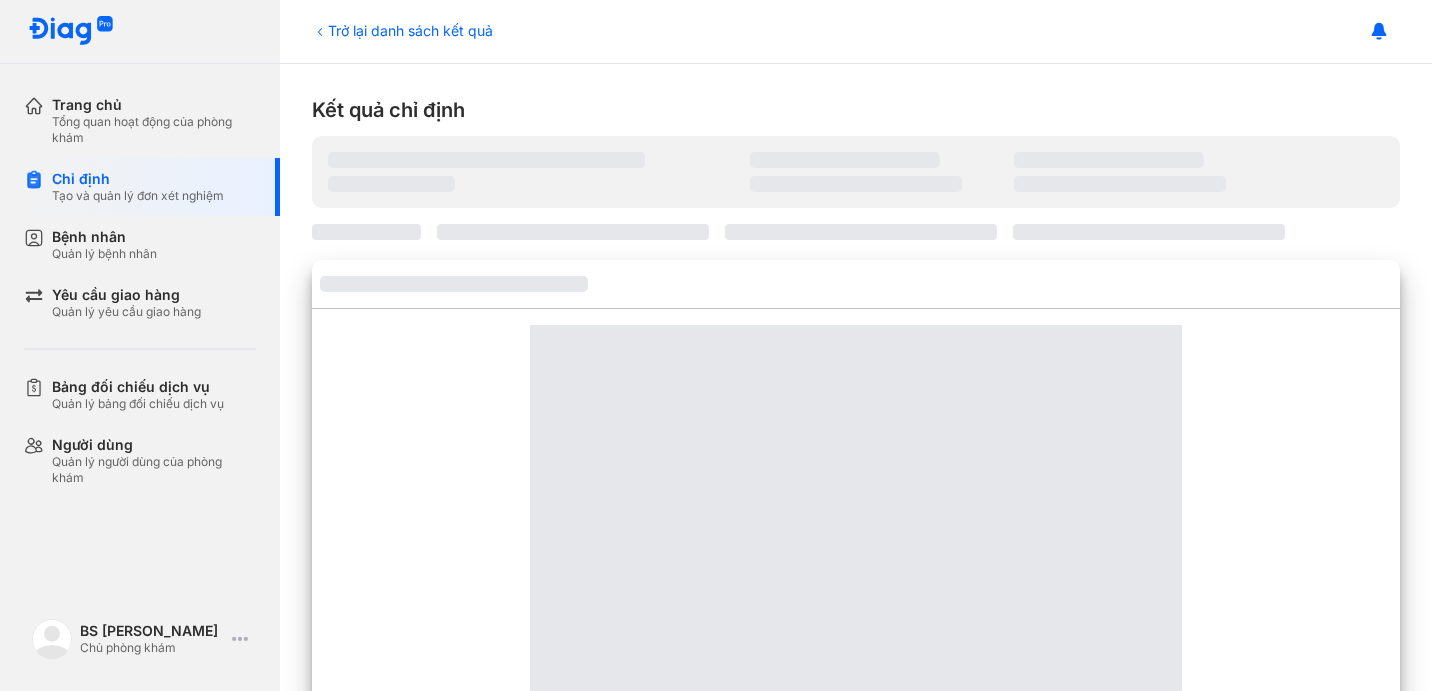 scroll, scrollTop: 0, scrollLeft: 0, axis: both 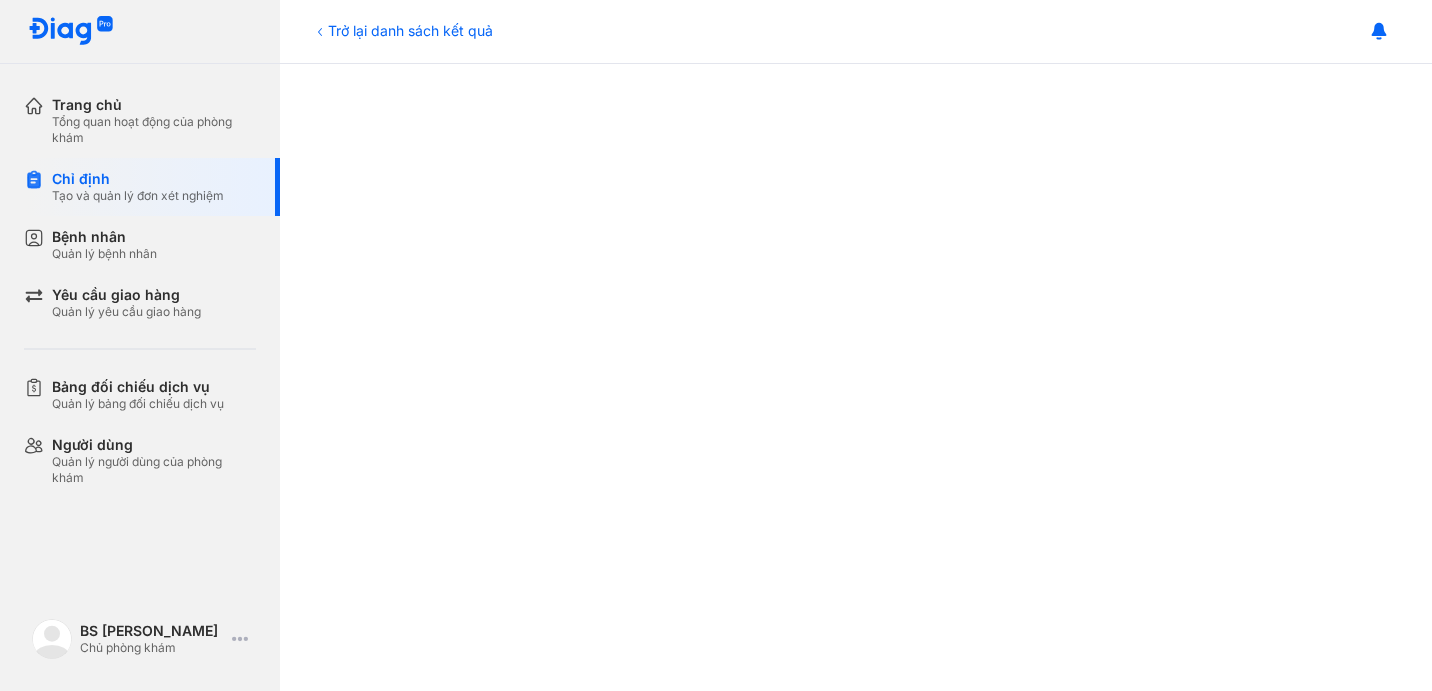type 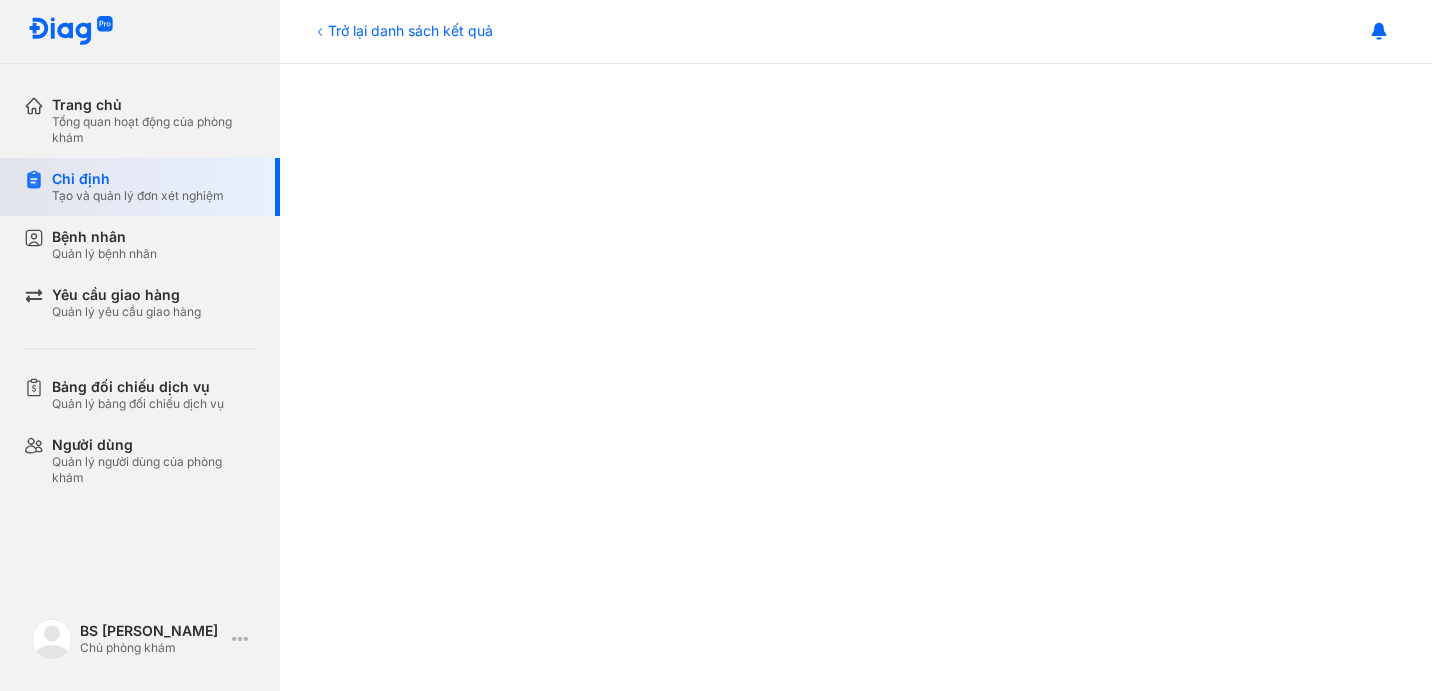 click on "Tạo và quản lý đơn xét nghiệm" at bounding box center (138, 196) 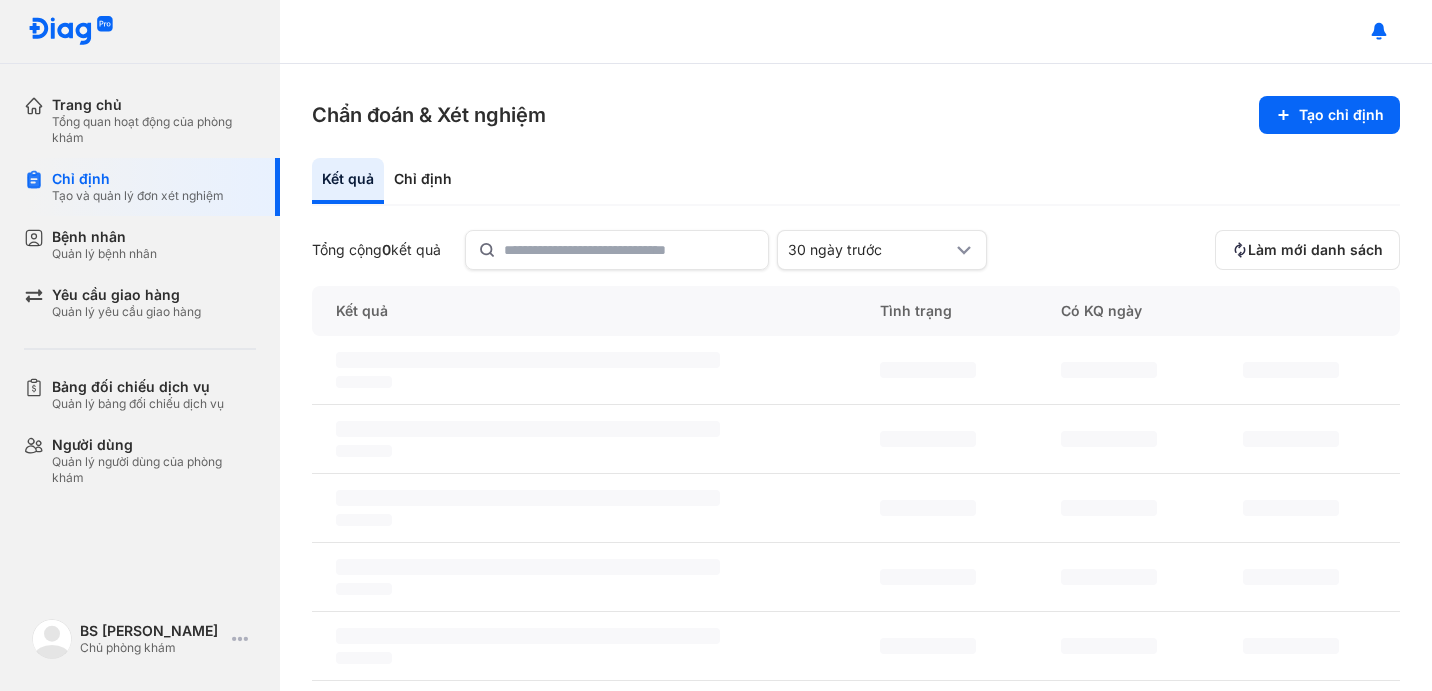 scroll, scrollTop: 0, scrollLeft: 0, axis: both 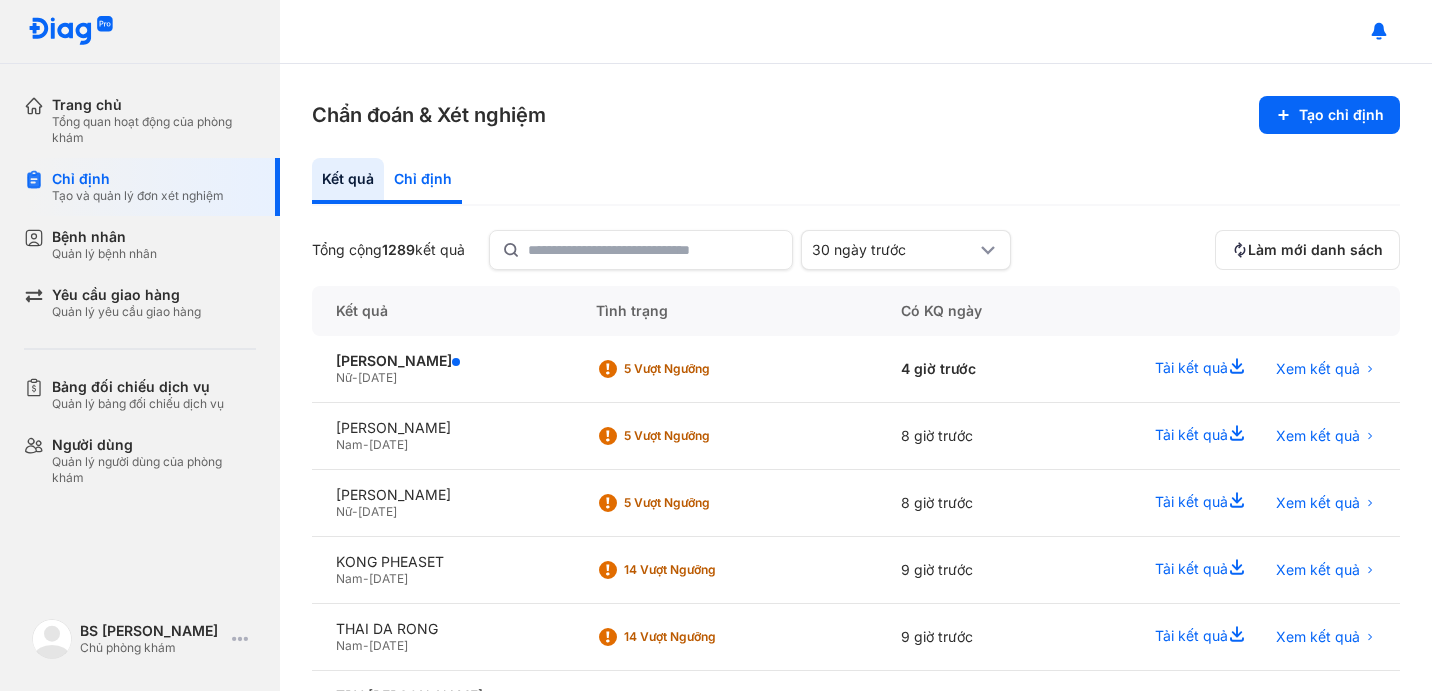 click on "Chỉ định" 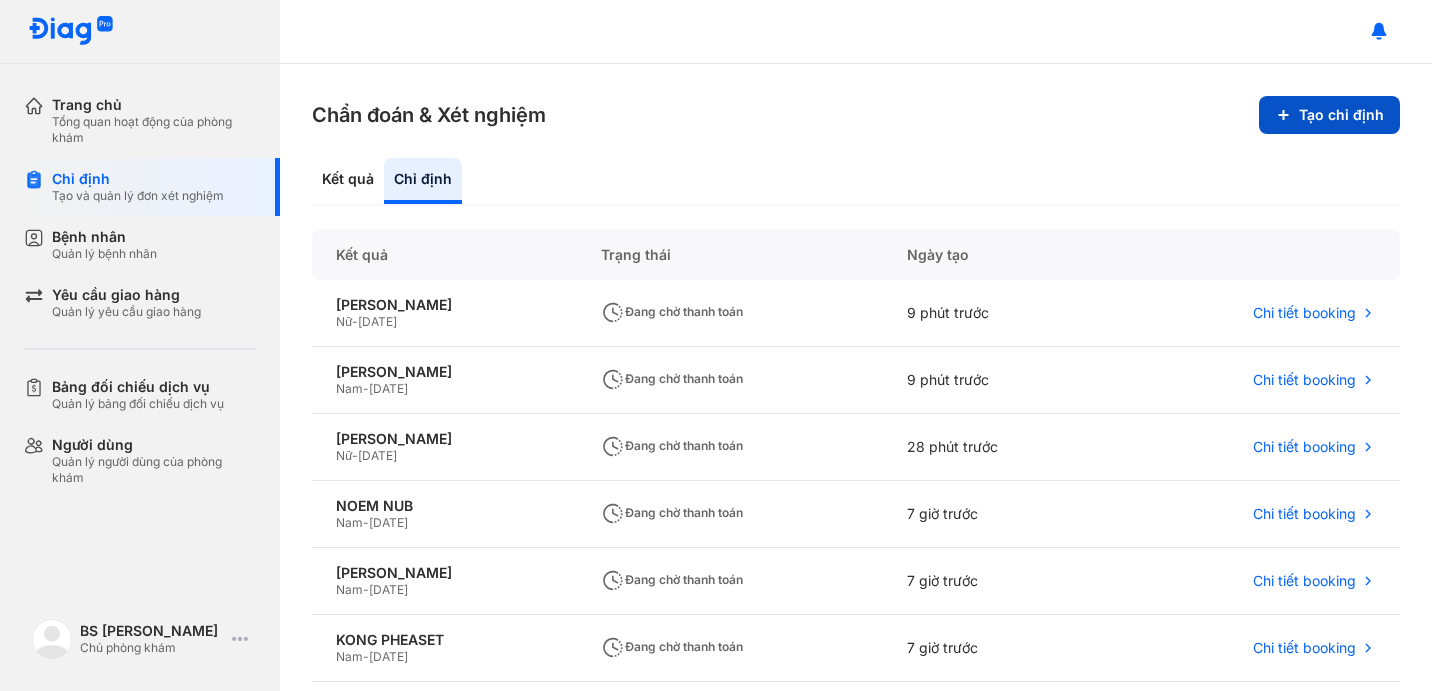 click on "Tạo chỉ định" at bounding box center (1329, 115) 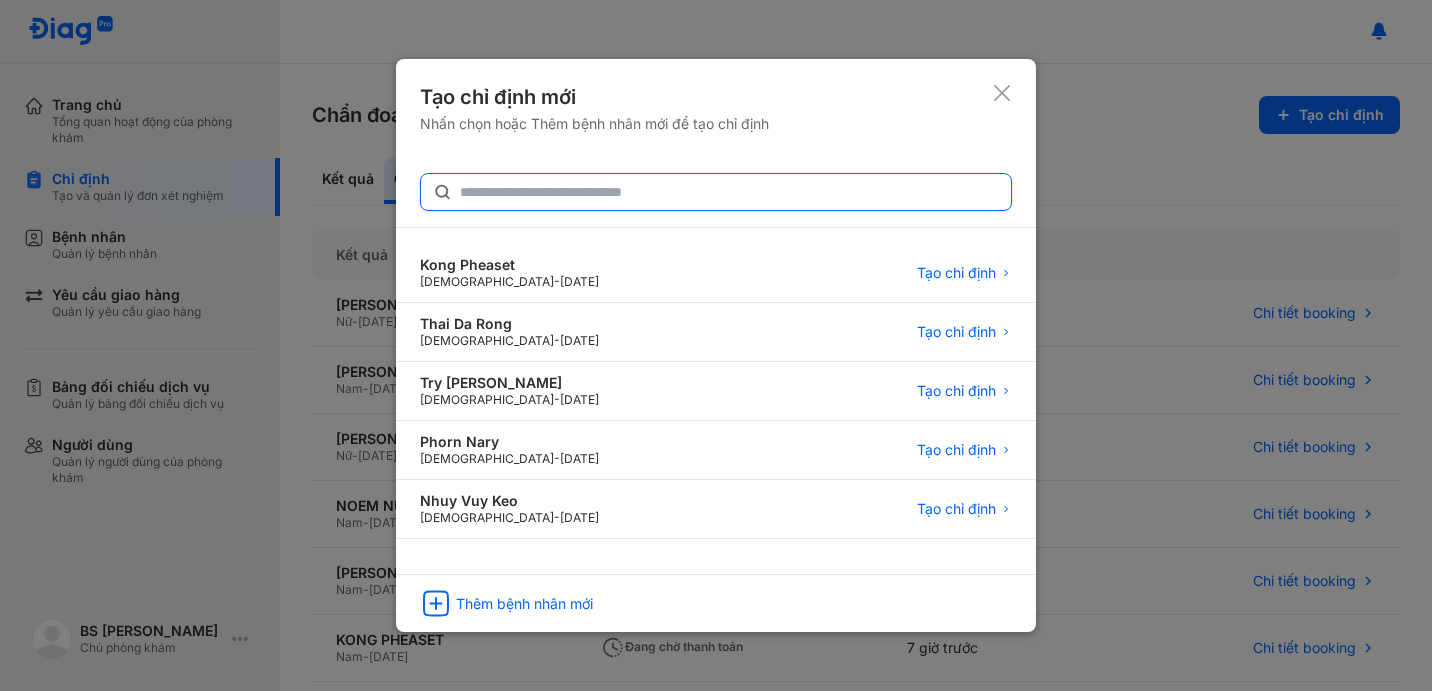 click 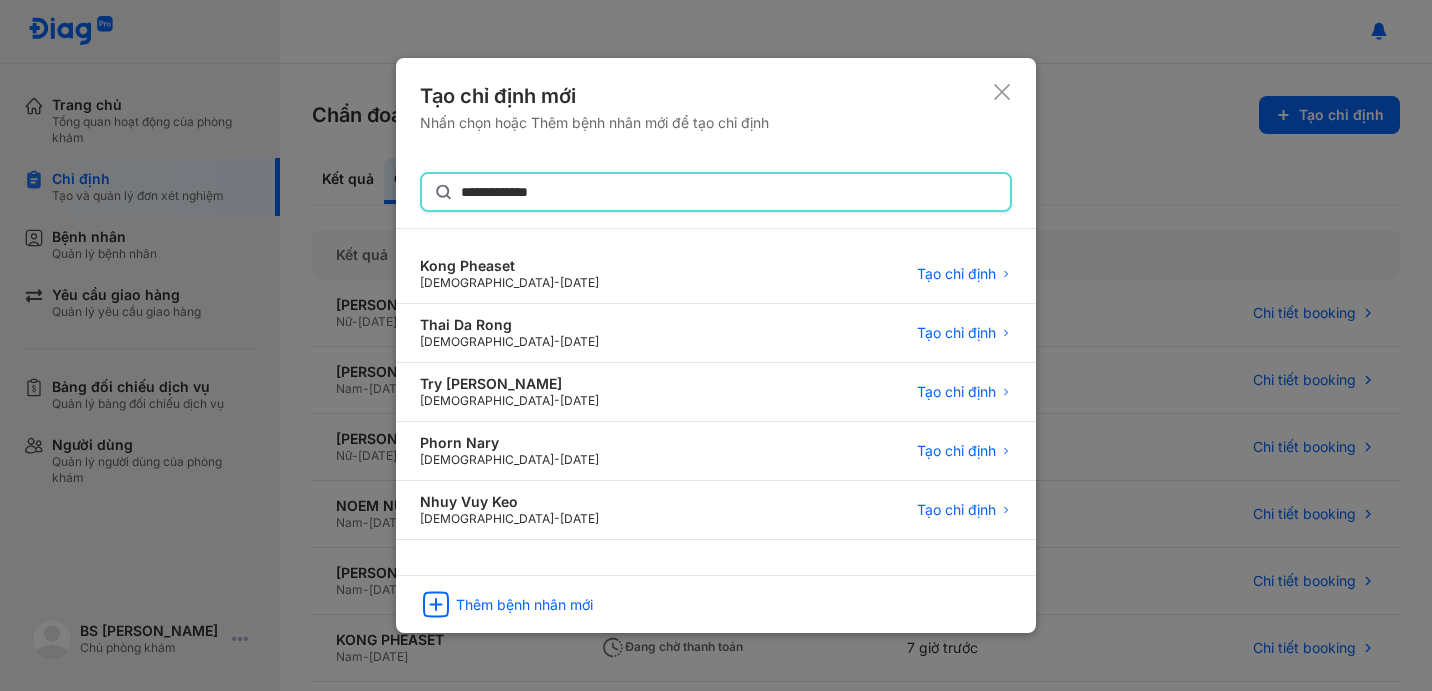 type on "**********" 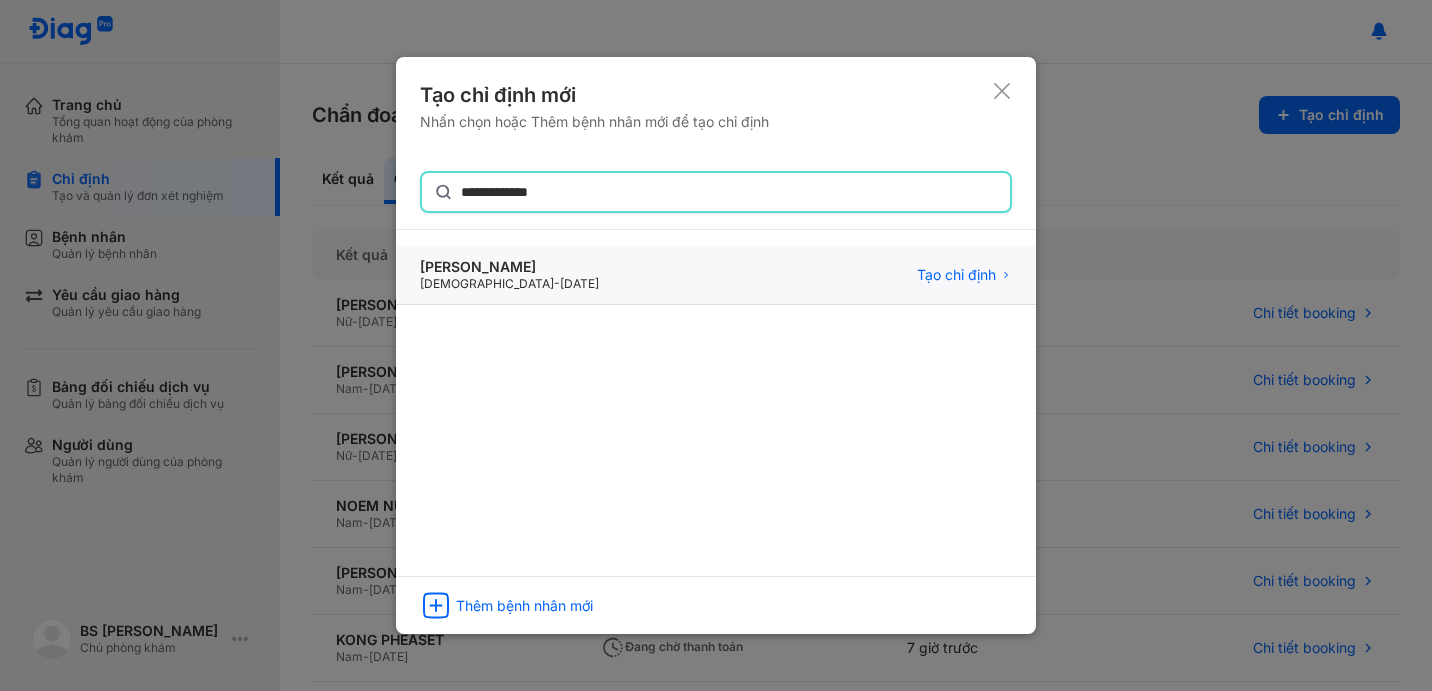 click on "[DATE]" at bounding box center (579, 283) 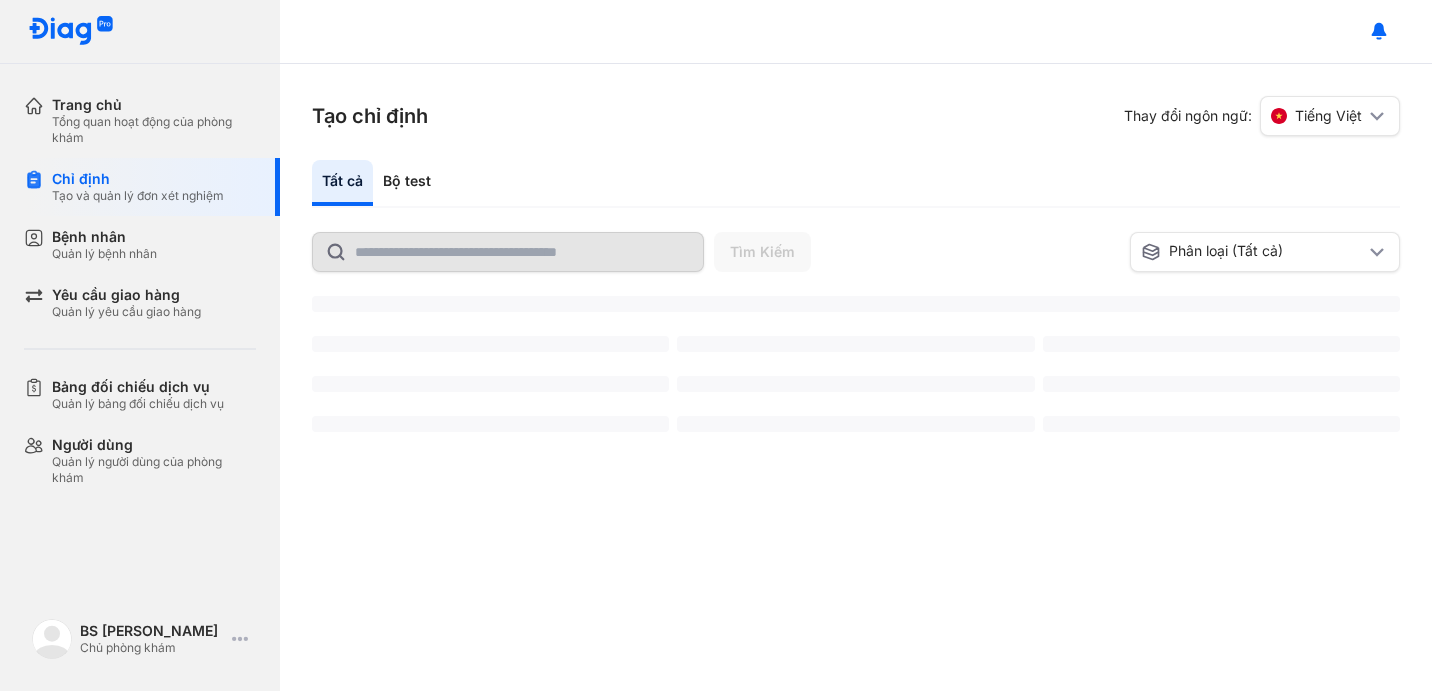 scroll, scrollTop: 0, scrollLeft: 0, axis: both 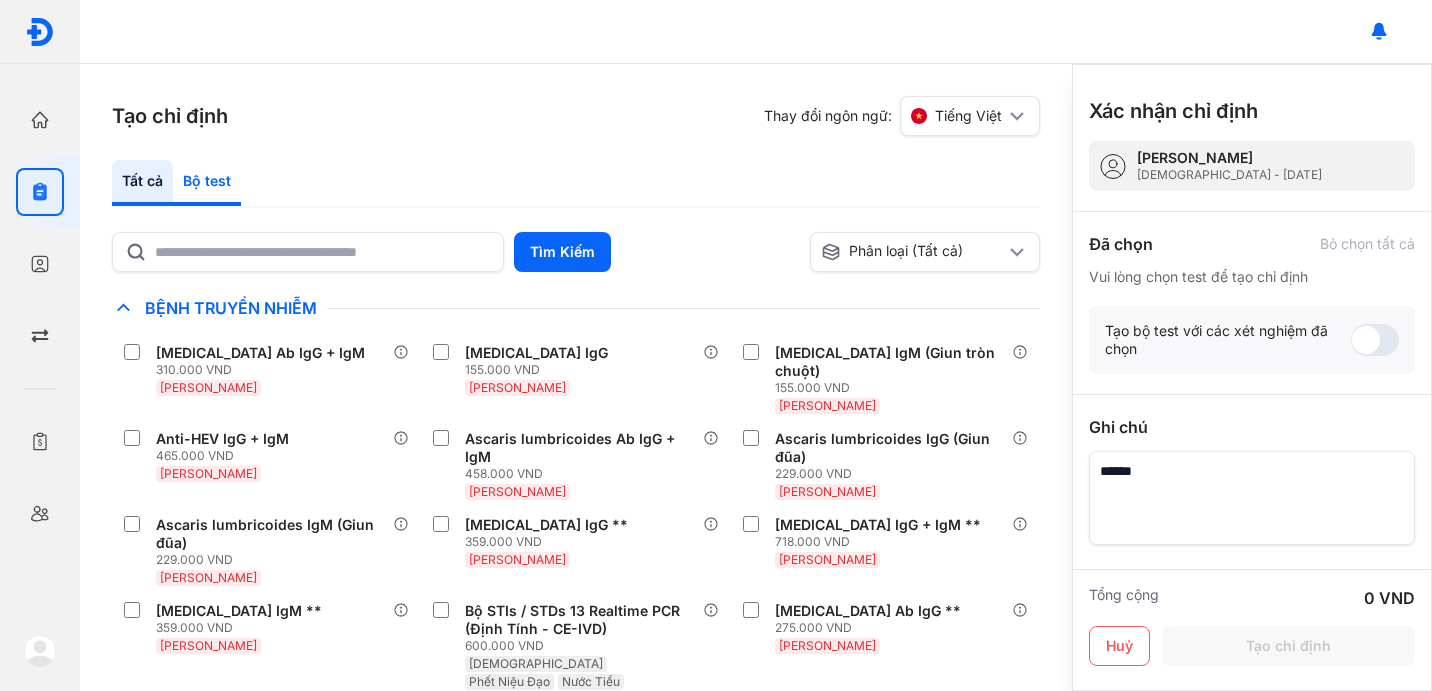 click on "Tất cả Bộ test" at bounding box center [576, 184] 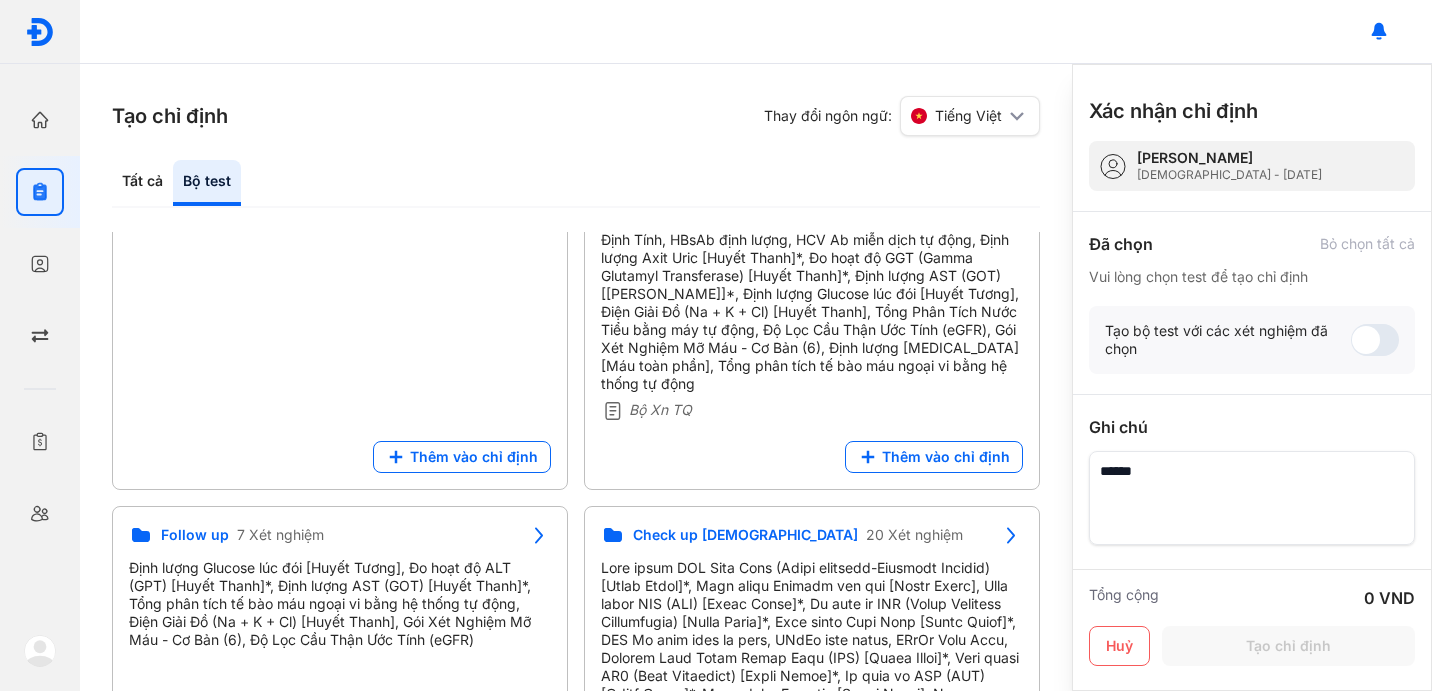 scroll, scrollTop: 380, scrollLeft: 0, axis: vertical 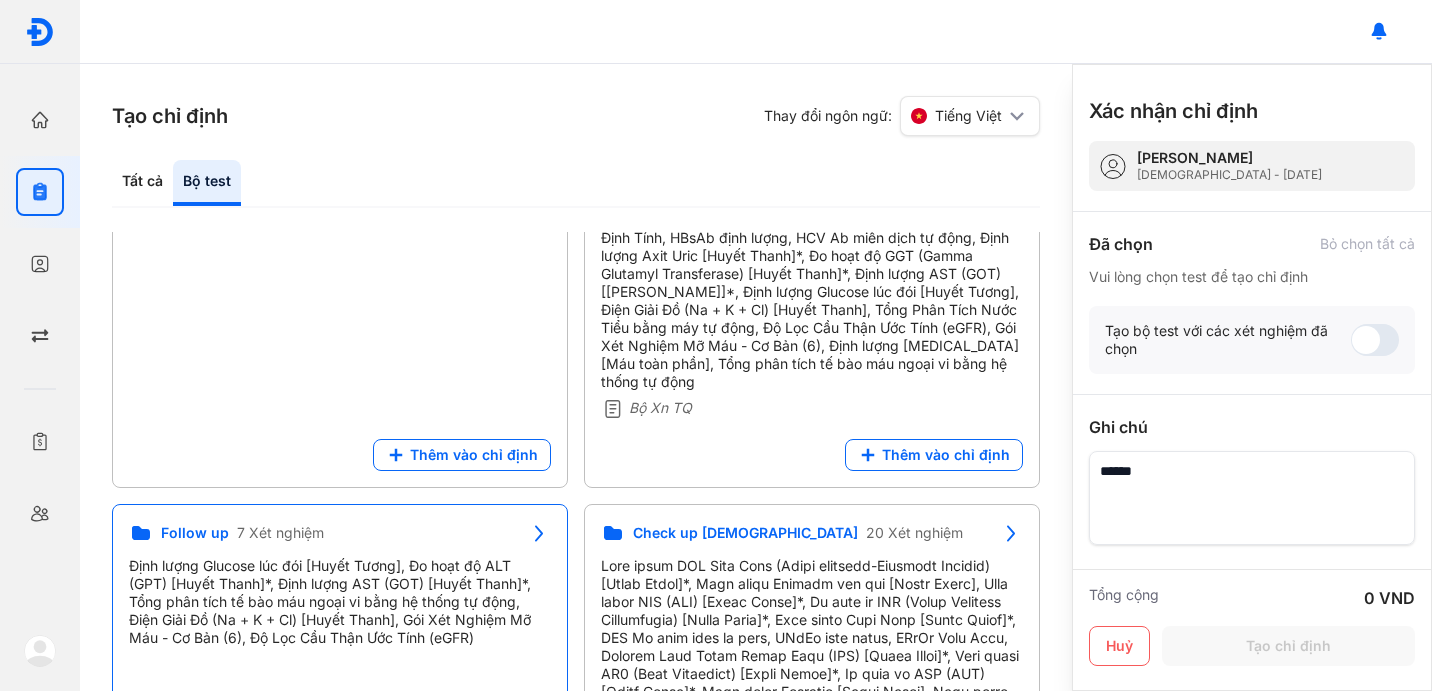 click on "Định lượng Glucose lúc đói [Huyết Tương], Đo hoạt độ ALT (GPT) [Huyết Thanh]*, Định lượng AST (GOT) [Huyết Thanh]*, Tổng phân tích tế bào máu ngoại vi bằng hệ thống tự động, Điện Giải Đồ (Na + K + Cl) [Huyết Thanh], Gói Xét Nghiệm Mỡ Máu - Cơ Bản (6), Độ Lọc Cầu Thận Ước Tính (eGFR)" at bounding box center (340, 602) 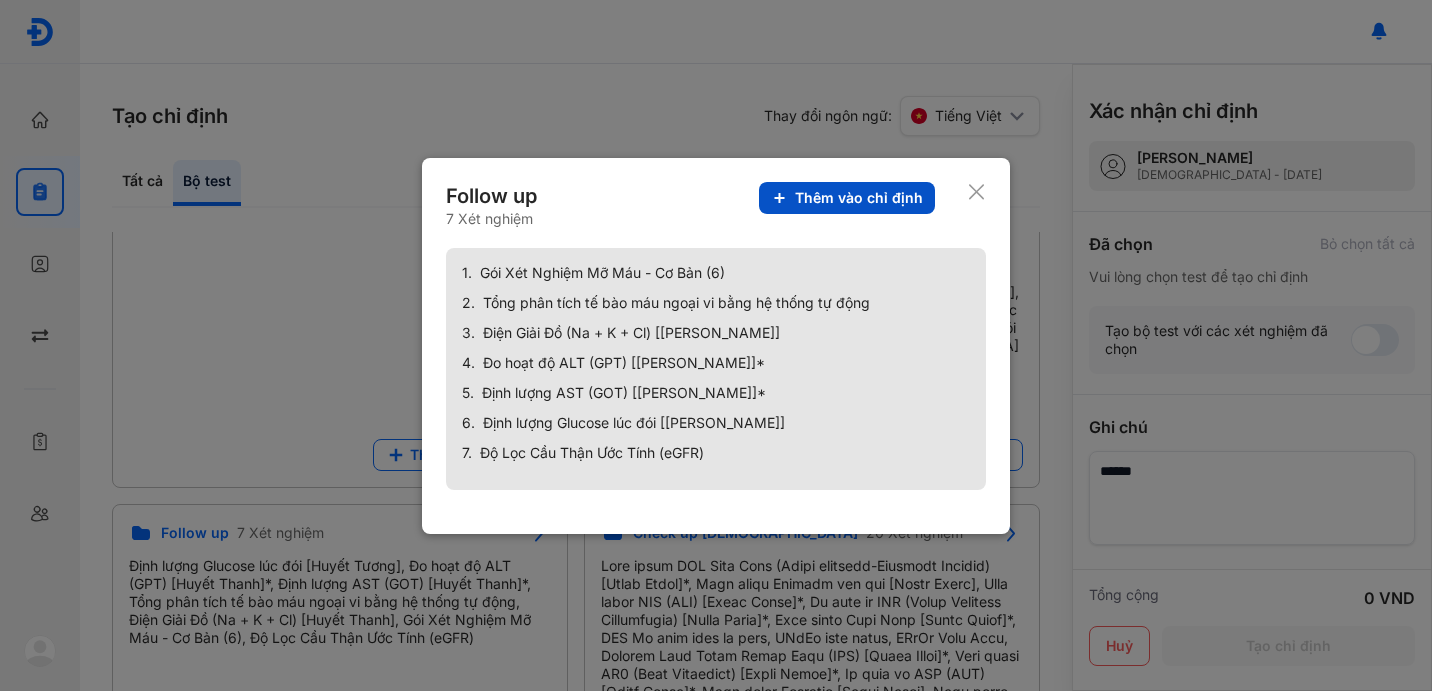 click on "Thêm vào chỉ định" 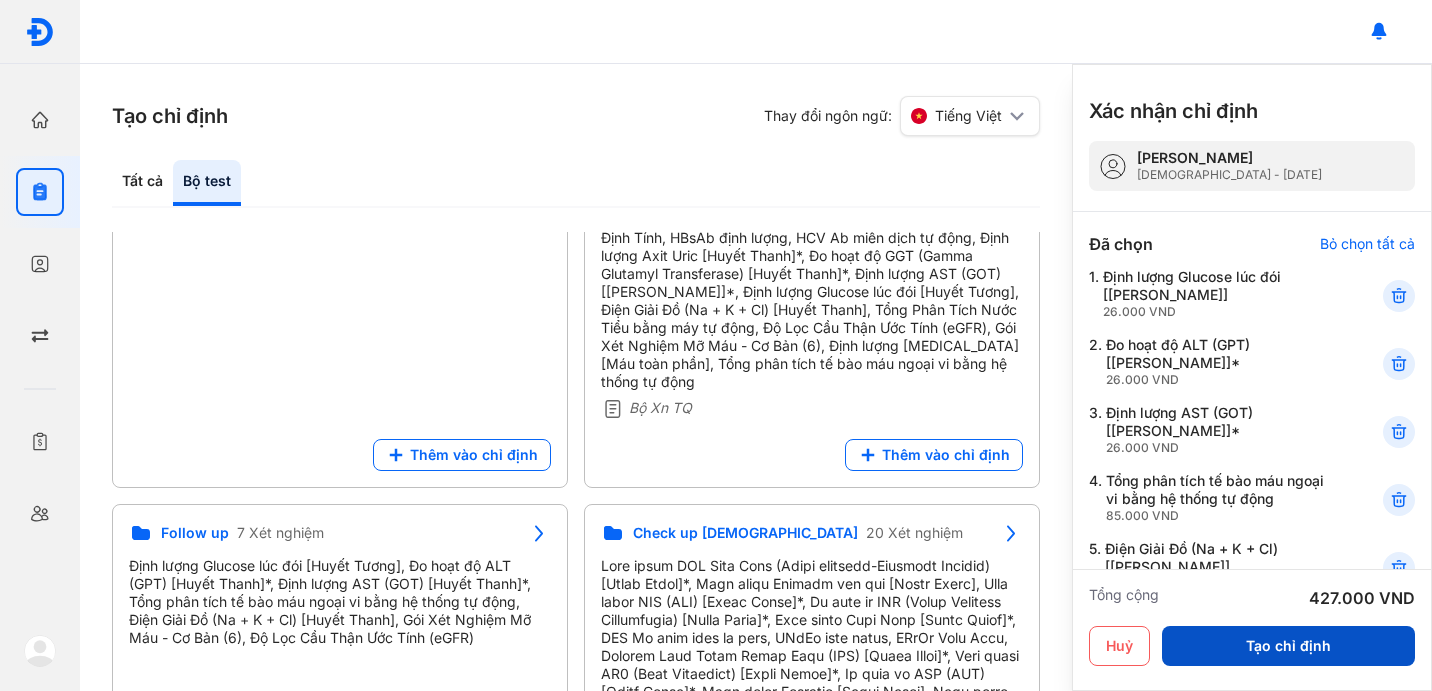 click on "Tạo chỉ định" at bounding box center [1288, 646] 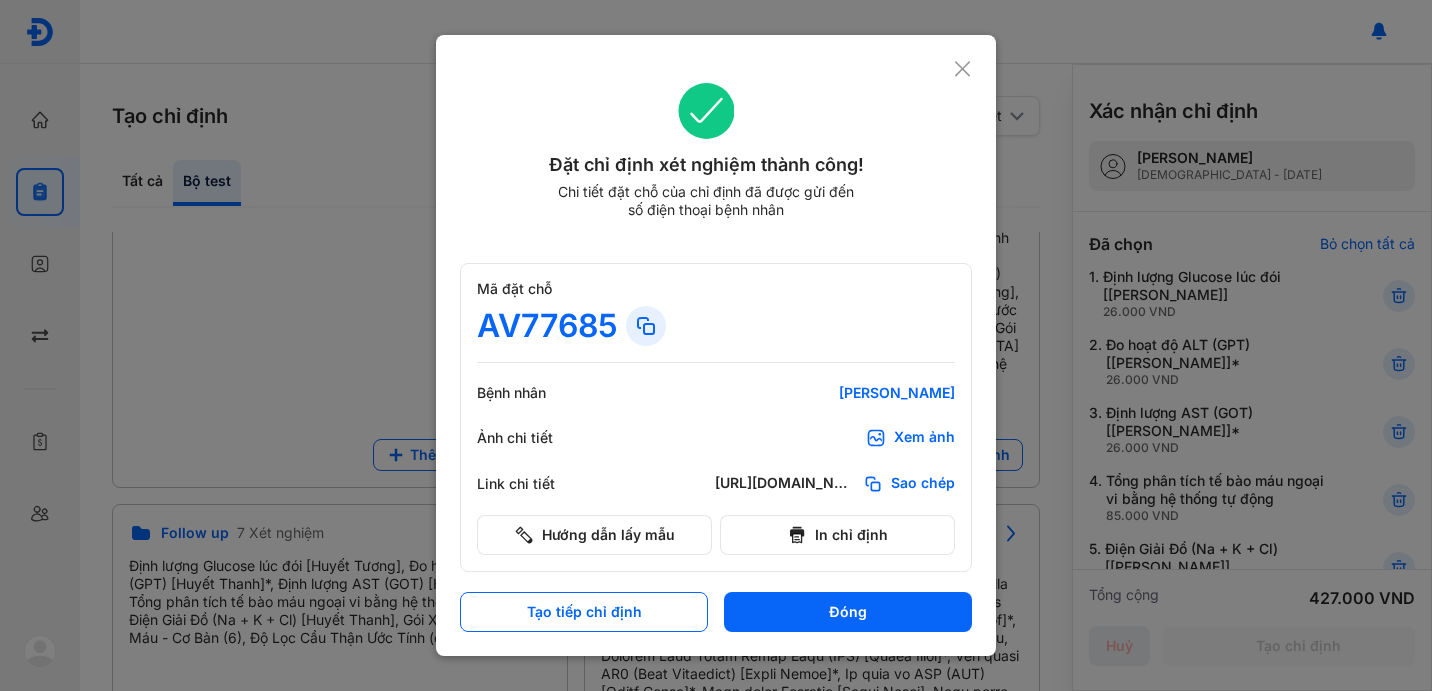 scroll, scrollTop: 0, scrollLeft: 0, axis: both 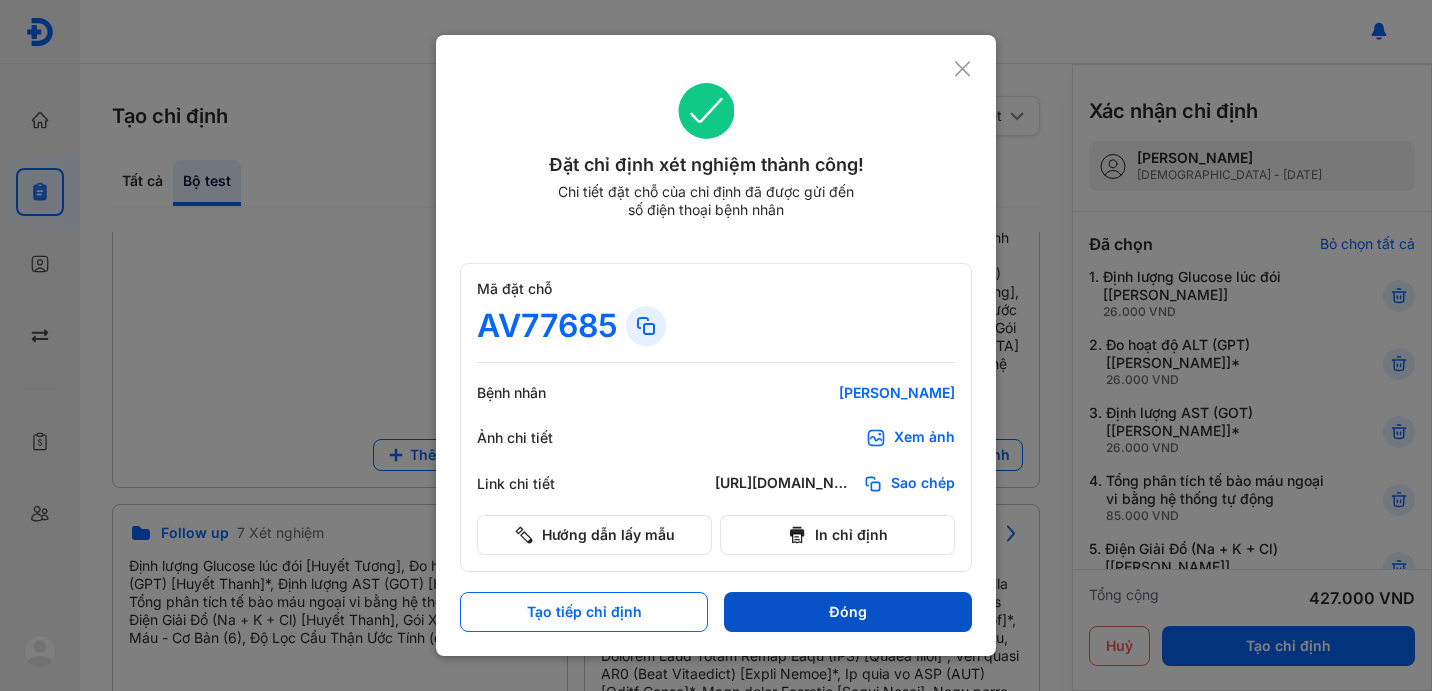 click on "Đóng" at bounding box center (848, 612) 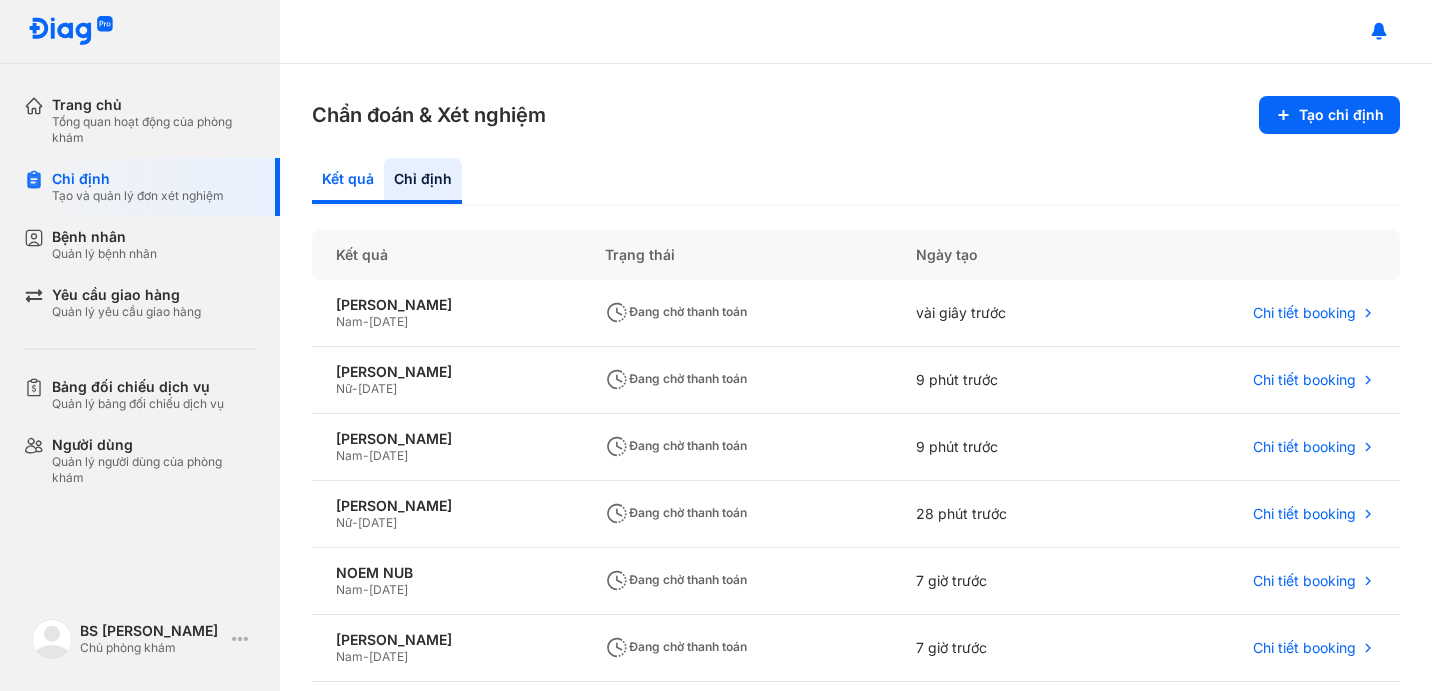click on "Kết quả" 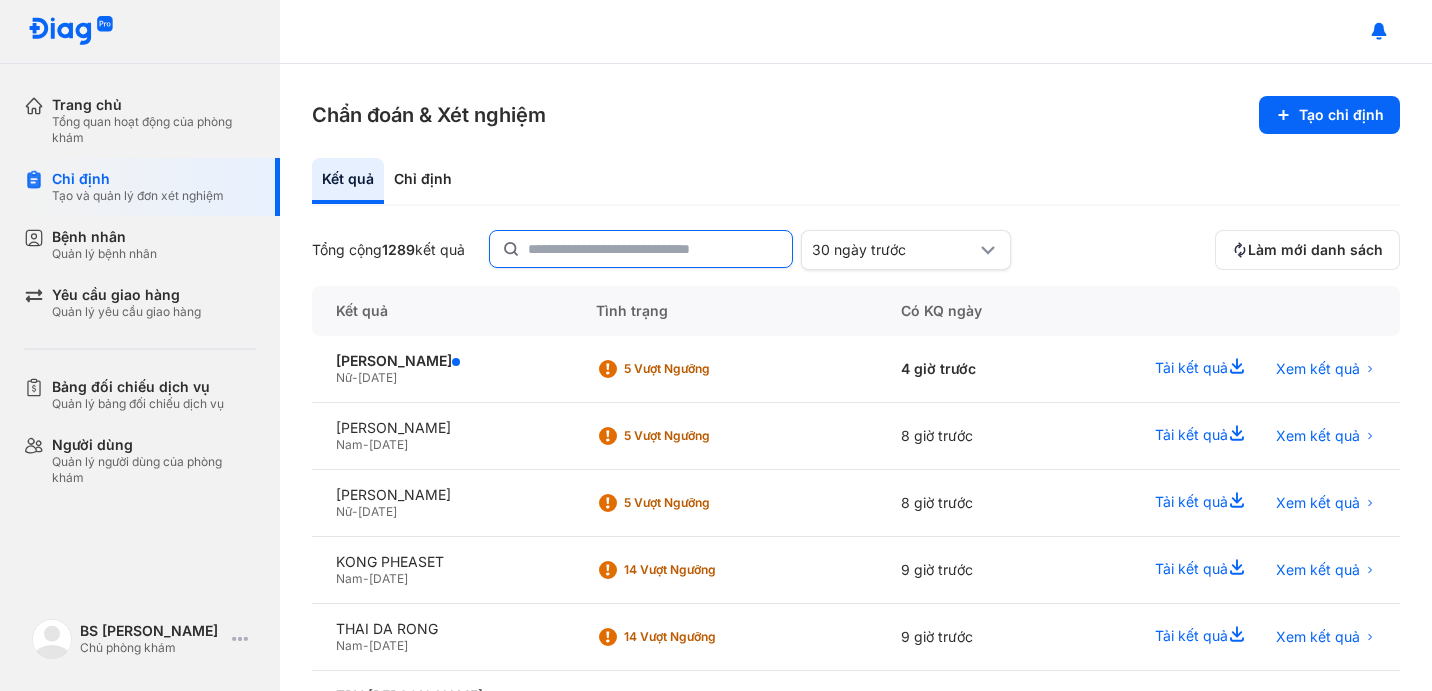 click 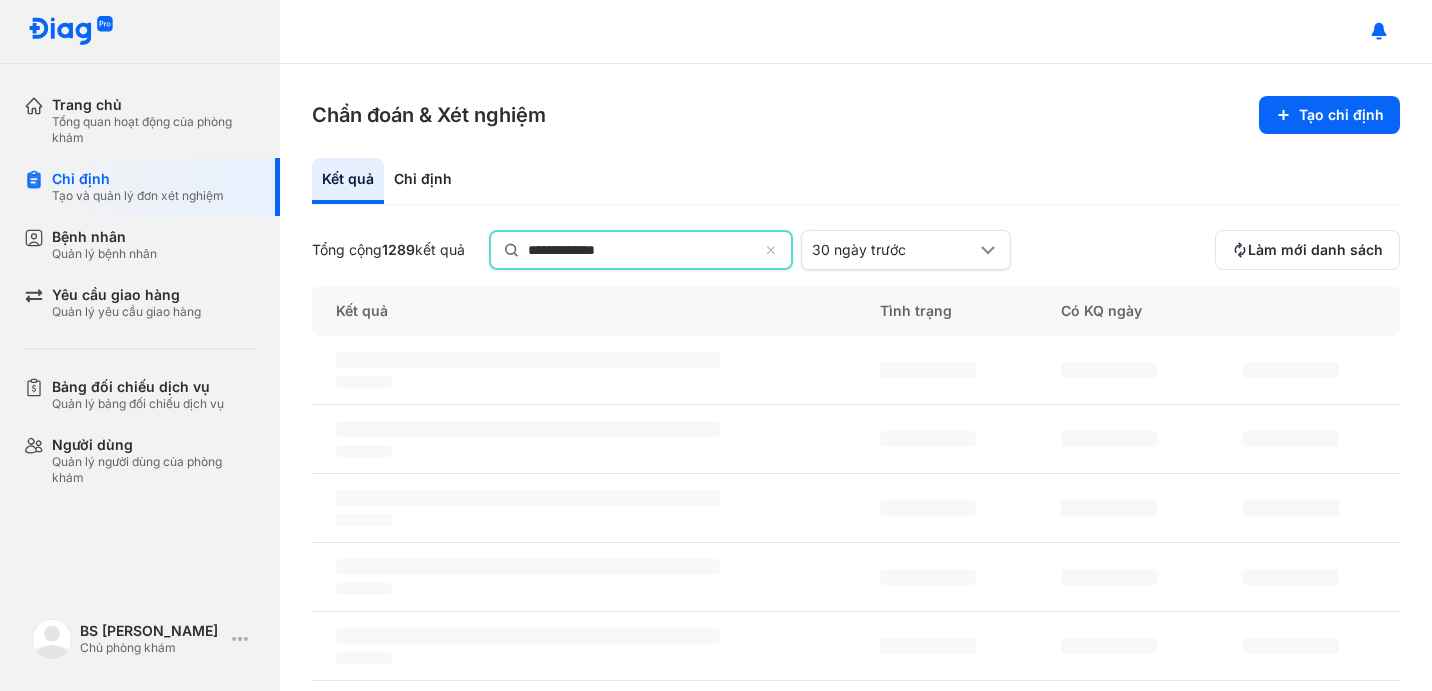 type on "**********" 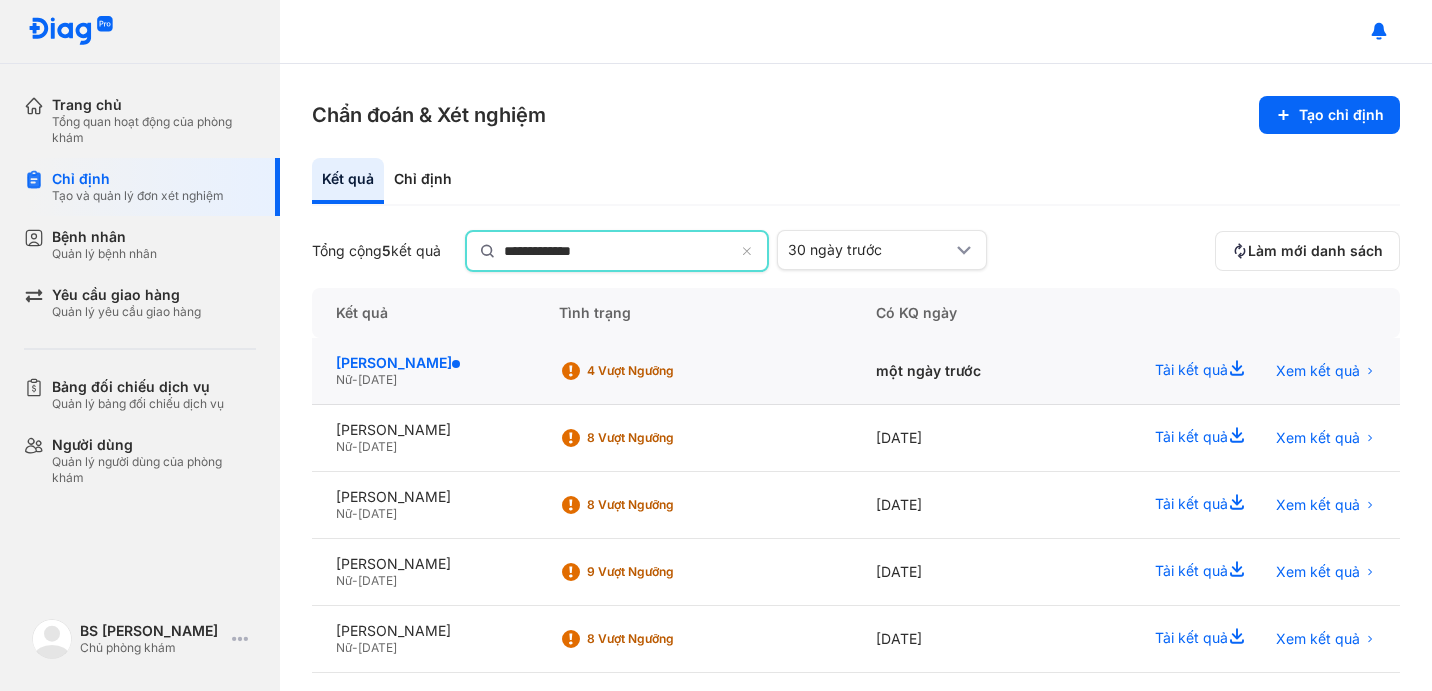 click on "[PERSON_NAME]" 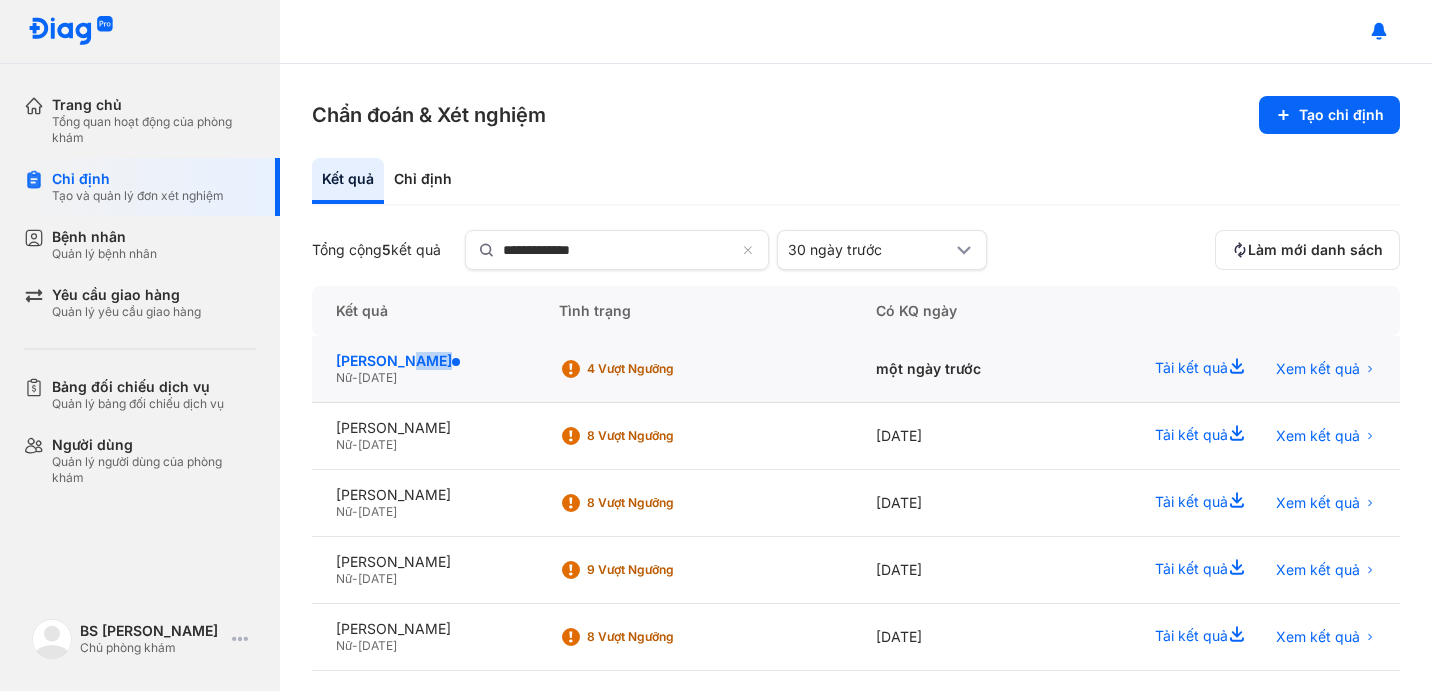 click on "[PERSON_NAME]" 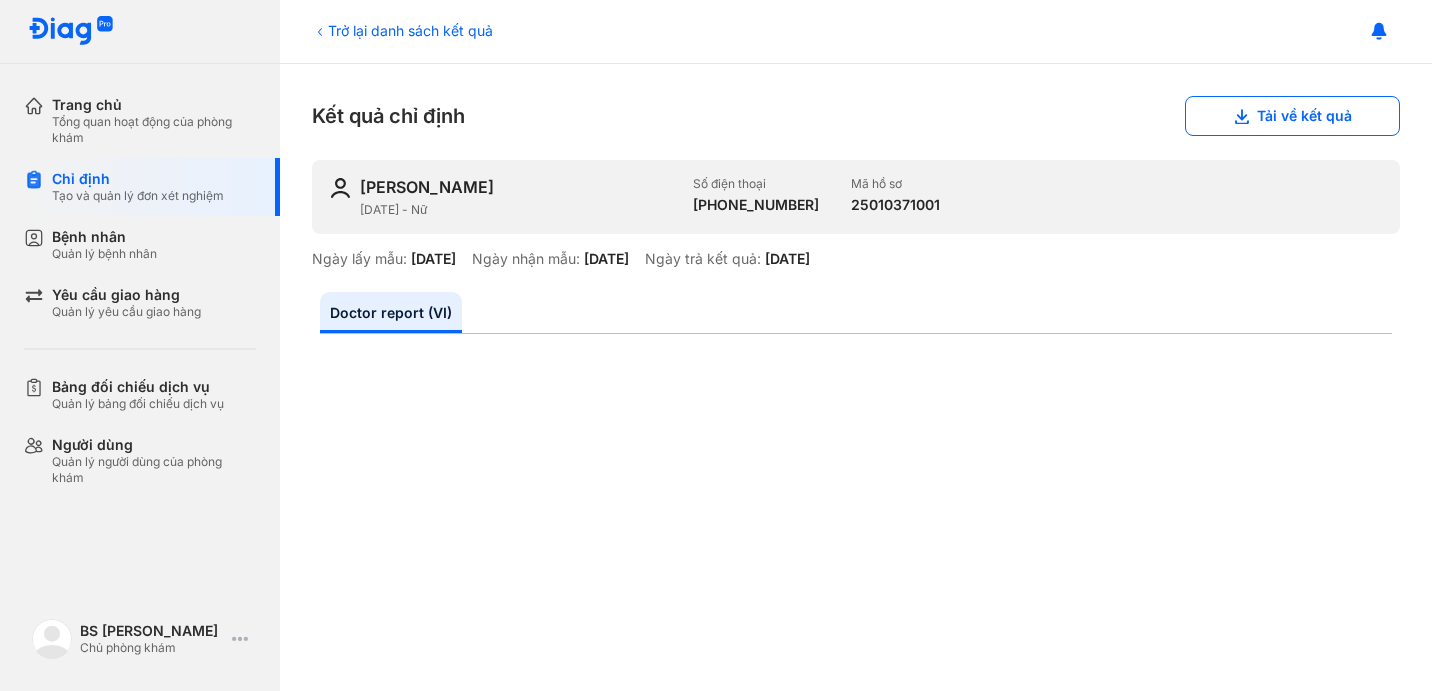 scroll, scrollTop: 0, scrollLeft: 0, axis: both 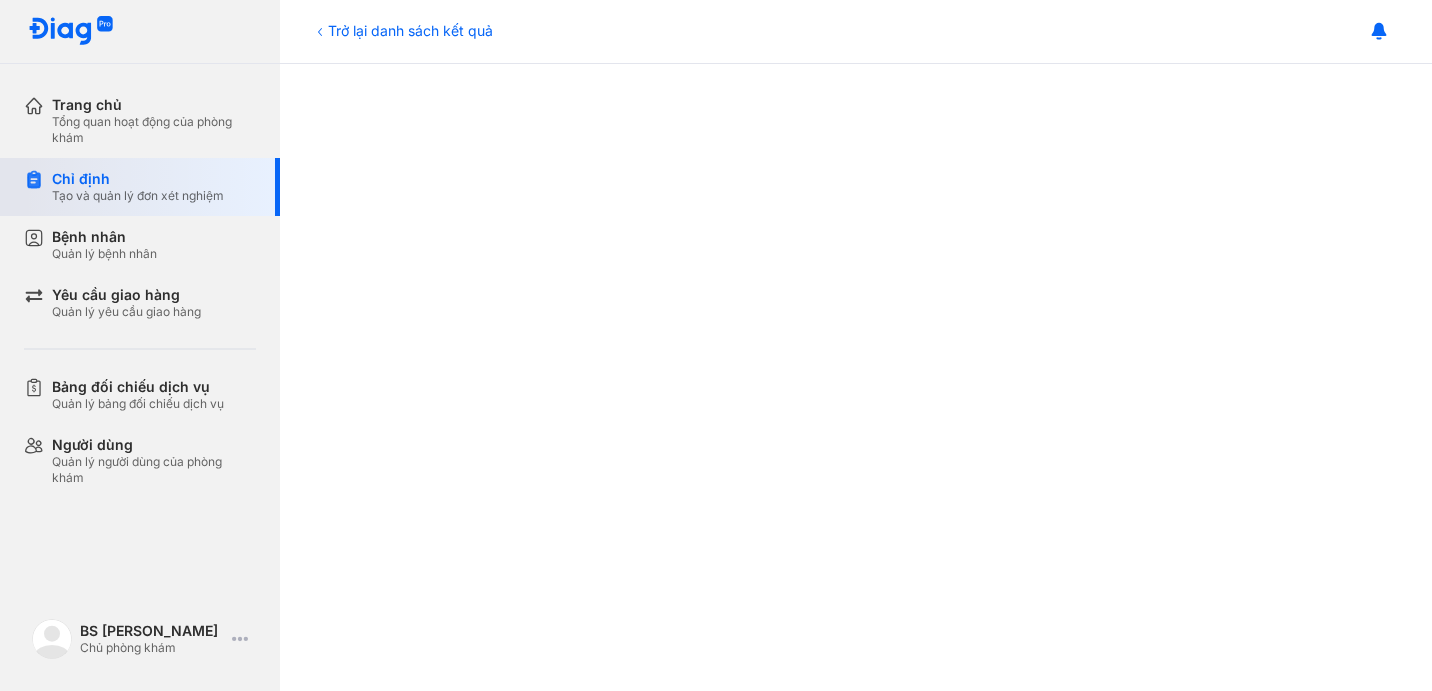 click on "Chỉ định" at bounding box center [138, 179] 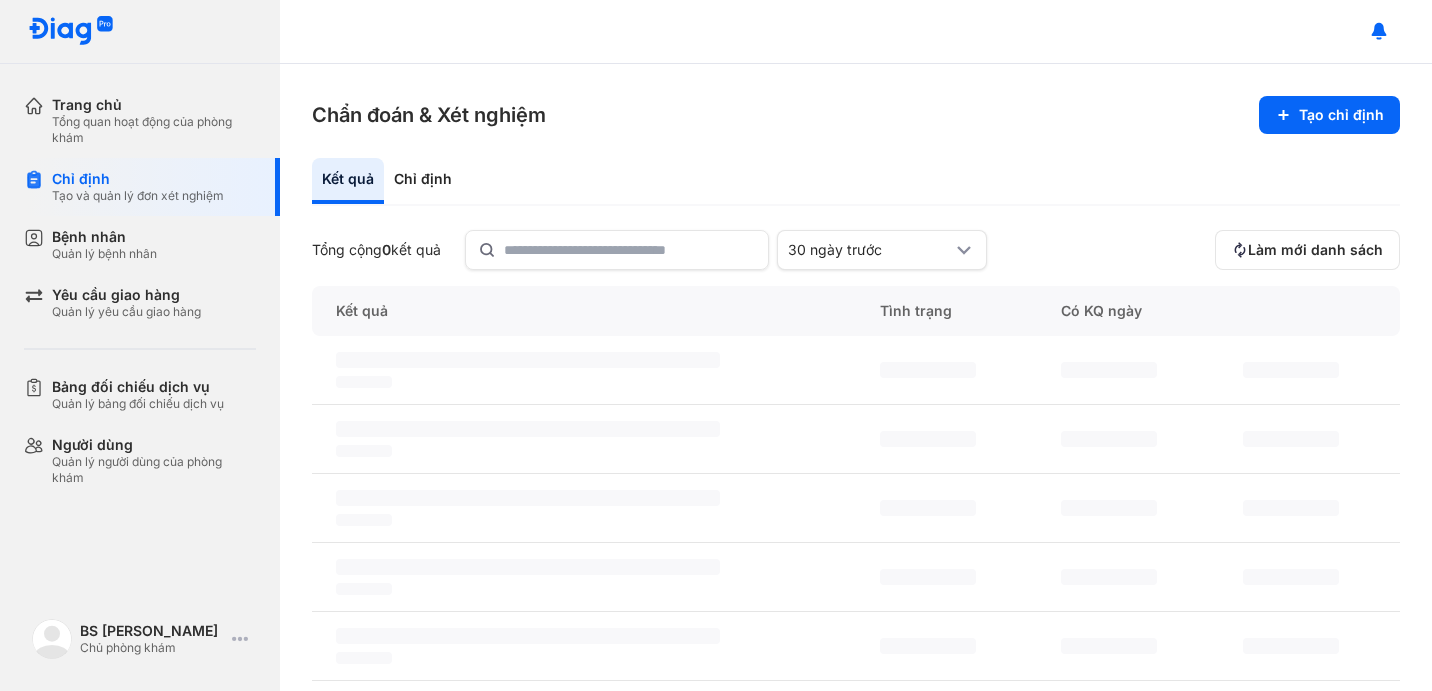 scroll, scrollTop: 0, scrollLeft: 0, axis: both 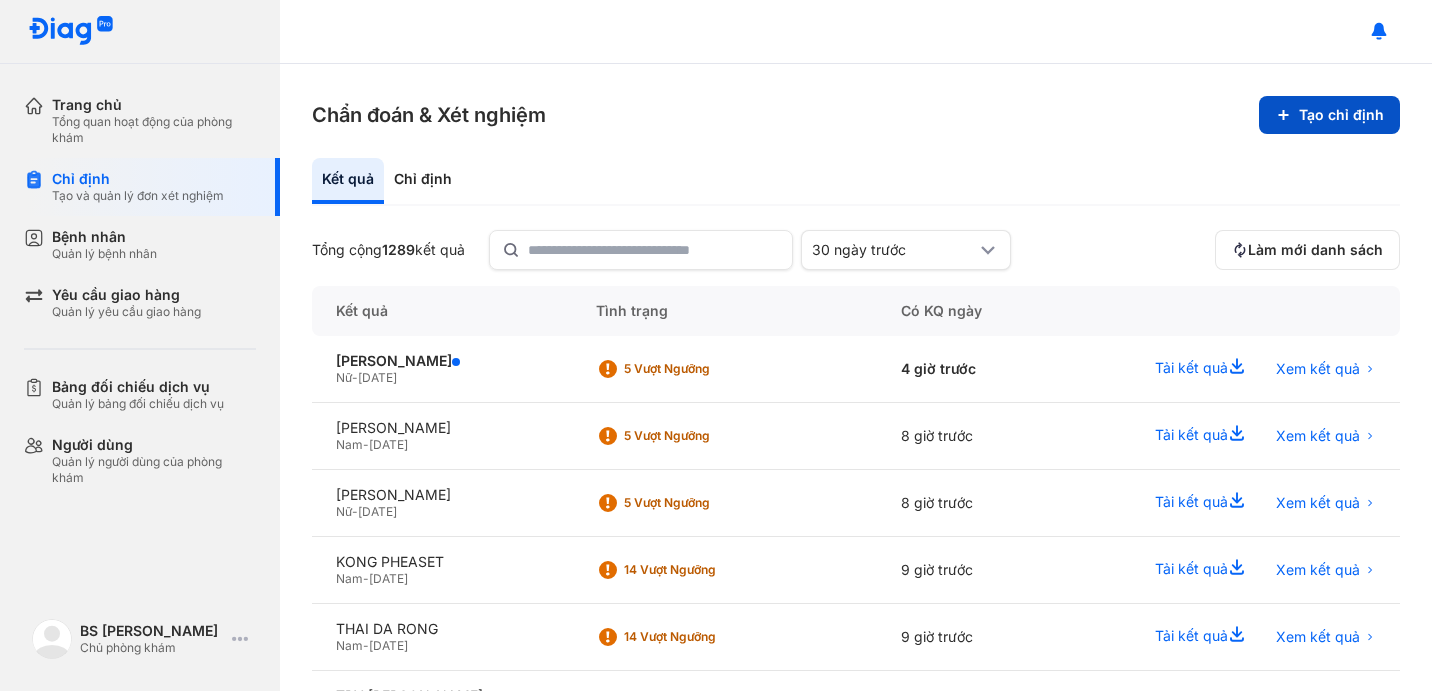 click on "Tạo chỉ định" at bounding box center (1329, 115) 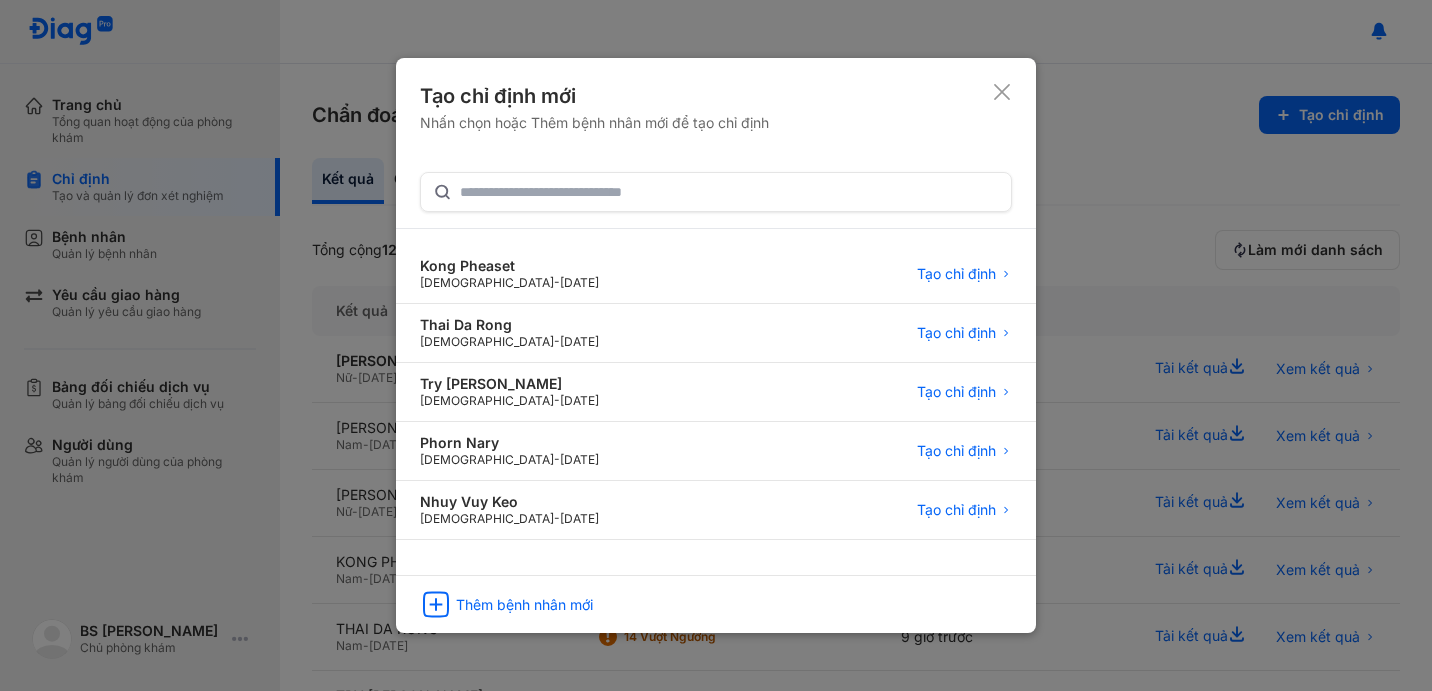 type 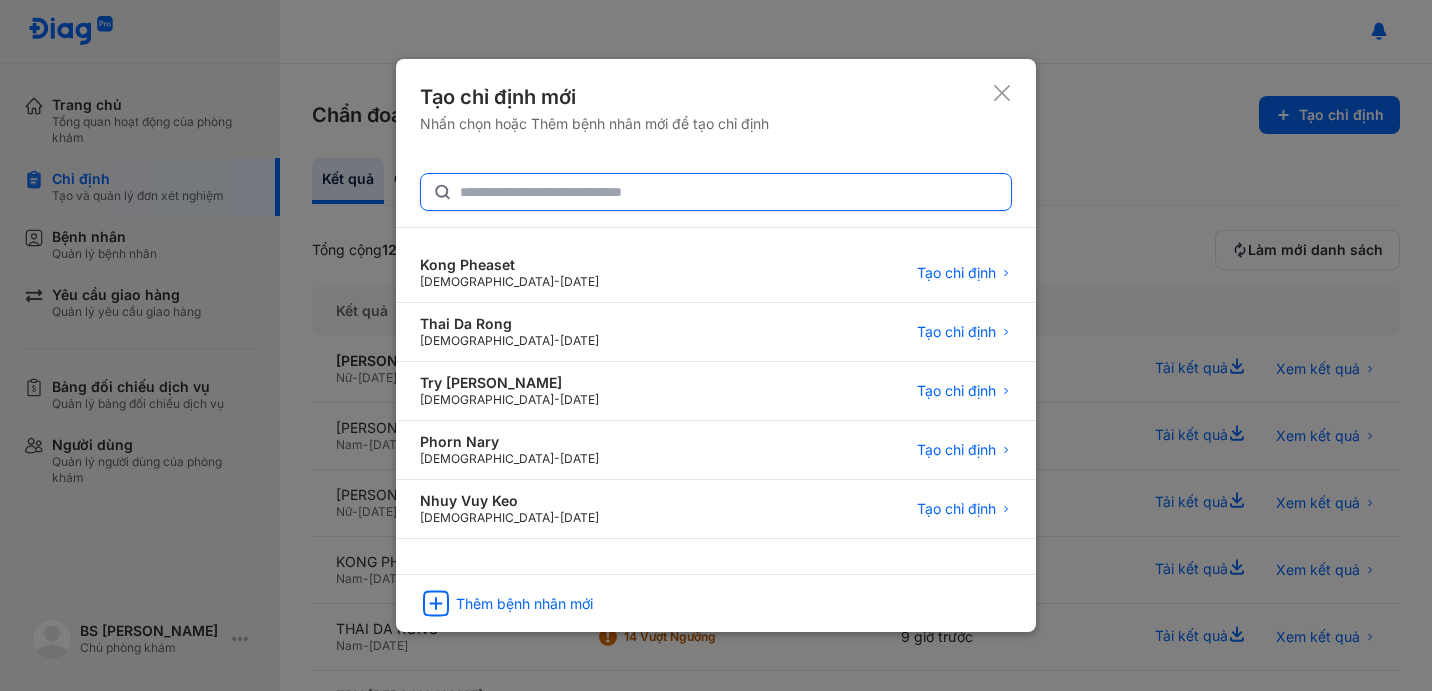 click 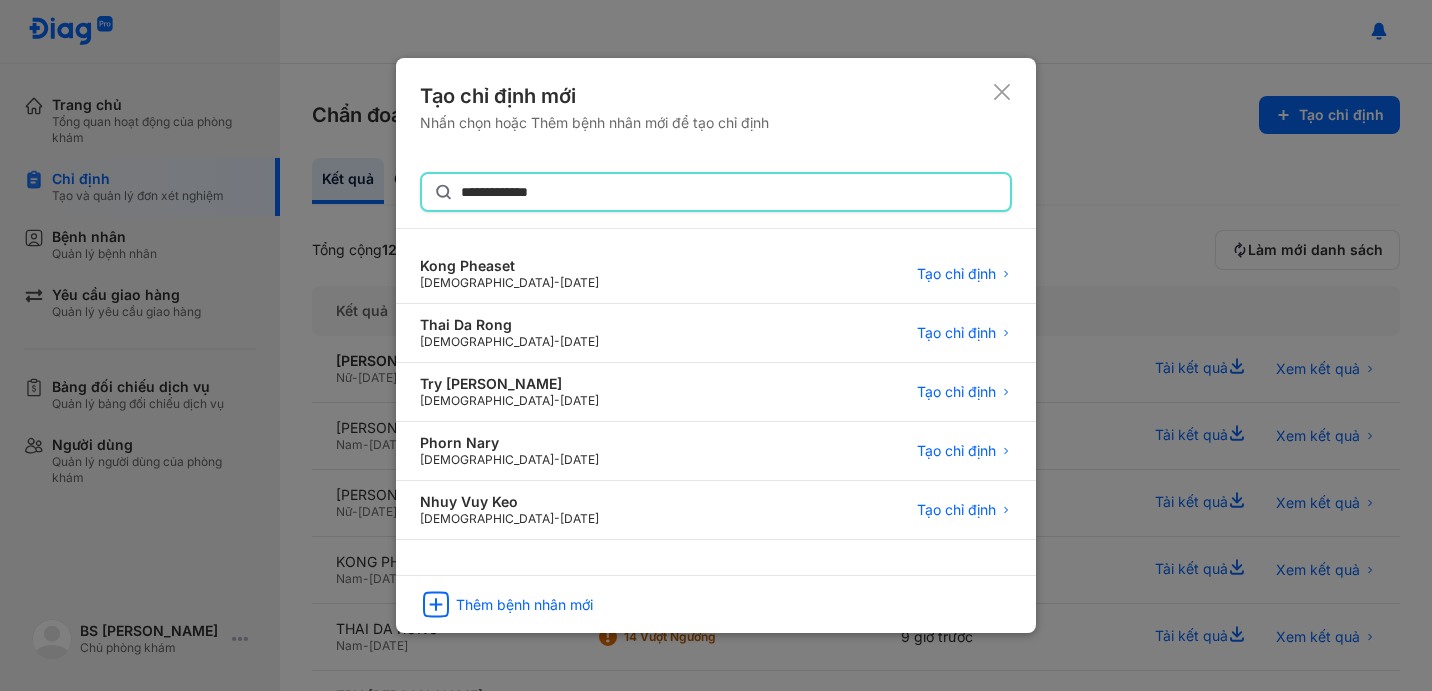 type on "**********" 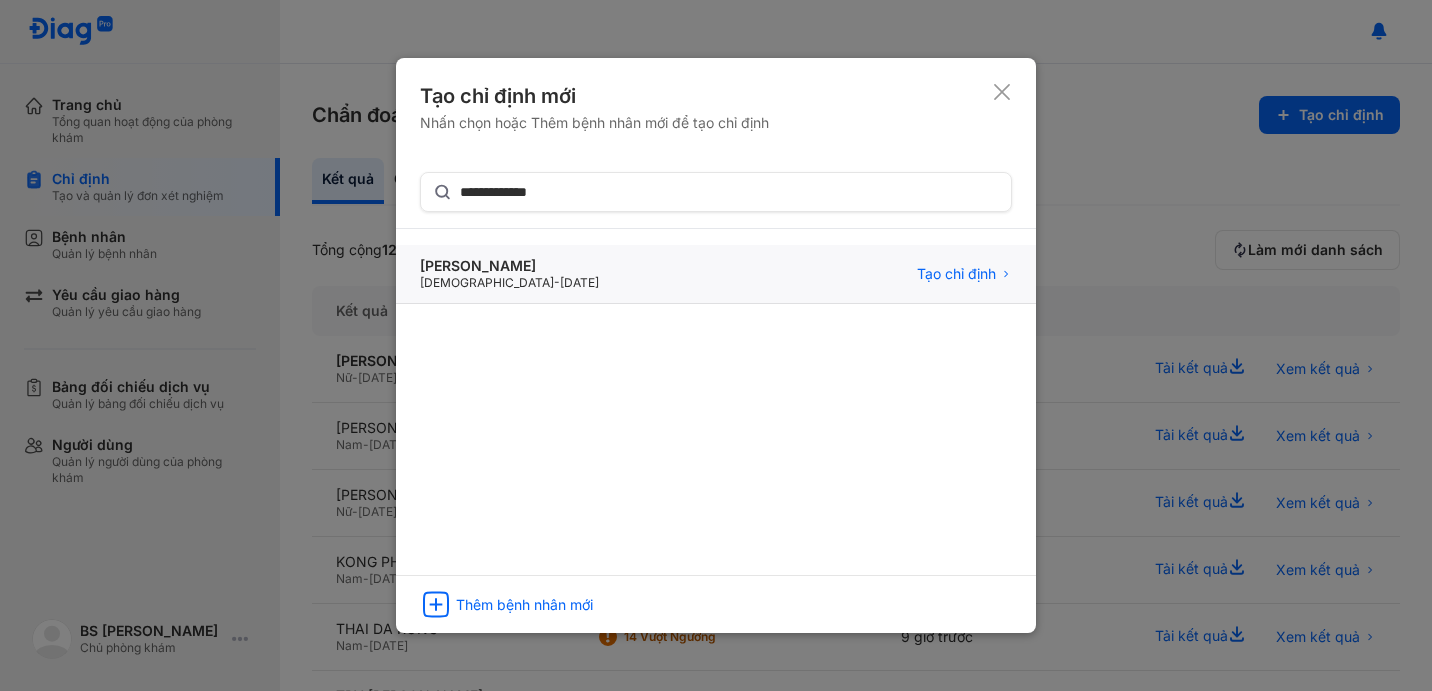 click on "Tran thi Hong Female  -  17/02/1947 Tạo chỉ định" 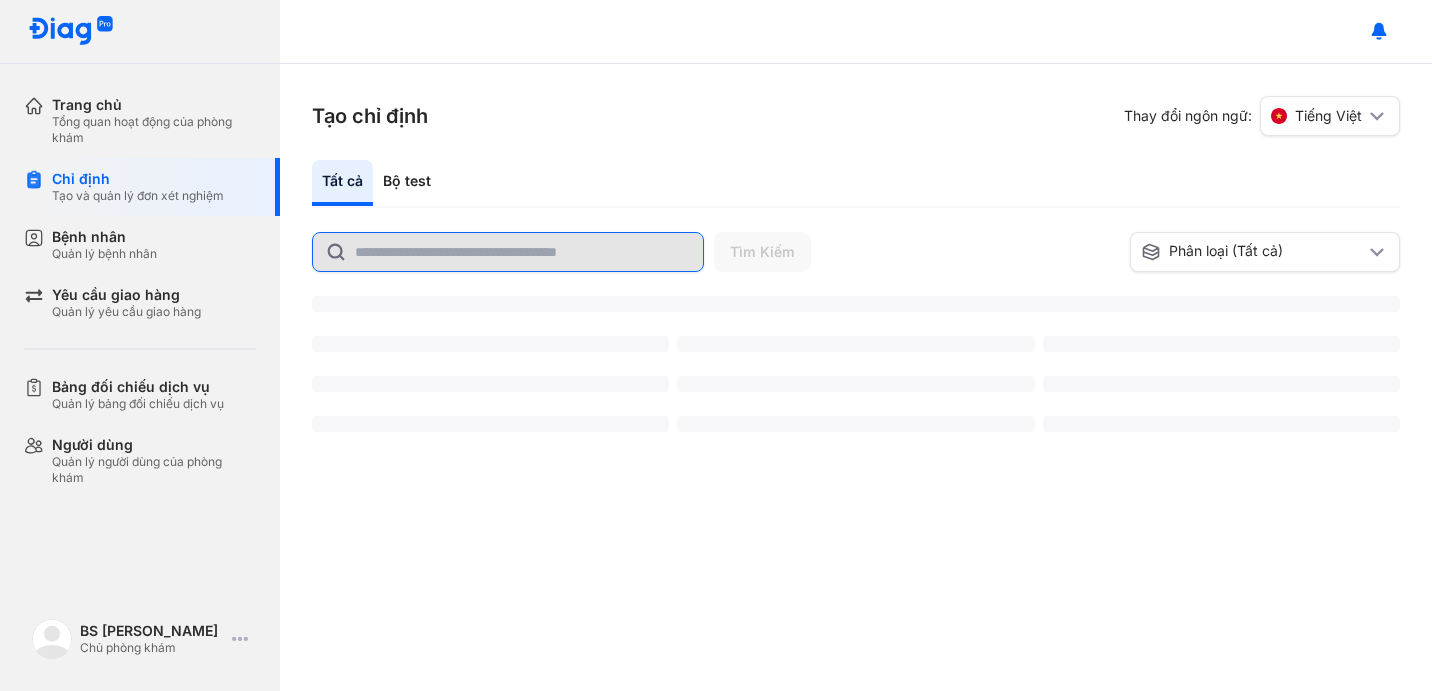 scroll, scrollTop: 0, scrollLeft: 0, axis: both 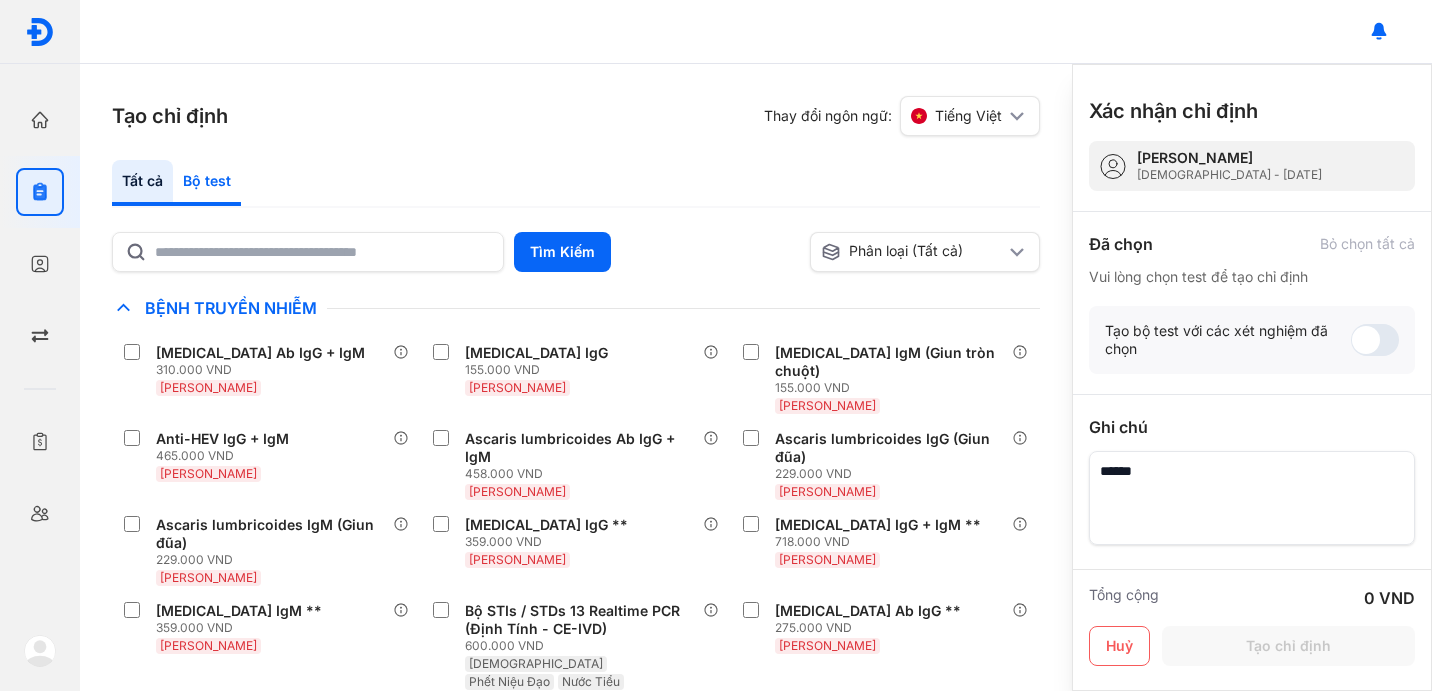 click on "Bộ test" 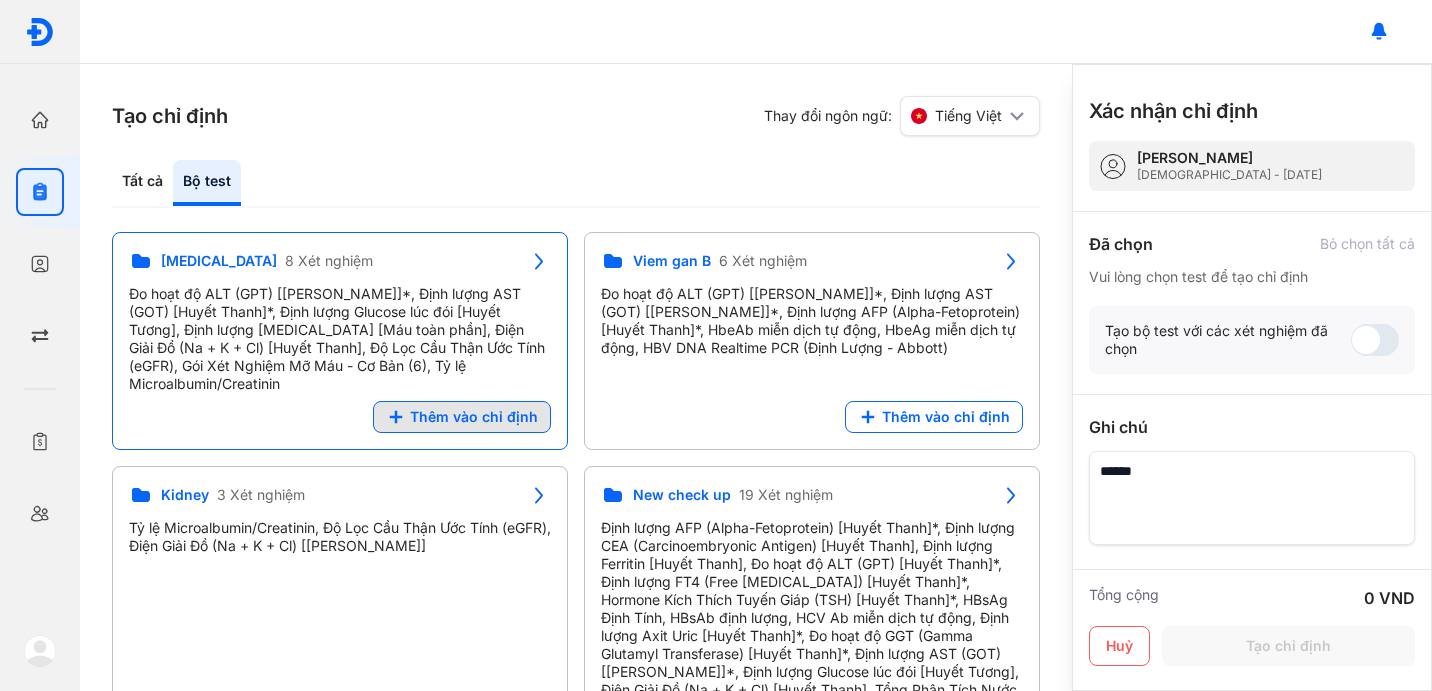 scroll, scrollTop: 383, scrollLeft: 0, axis: vertical 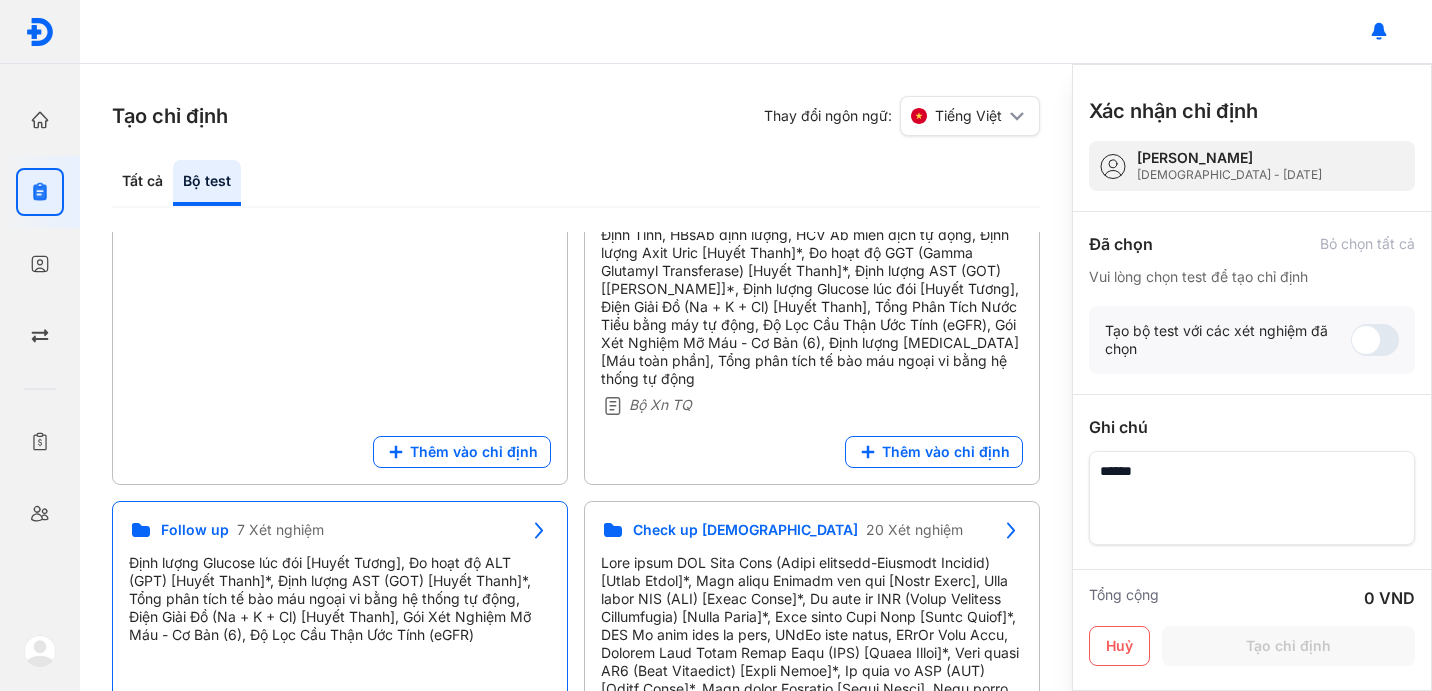 click on "Định lượng Glucose lúc đói [Huyết Tương], Đo hoạt độ ALT (GPT) [Huyết Thanh]*, Định lượng AST (GOT) [Huyết Thanh]*, Tổng phân tích tế bào máu ngoại vi bằng hệ thống tự động, Điện Giải Đồ (Na + K + Cl) [Huyết Thanh], Gói Xét Nghiệm Mỡ Máu - Cơ Bản (6), Độ Lọc Cầu Thận Ước Tính (eGFR)" at bounding box center (340, 599) 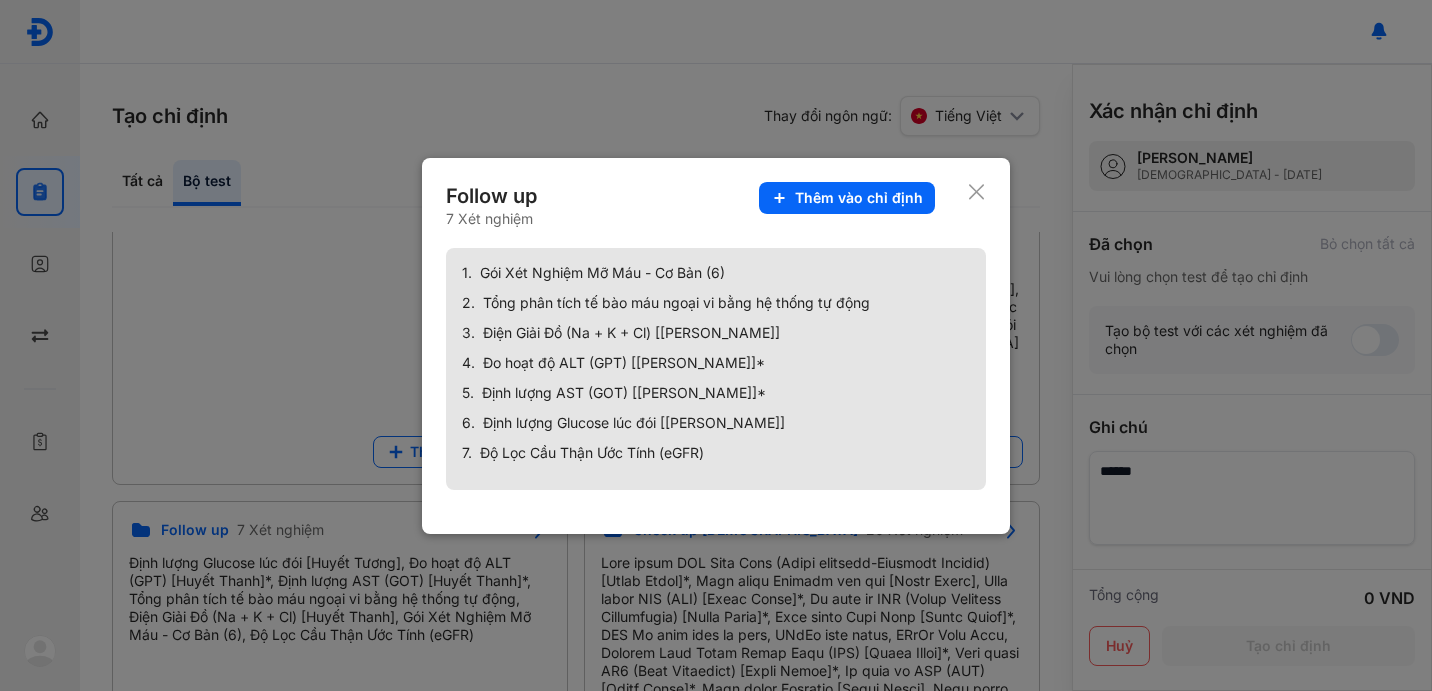 click on "Thêm vào chỉ định" 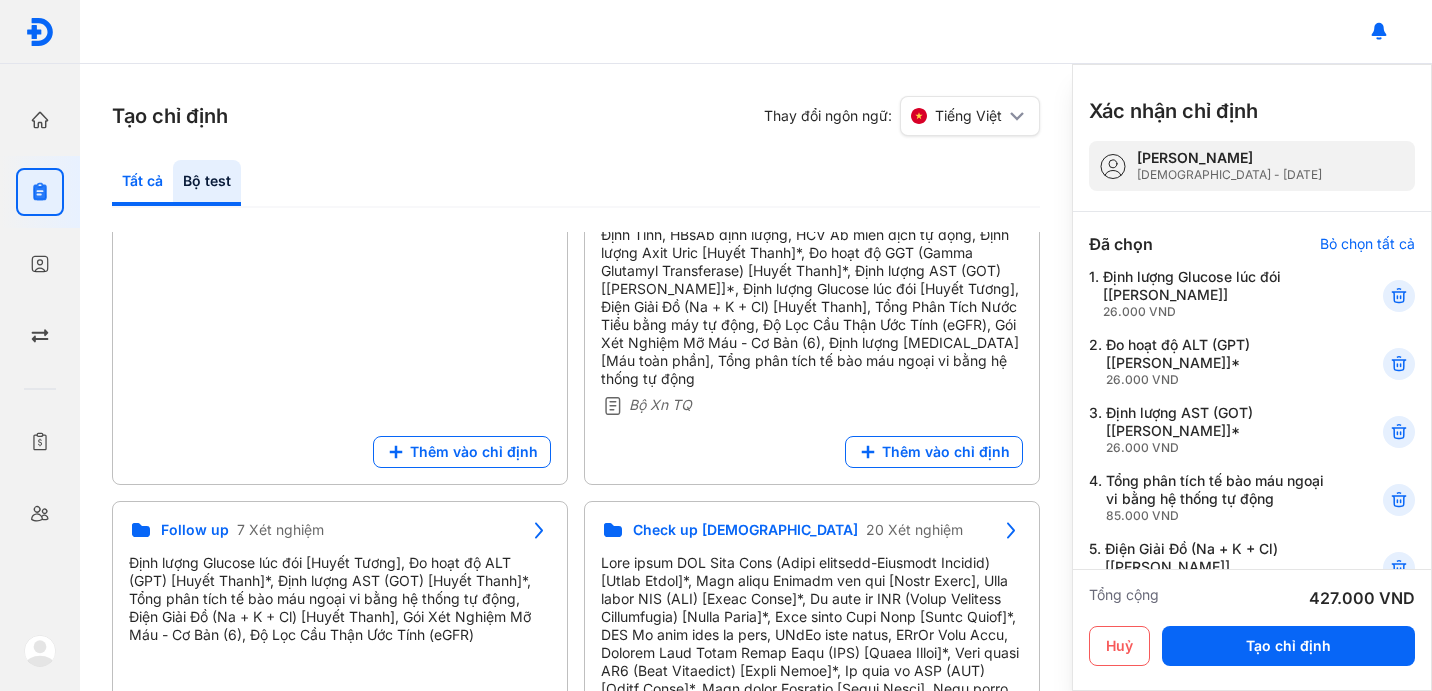 click on "Tất cả" 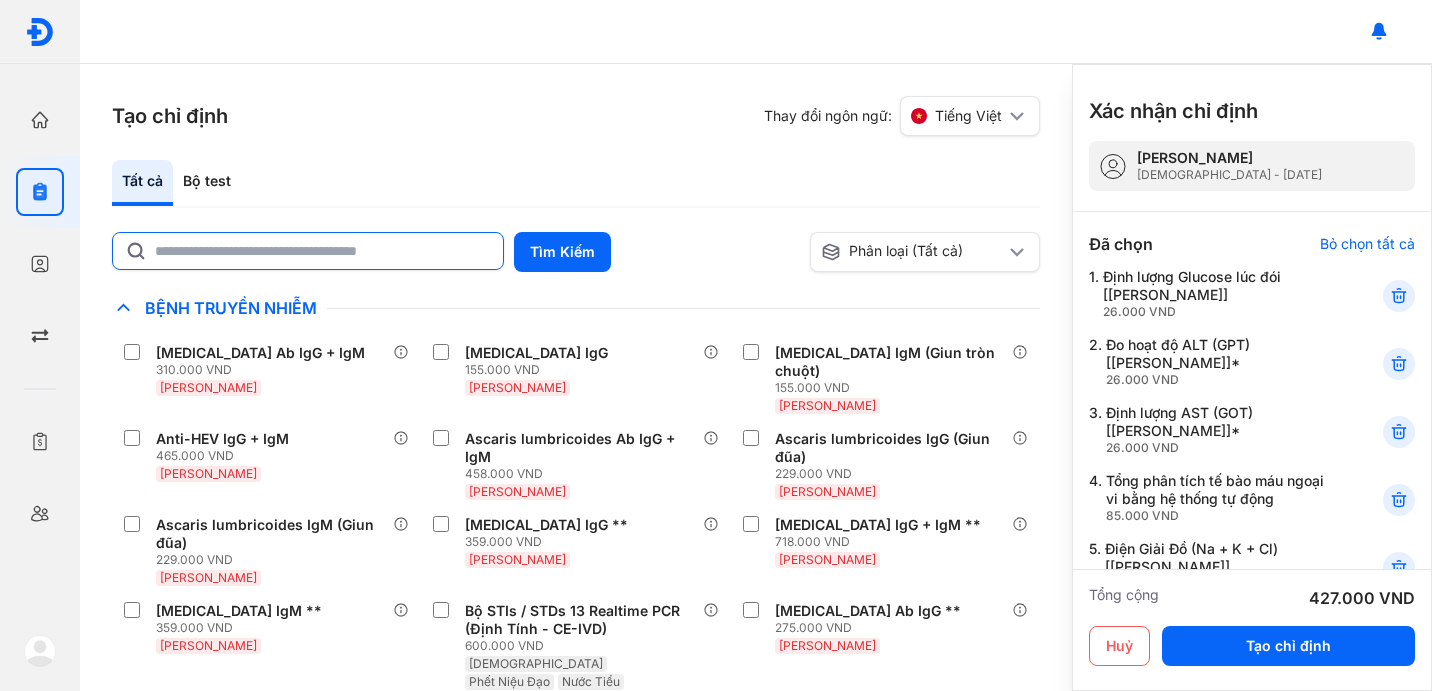click 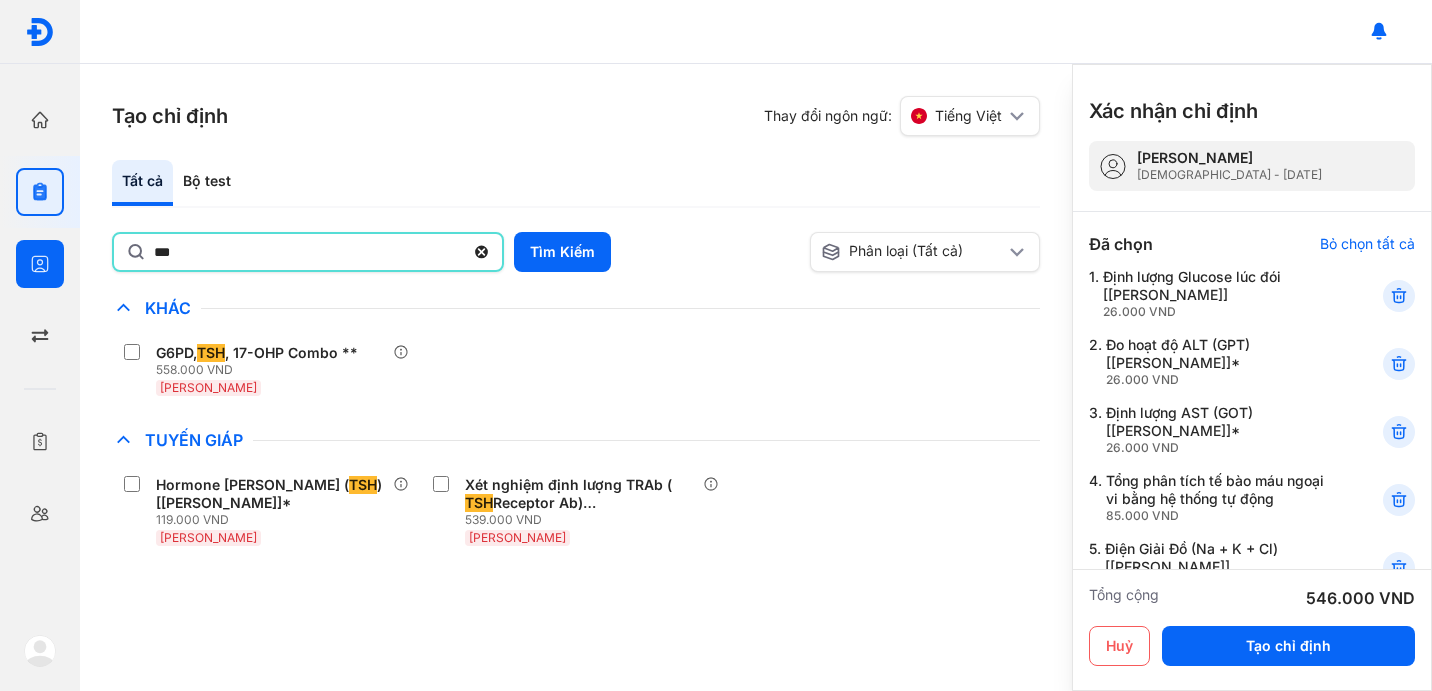 drag, startPoint x: 210, startPoint y: 255, endPoint x: 0, endPoint y: 263, distance: 210.15233 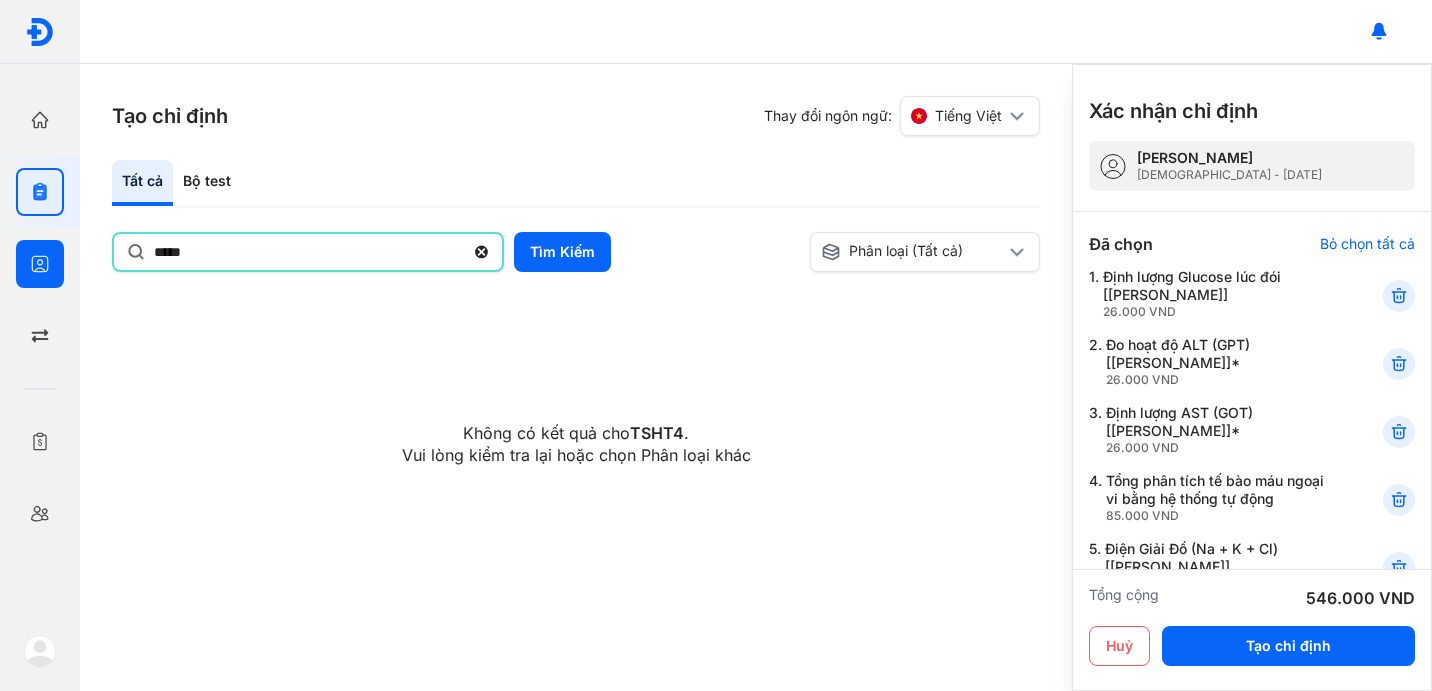drag, startPoint x: 217, startPoint y: 245, endPoint x: 69, endPoint y: 242, distance: 148.0304 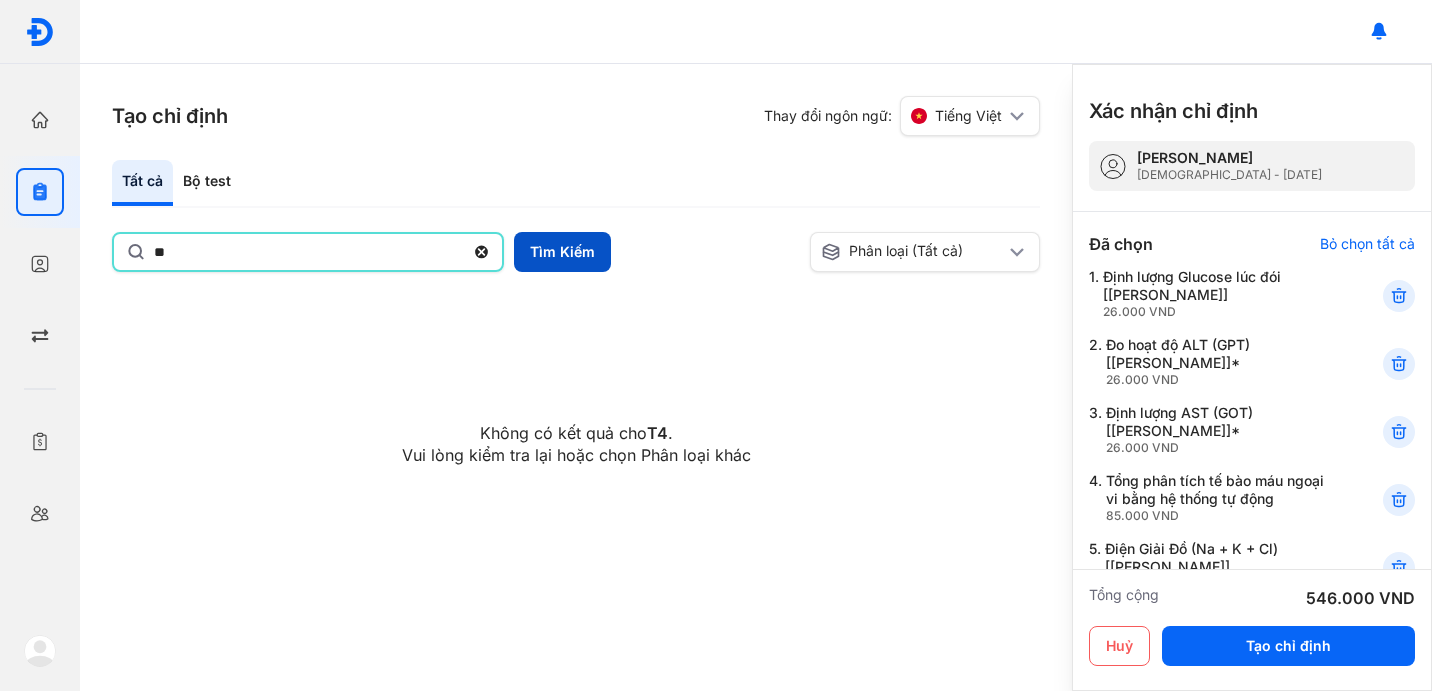 type on "**" 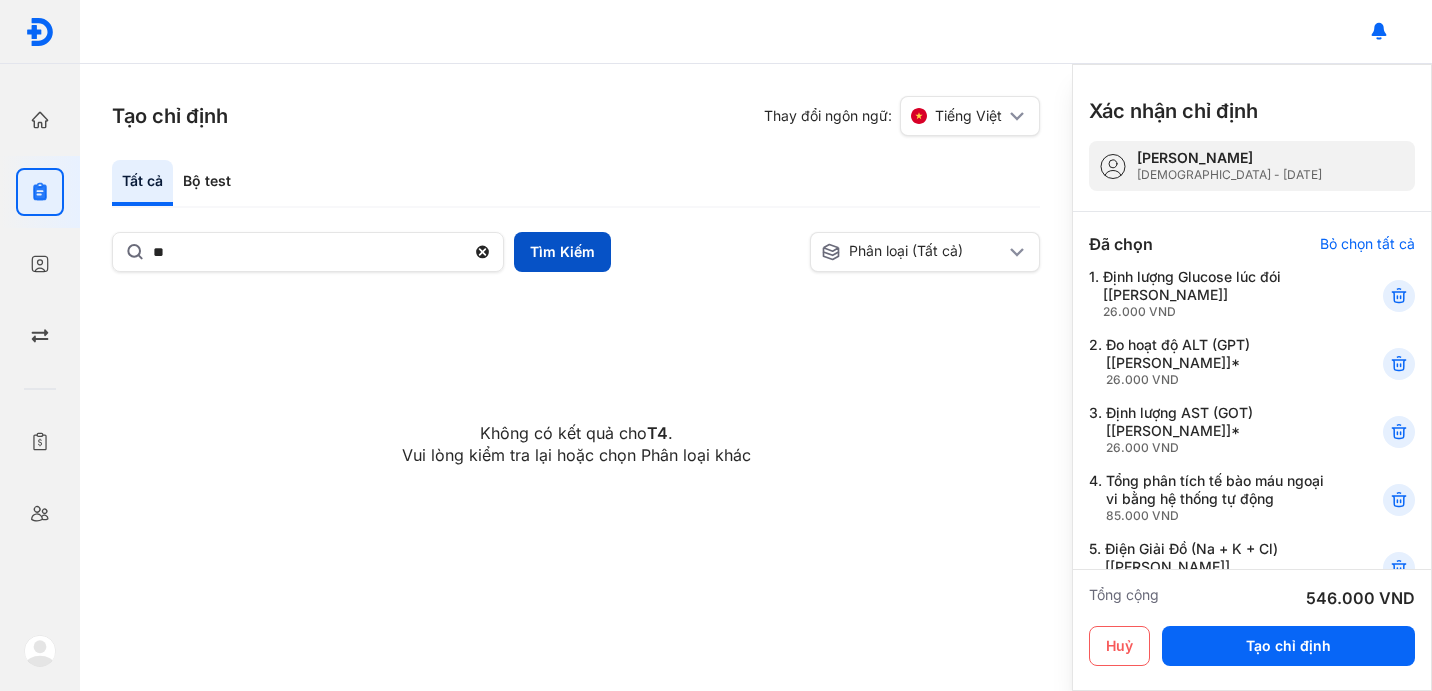 click on "Tìm Kiếm" at bounding box center [562, 252] 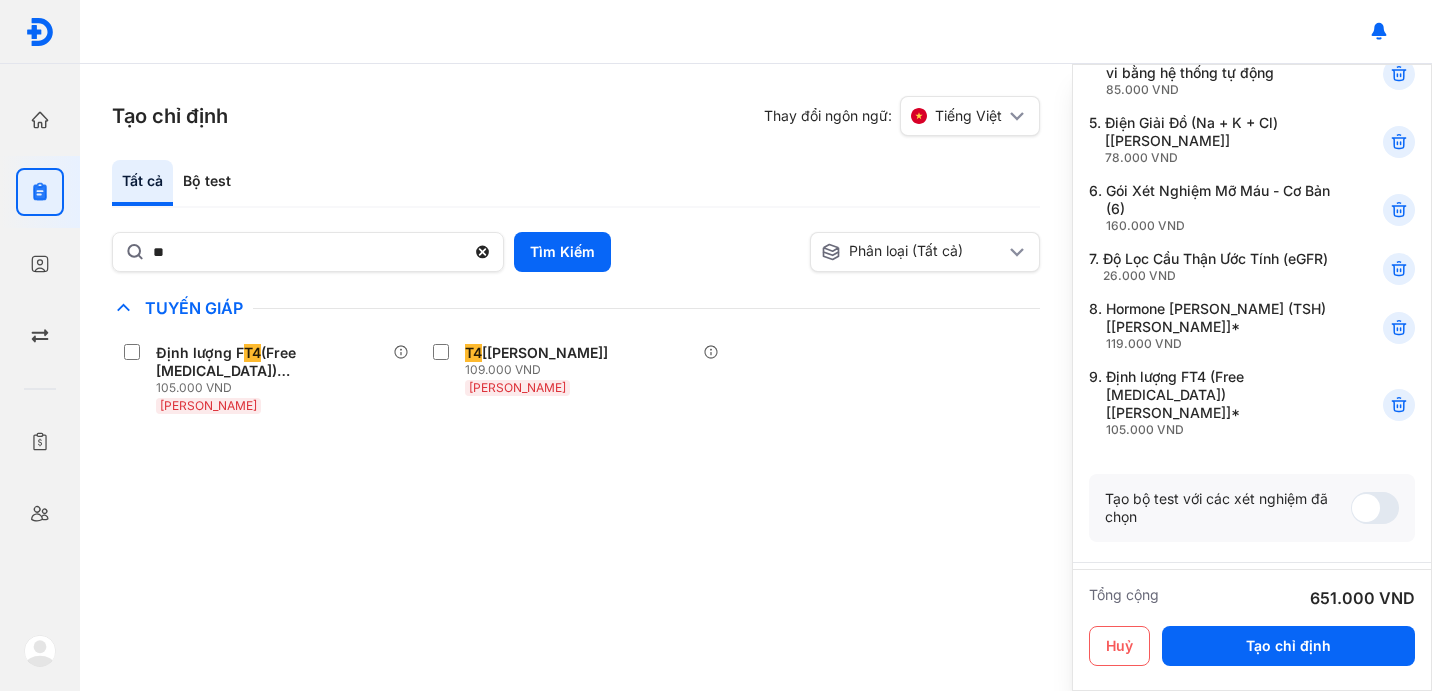 scroll, scrollTop: 661, scrollLeft: 0, axis: vertical 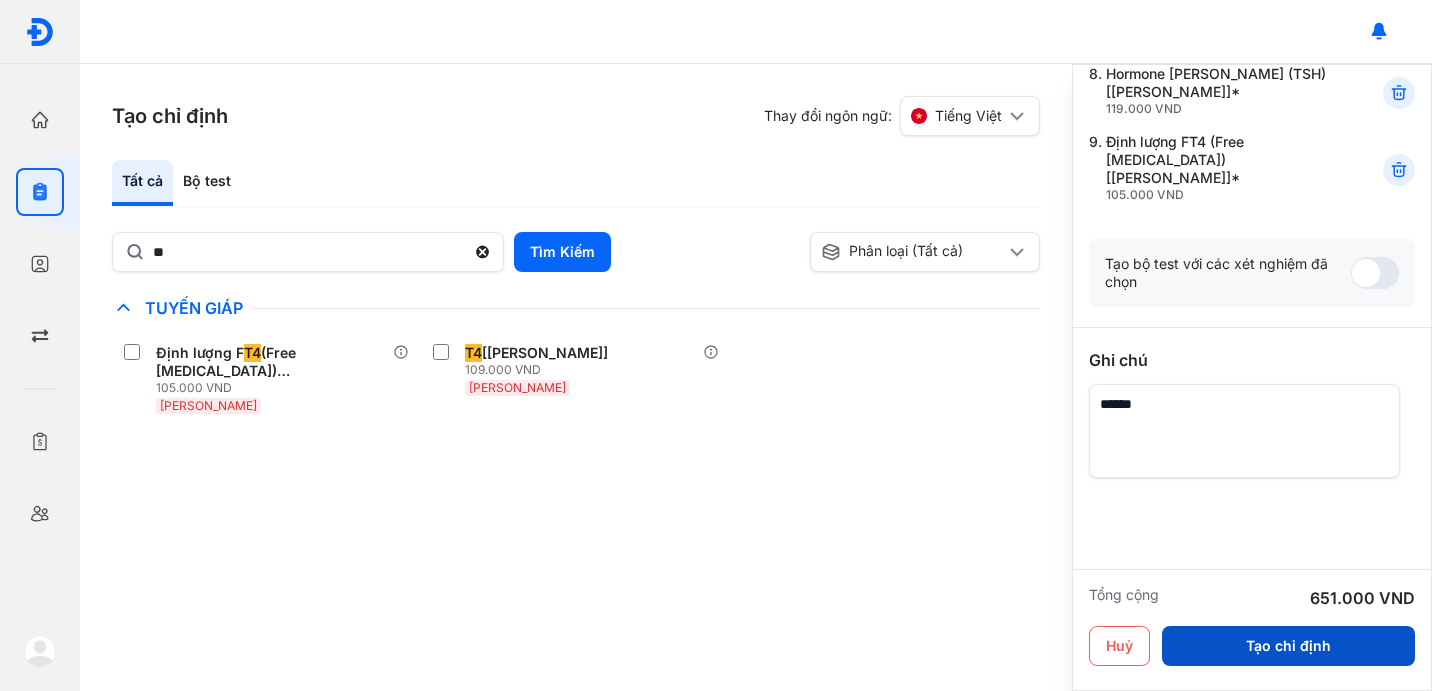 click on "Tạo chỉ định" at bounding box center (1288, 646) 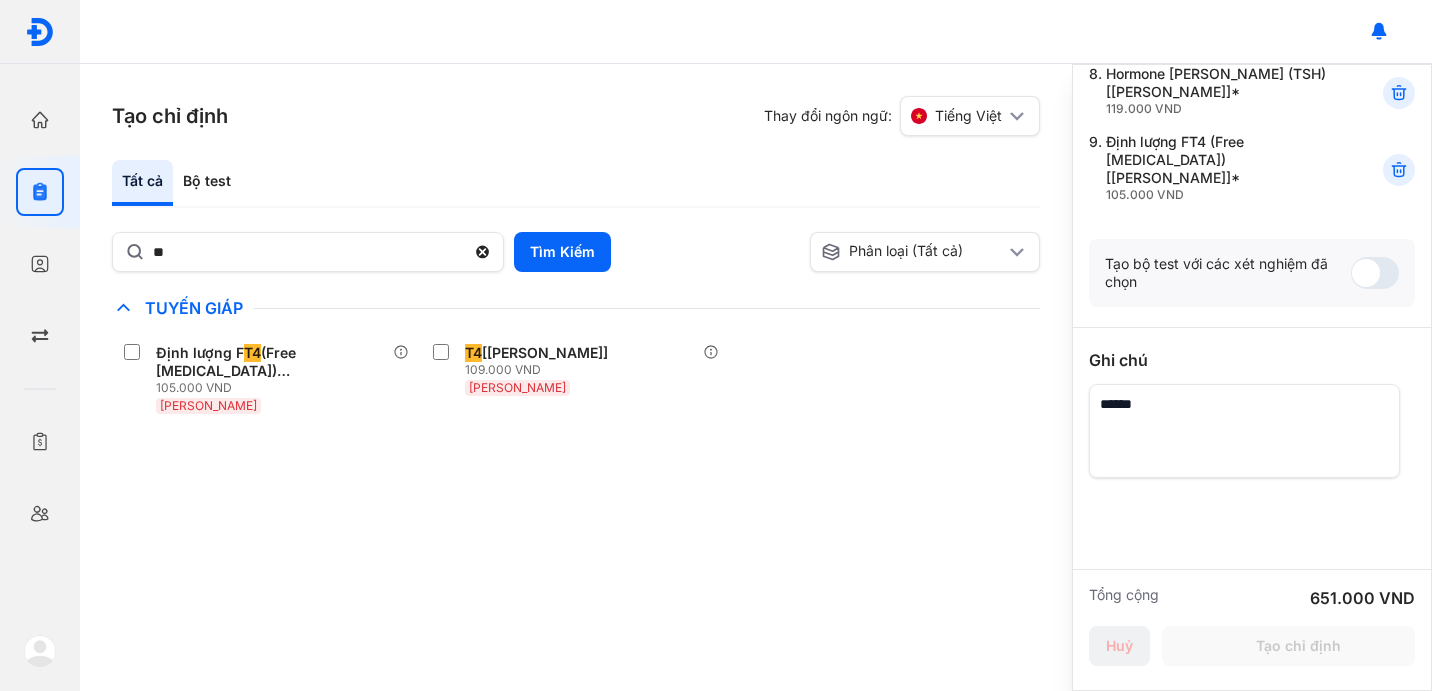 scroll, scrollTop: 643, scrollLeft: 0, axis: vertical 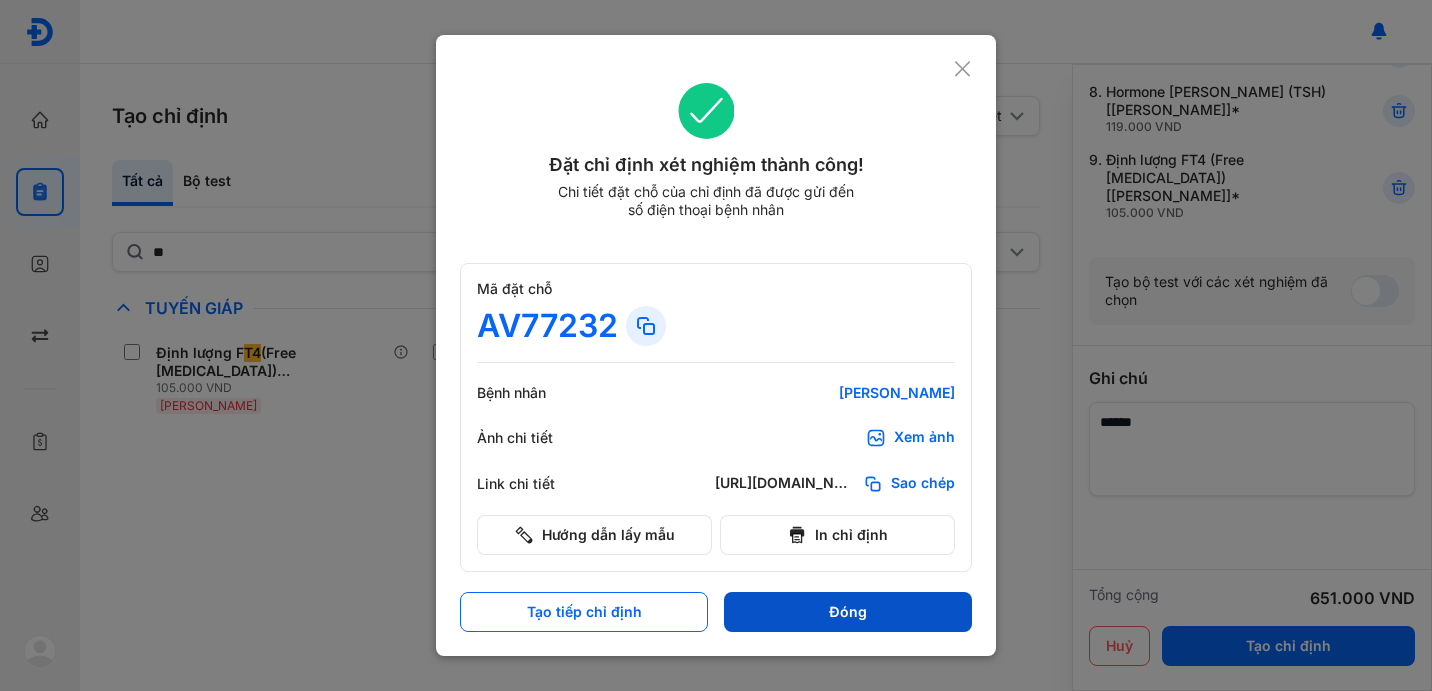 click on "Đóng" at bounding box center (848, 612) 